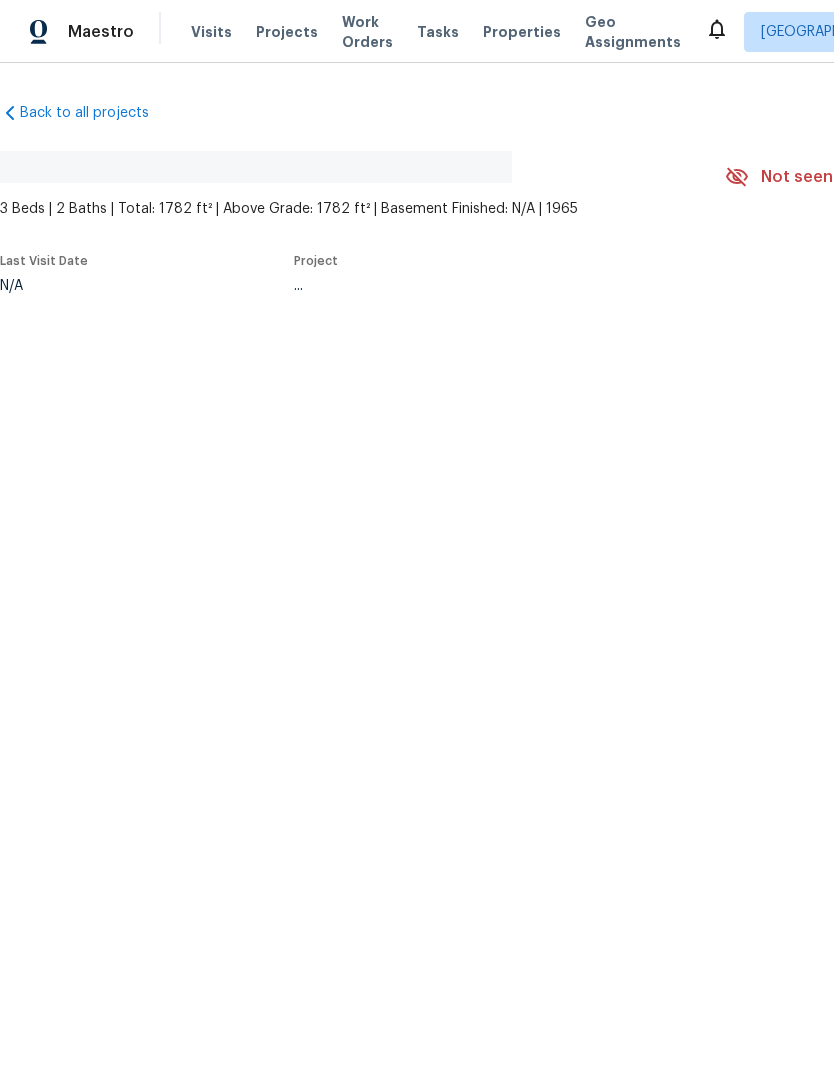 scroll, scrollTop: 0, scrollLeft: 0, axis: both 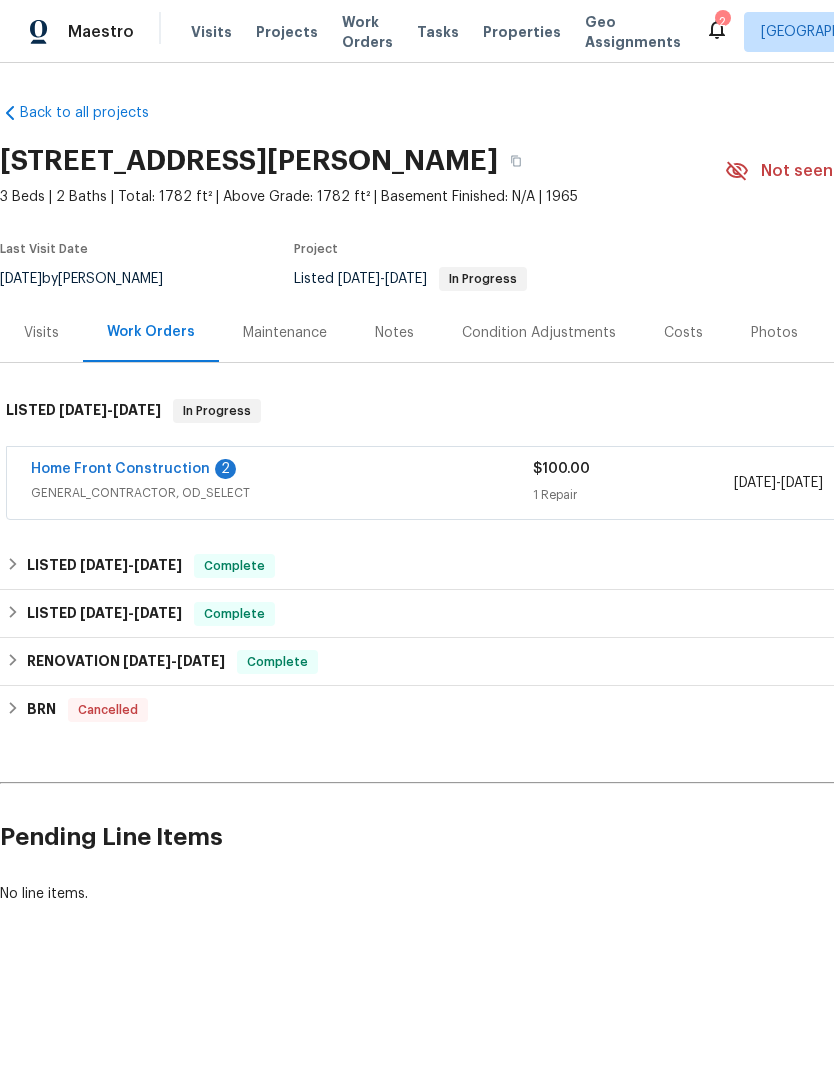 click on "Home Front Construction" at bounding box center [120, 469] 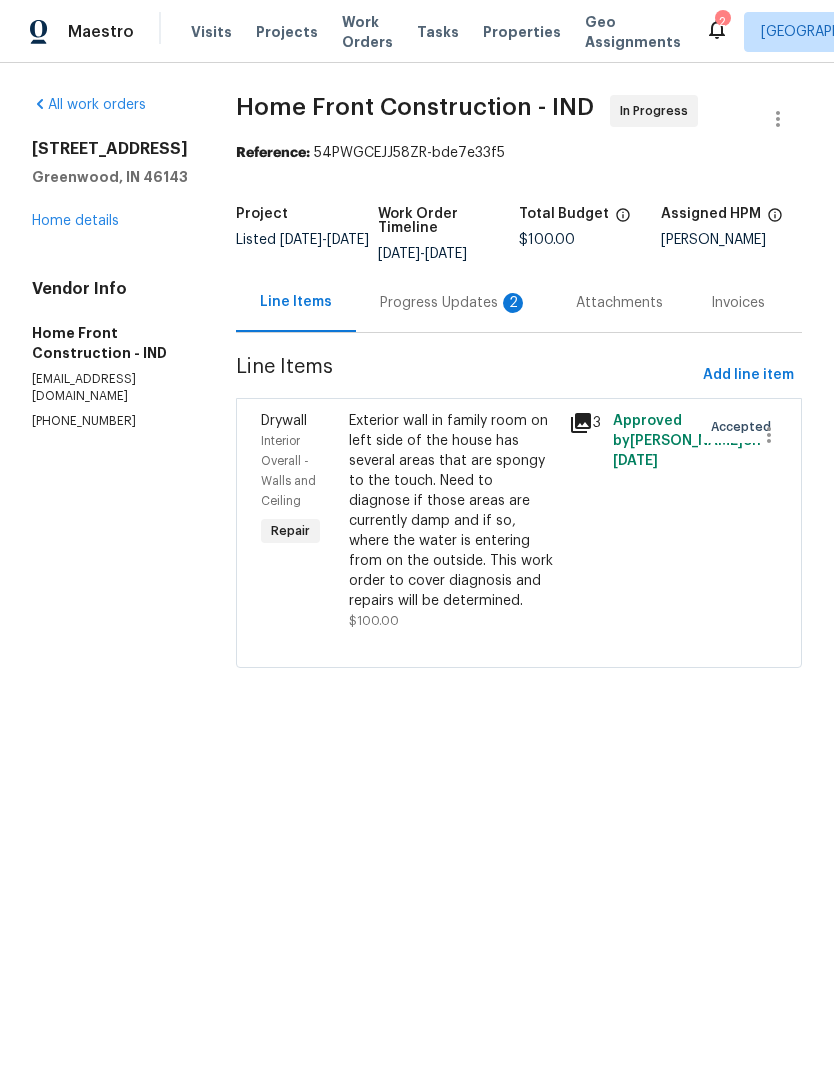 click on "Progress Updates 2" at bounding box center (454, 303) 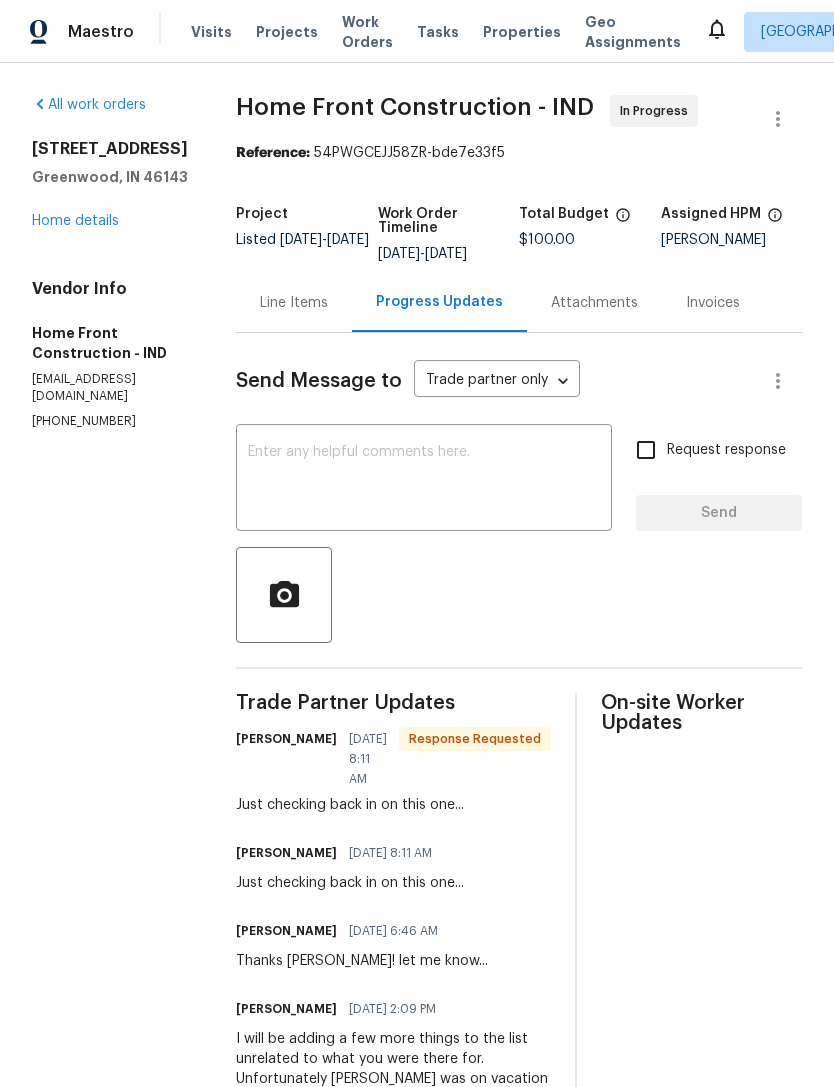 scroll, scrollTop: 0, scrollLeft: 0, axis: both 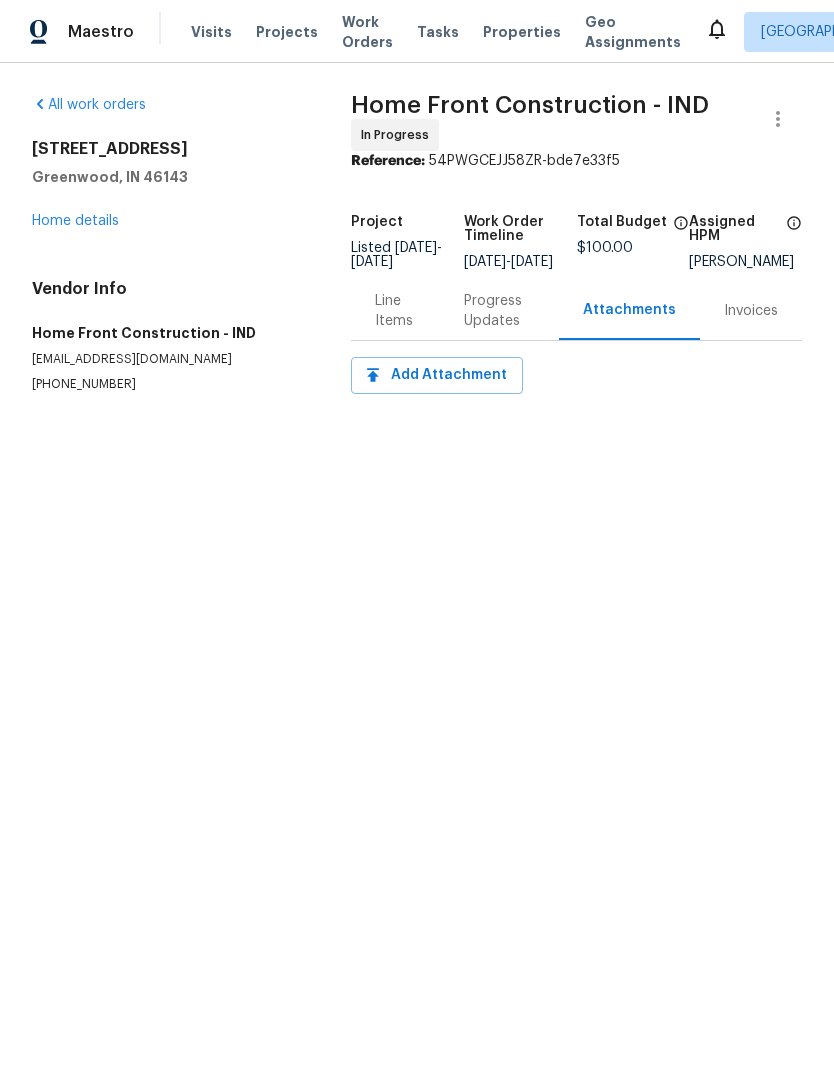 click on "Progress Updates" at bounding box center (499, 311) 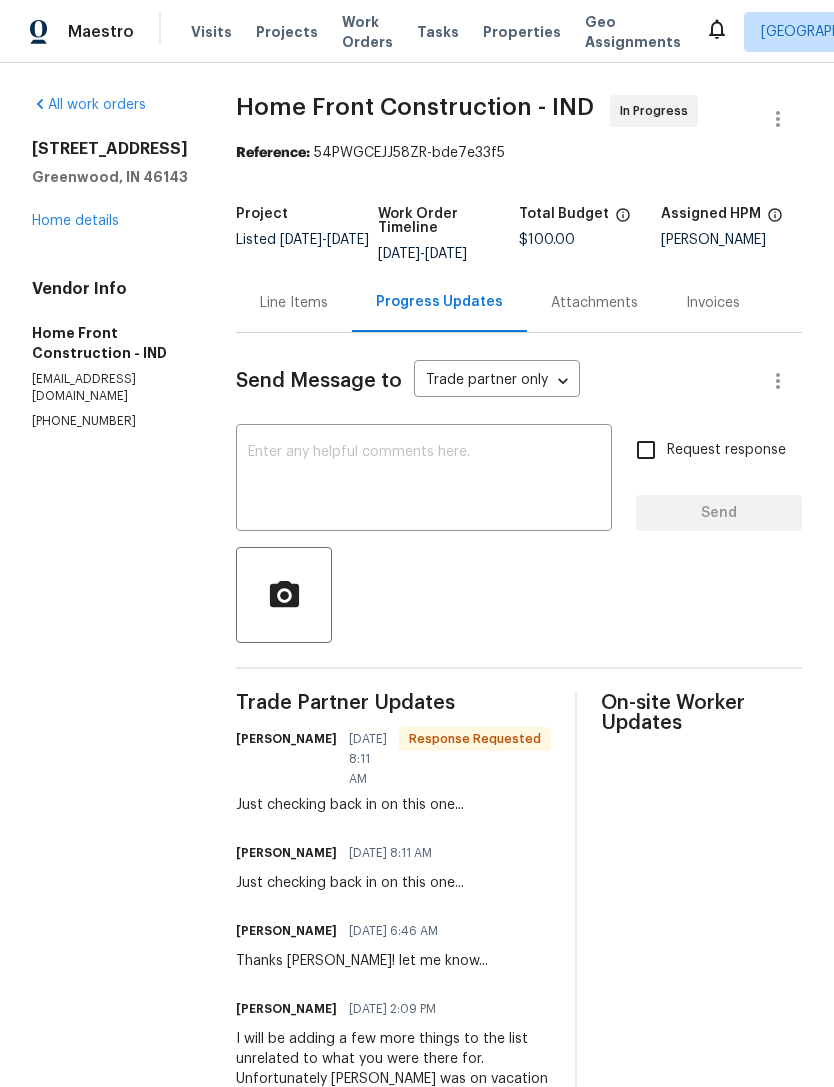 click at bounding box center [424, 480] 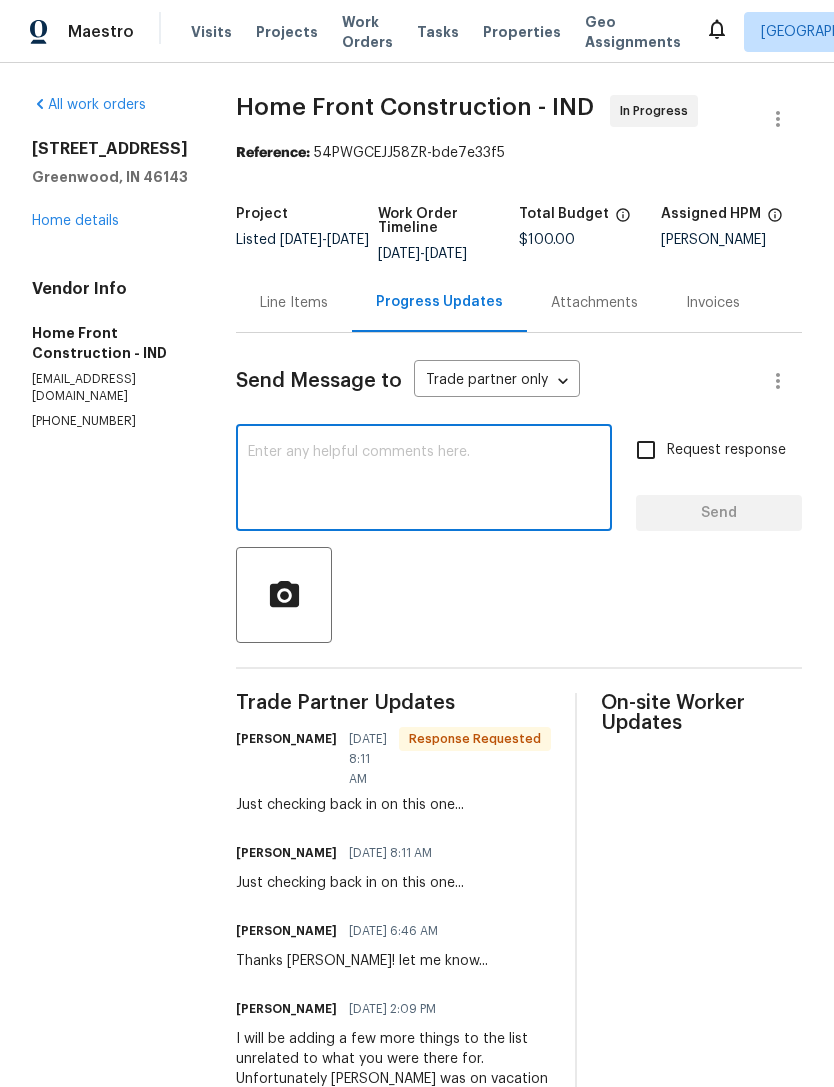 click on "All work orders 17 Crestview Dr Greenwood, IN 46143 Home details Vendor Info Home Front Construction - IND office@homefrontconstructiongroup.com (765) 426-9872" at bounding box center [110, 830] 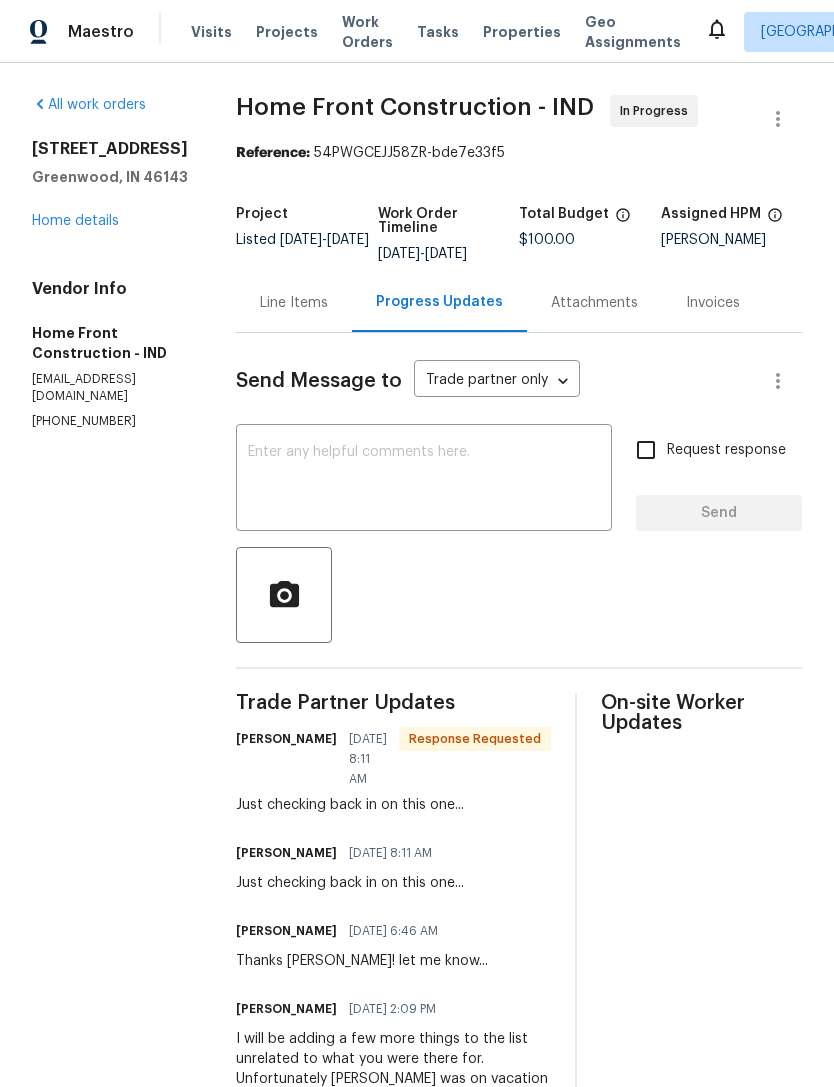 click on "Line Items" at bounding box center [294, 303] 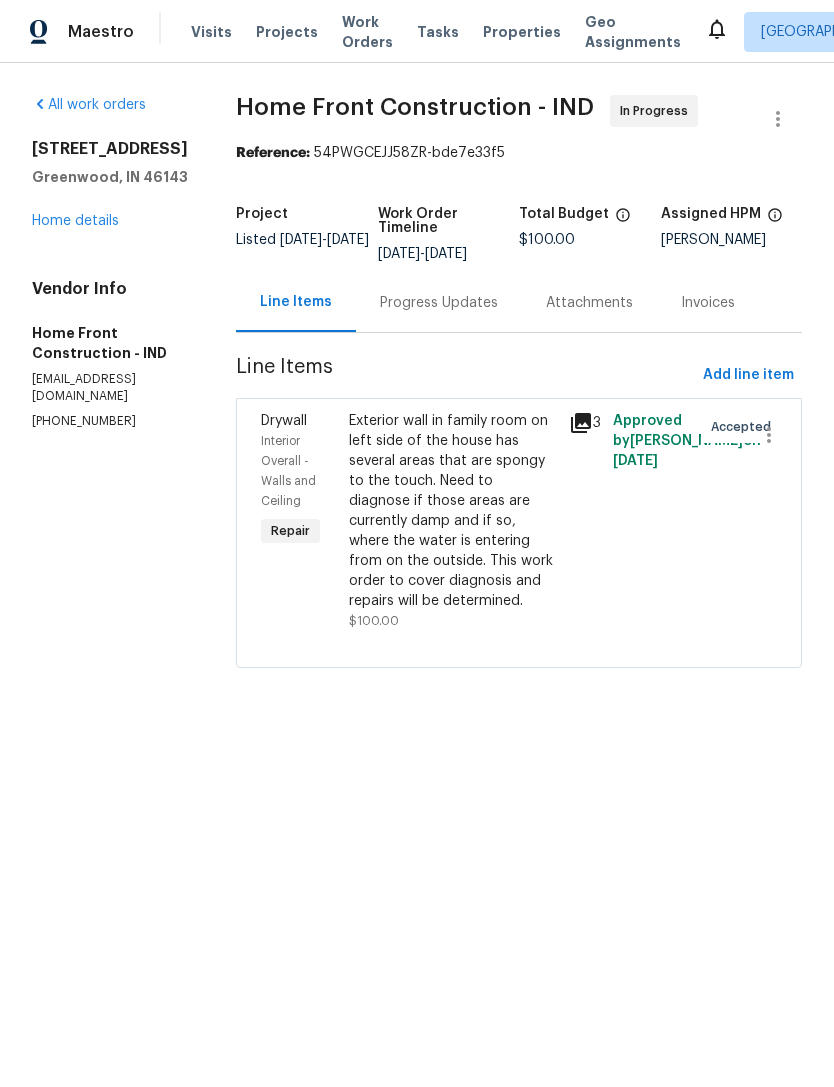 click on "Progress Updates" at bounding box center (439, 303) 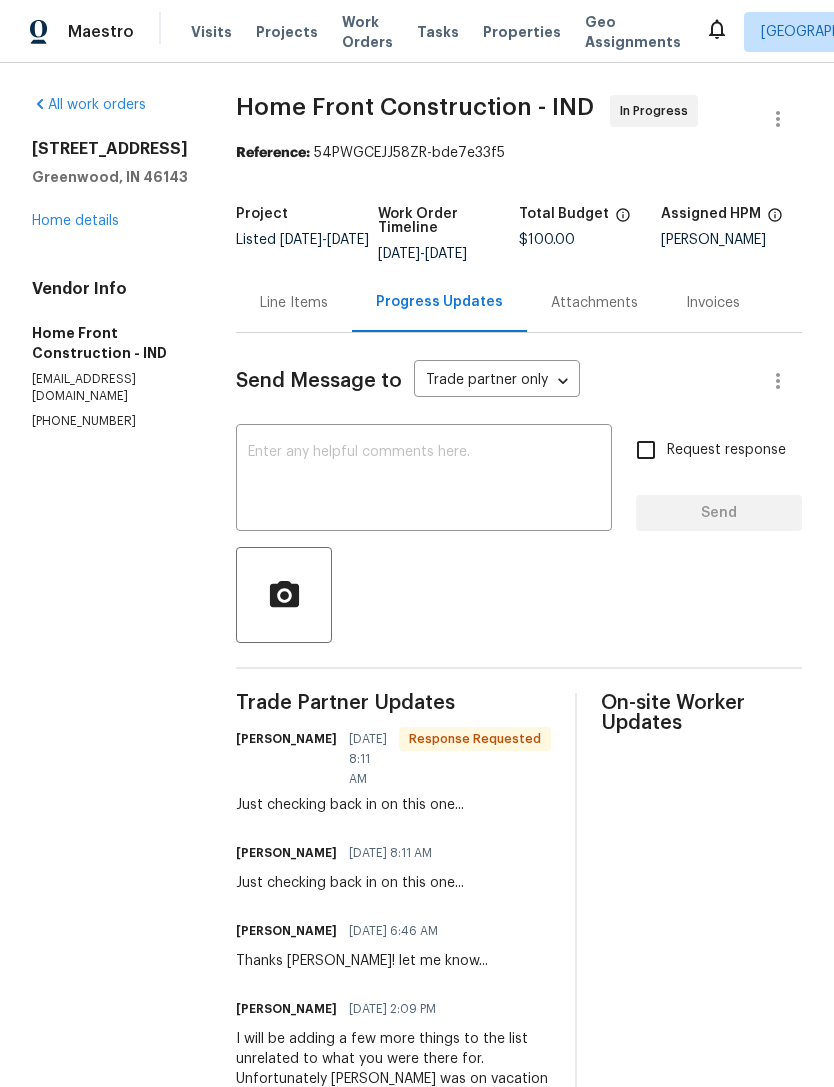 click at bounding box center (424, 480) 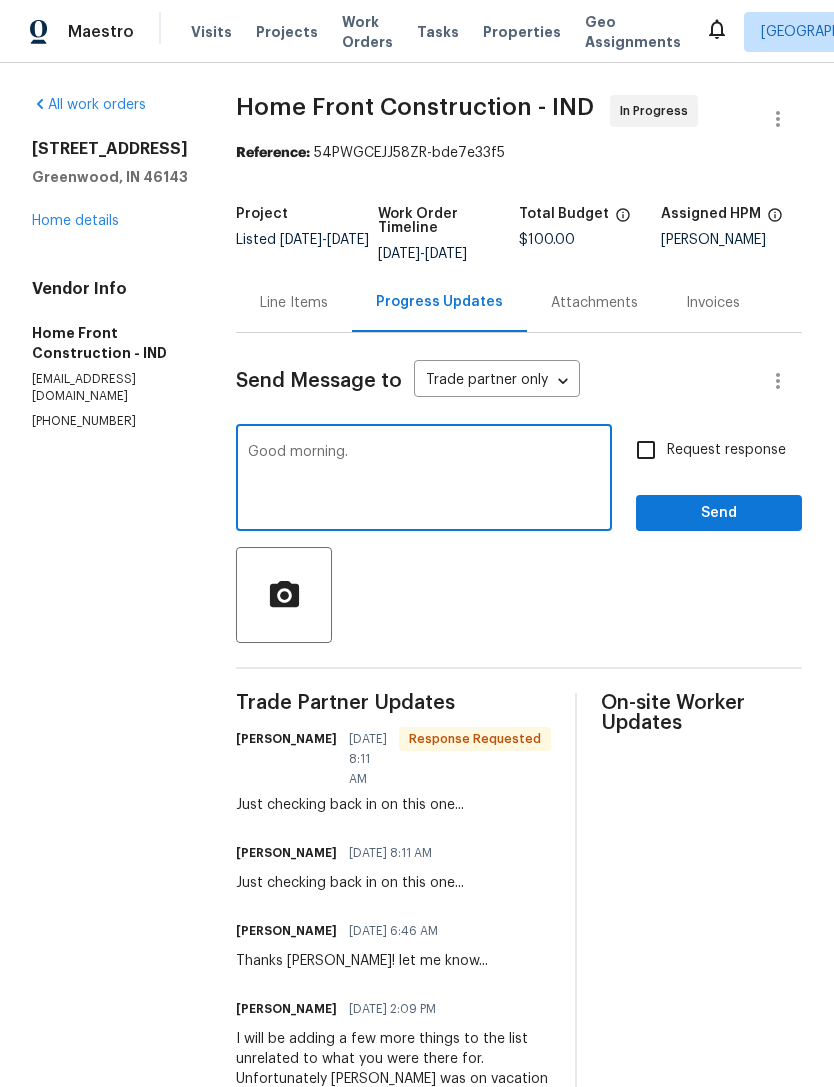 scroll, scrollTop: 0, scrollLeft: 0, axis: both 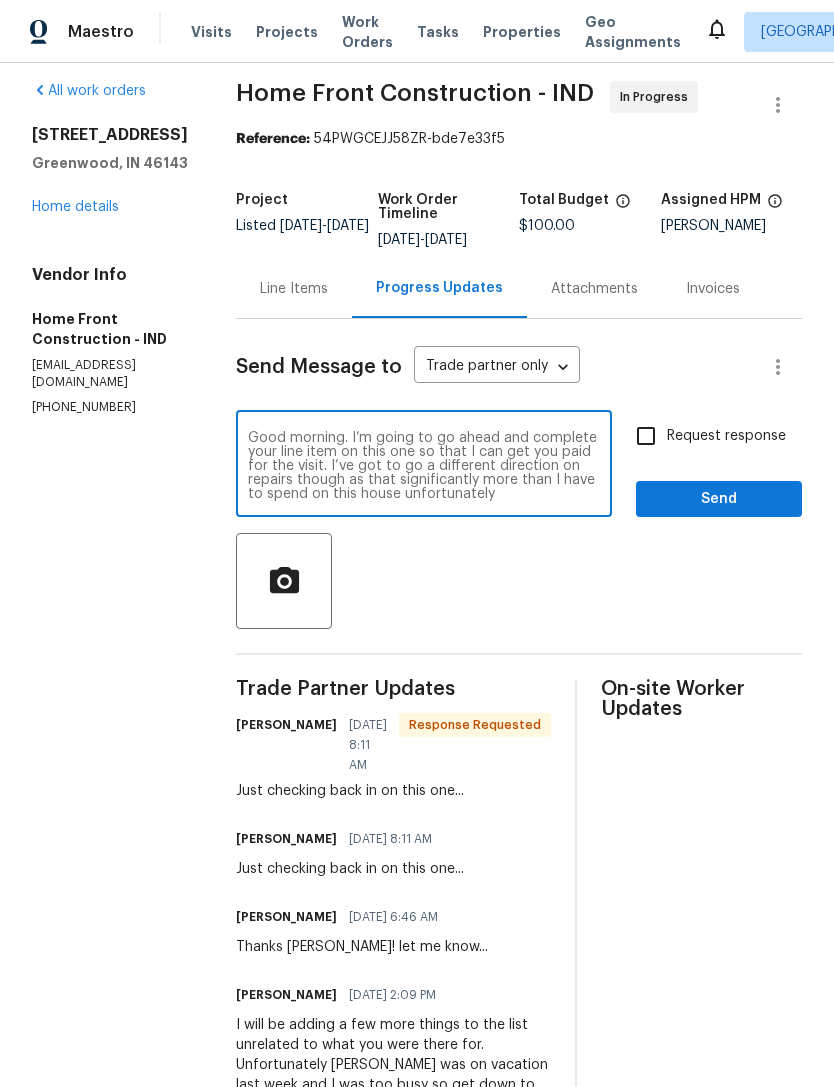 click on "Line Items" at bounding box center (294, 289) 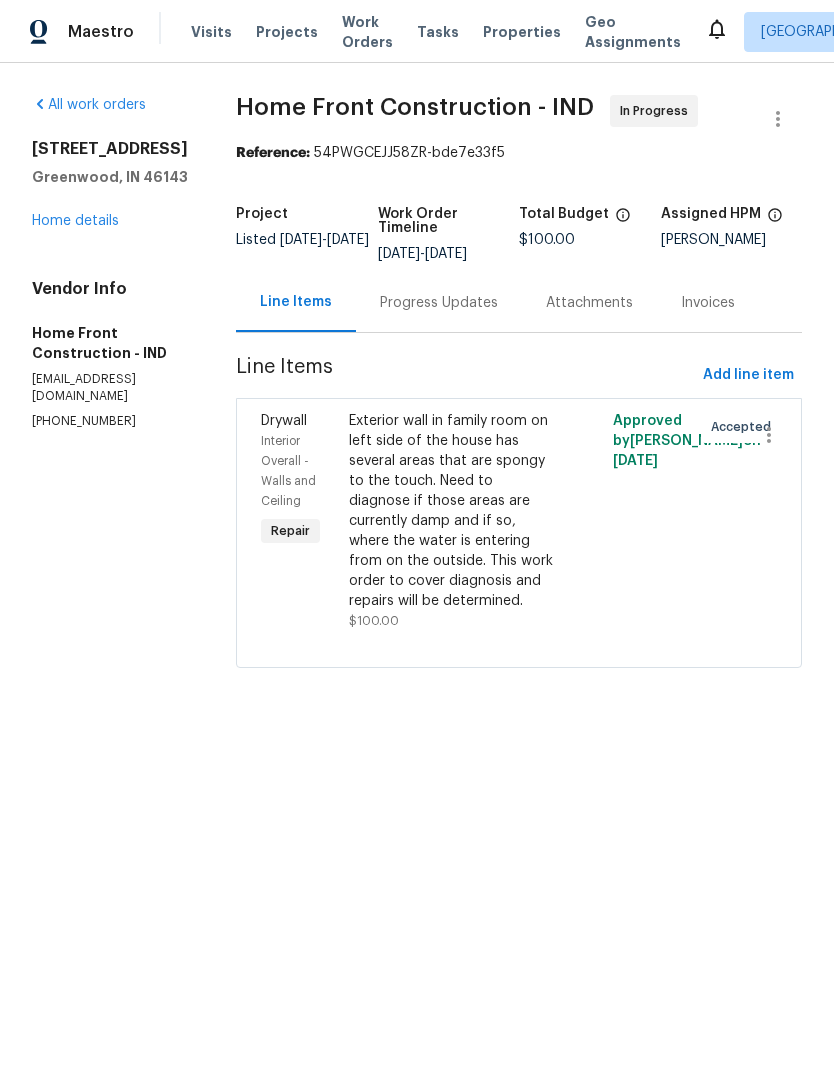 scroll, scrollTop: 0, scrollLeft: 0, axis: both 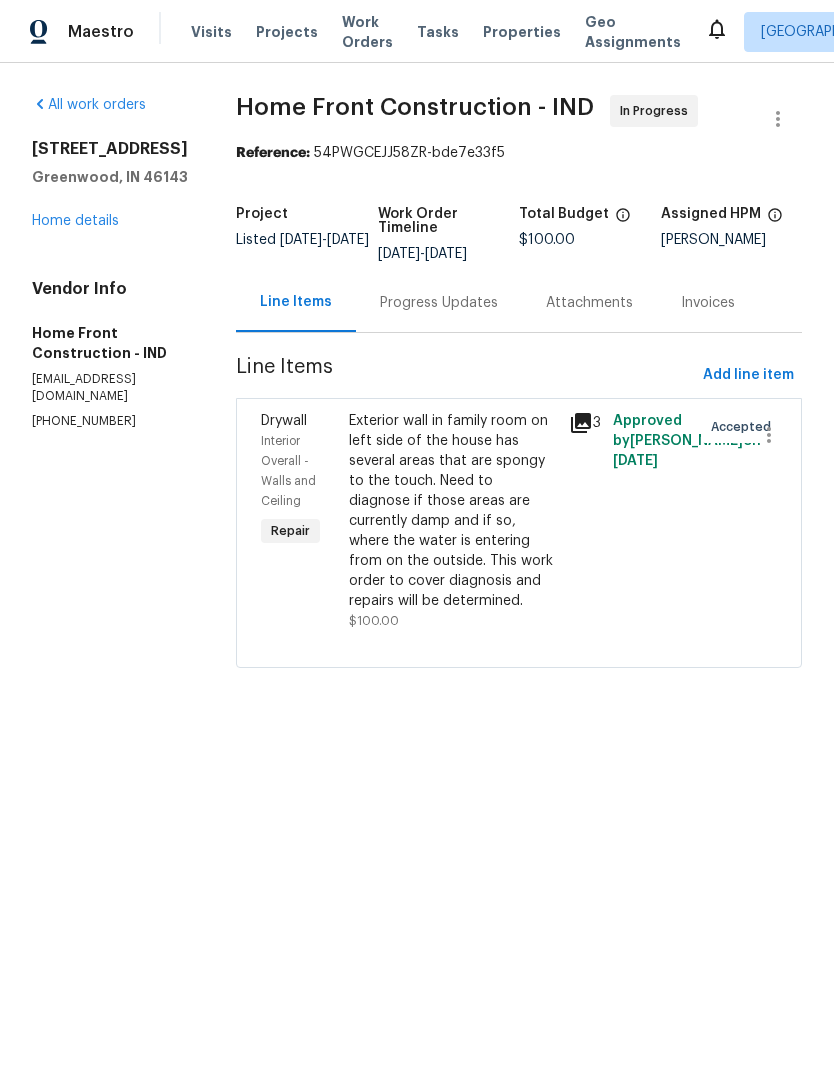 click on "Exterior wall in family room on left side of the house has several areas that are spongy to the touch. Need to diagnose if those areas are currently damp and if so, where the water is entering from on the outside. This work order to cover diagnosis and repairs will be determined." at bounding box center [453, 511] 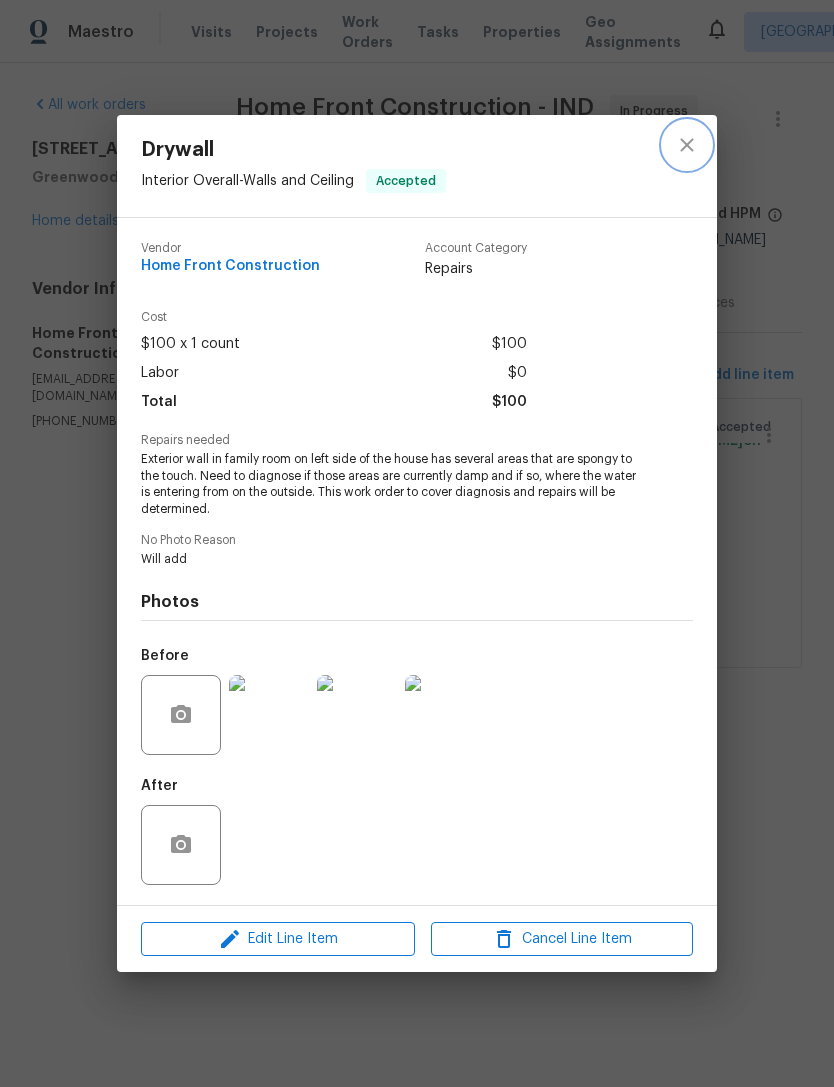 click 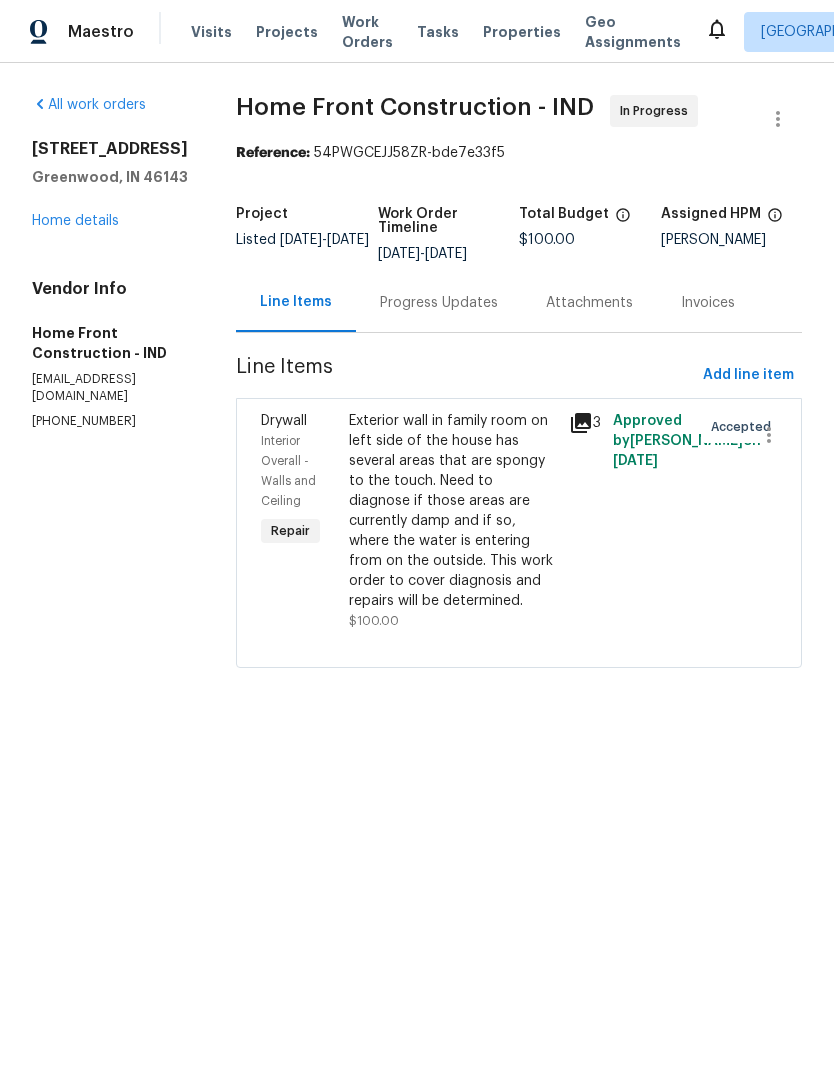 click on "Progress Updates" at bounding box center (439, 303) 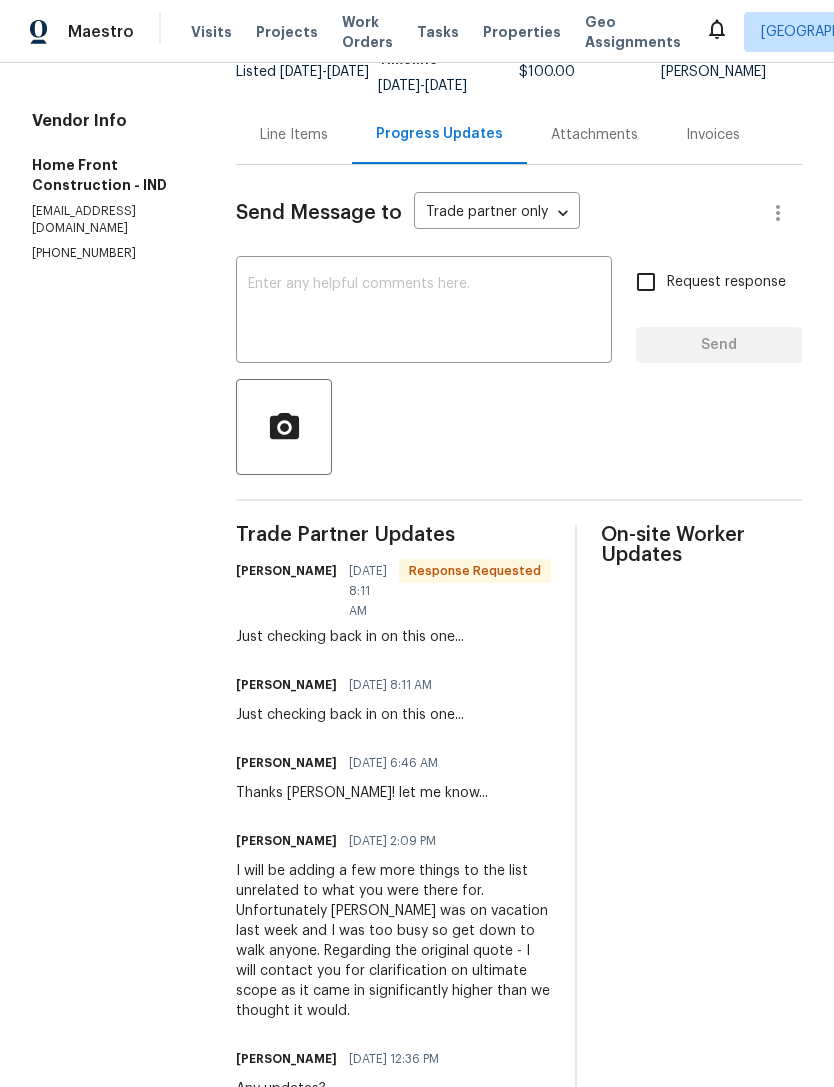 scroll, scrollTop: 145, scrollLeft: 0, axis: vertical 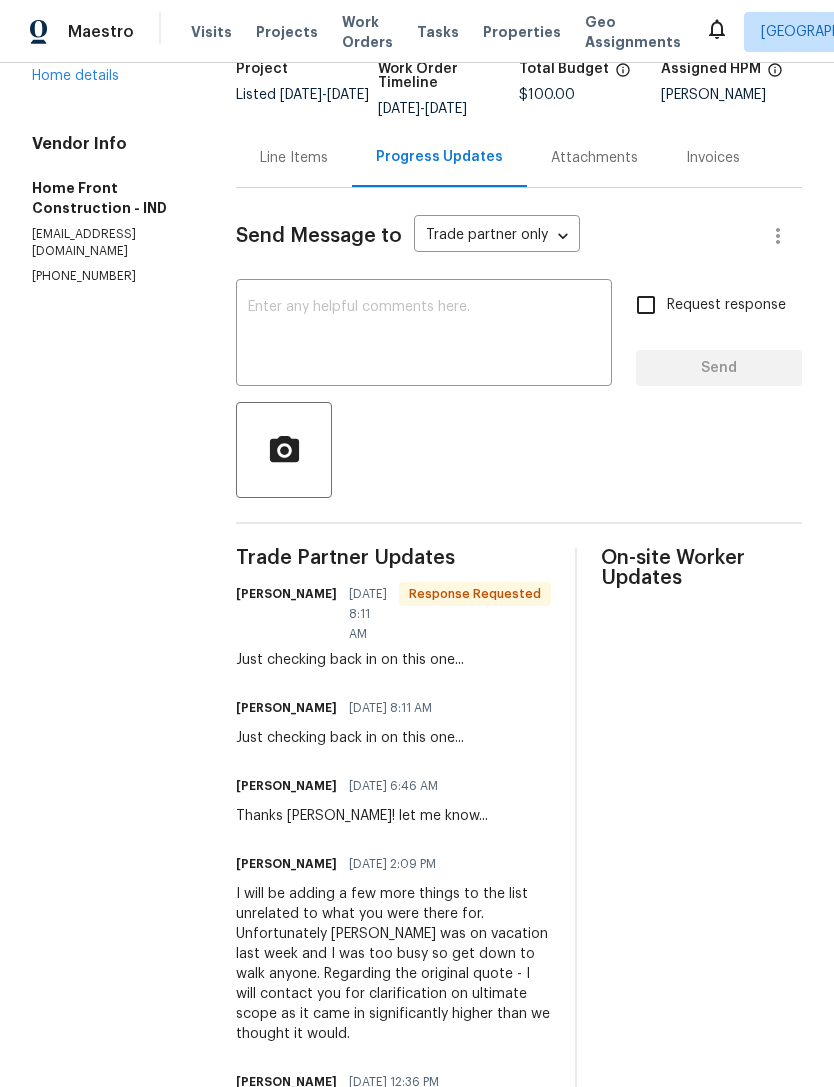 click on "x ​" at bounding box center (424, 335) 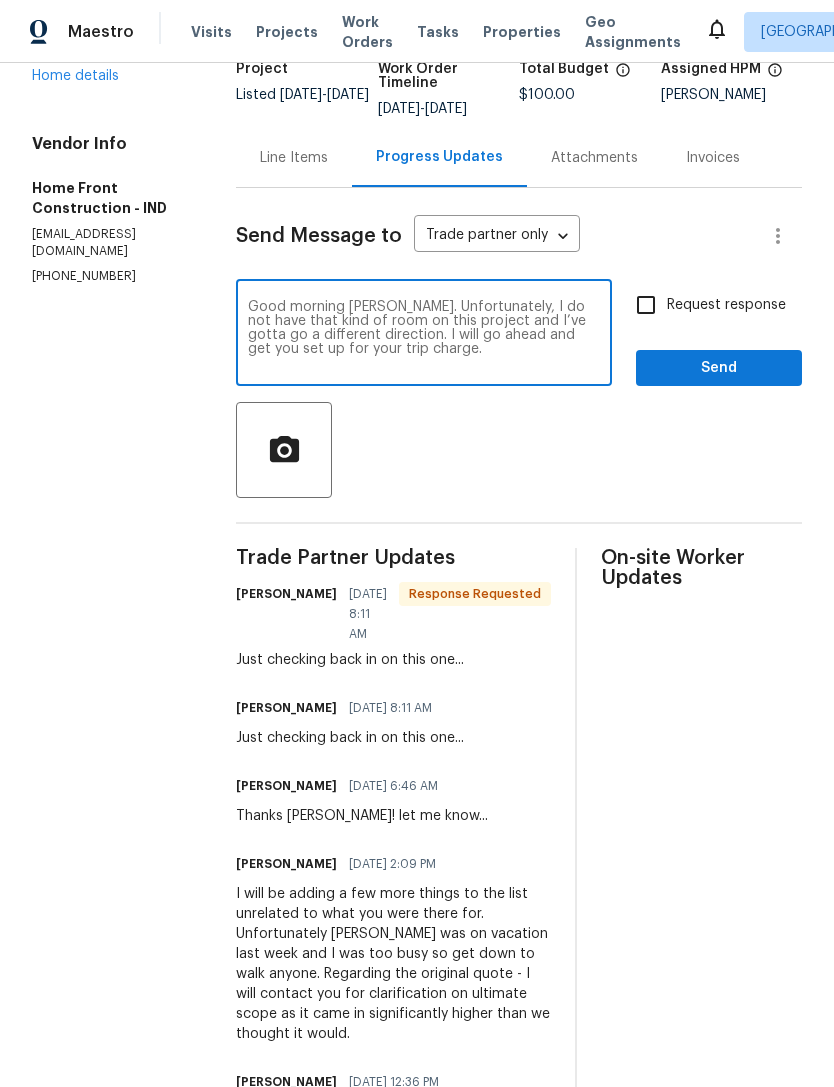 click on "Good morning Joel. Unfortunately, I do not have that kind of room on this project and I’ve gotta go a different direction. I will go ahead and get you set up for your trip charge." at bounding box center [424, 335] 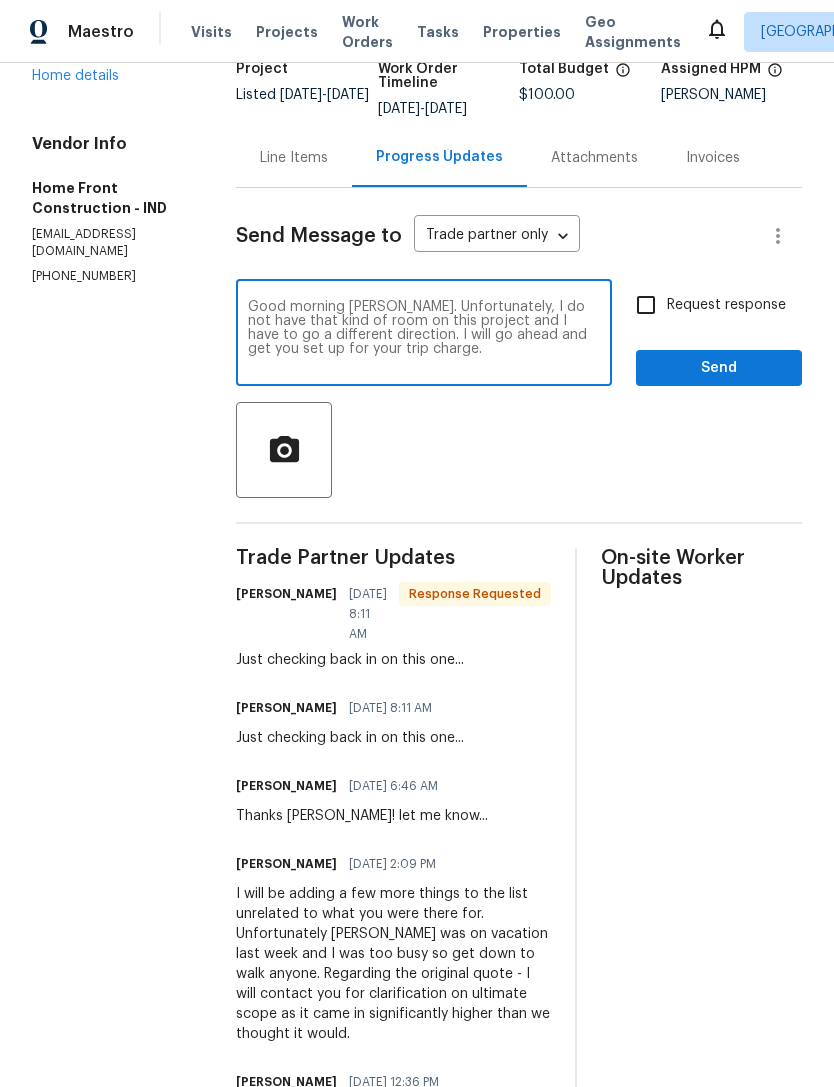 type on "Good morning Joel. Unfortunately, I do not have that kind of room on this project and I have to go a different direction. I will go ahead and get you set up for your trip charge." 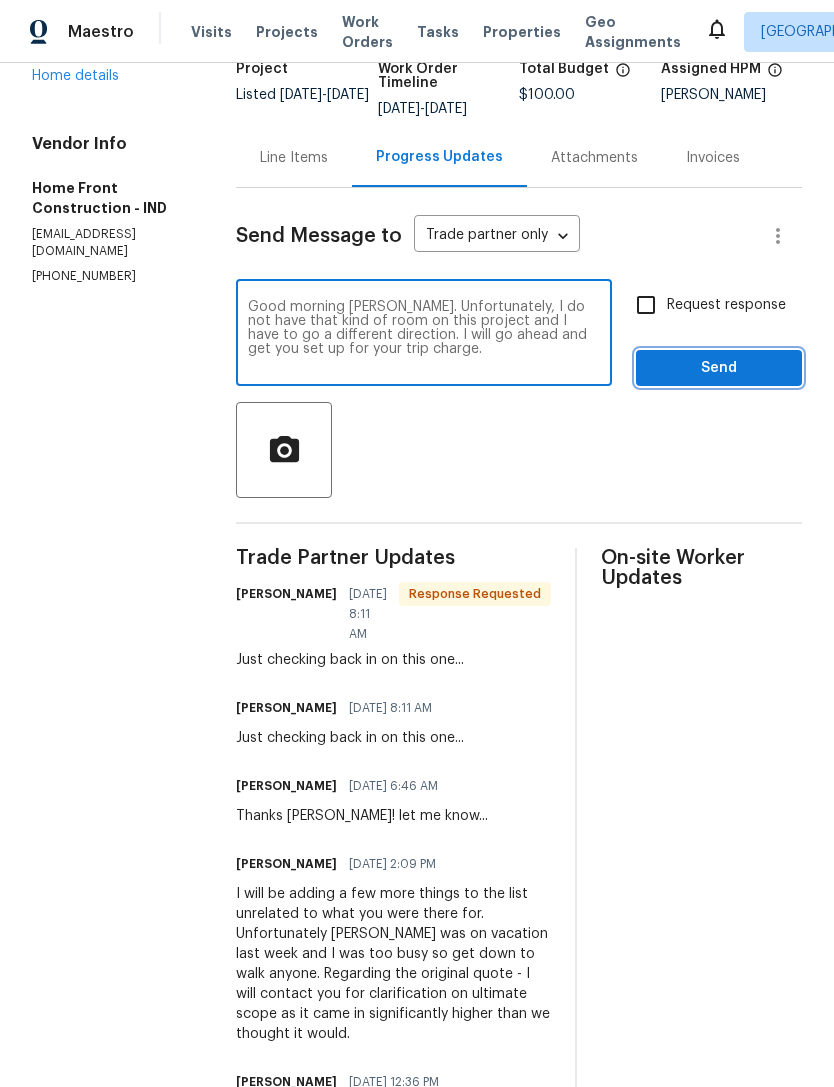click on "Send" at bounding box center (719, 368) 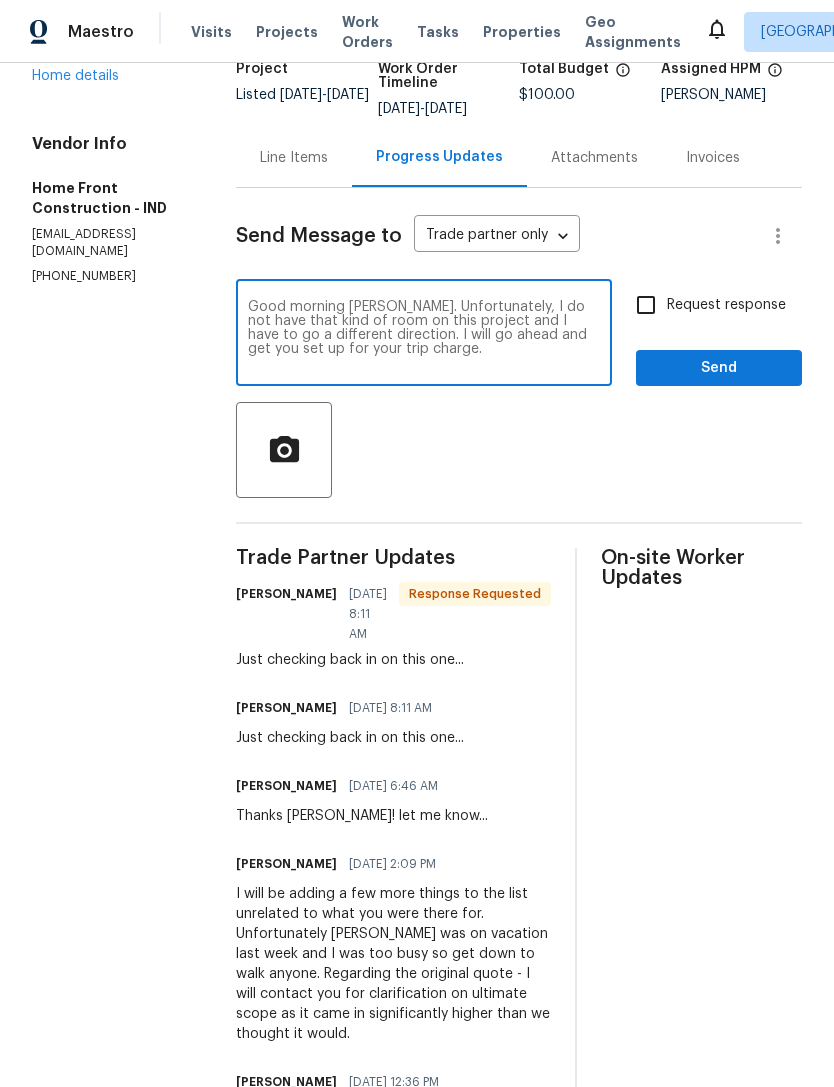 scroll, scrollTop: 0, scrollLeft: 0, axis: both 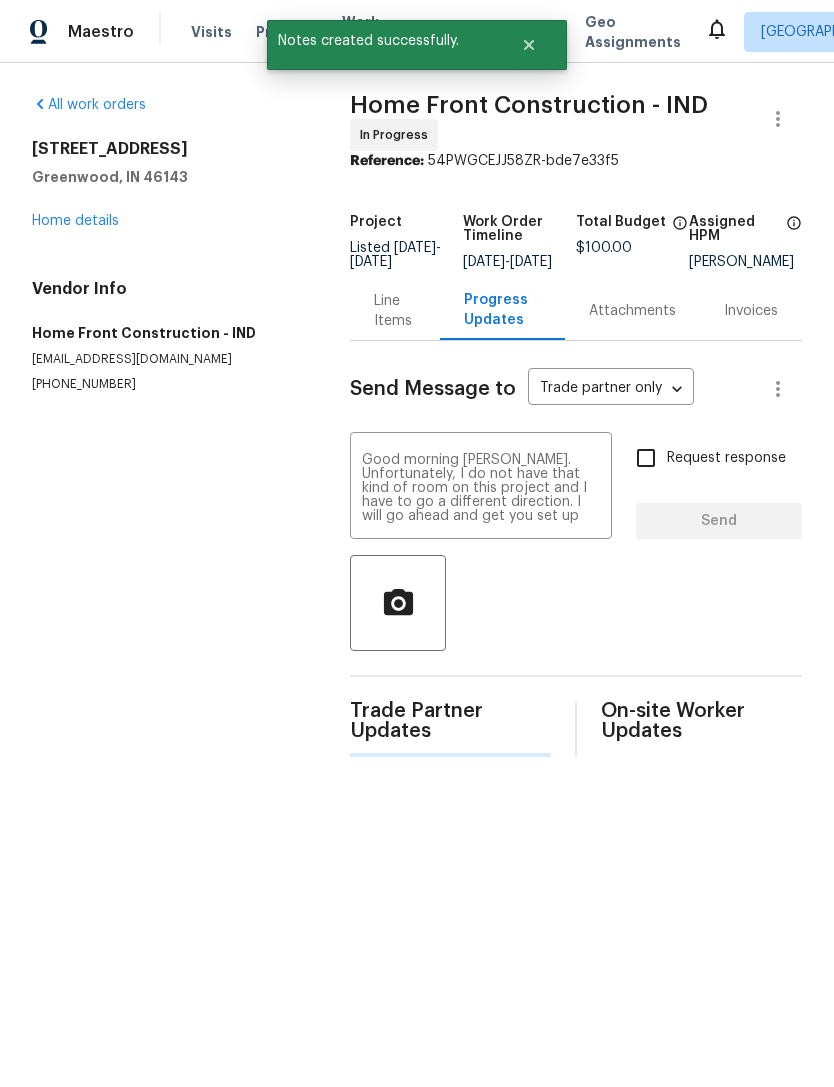 type 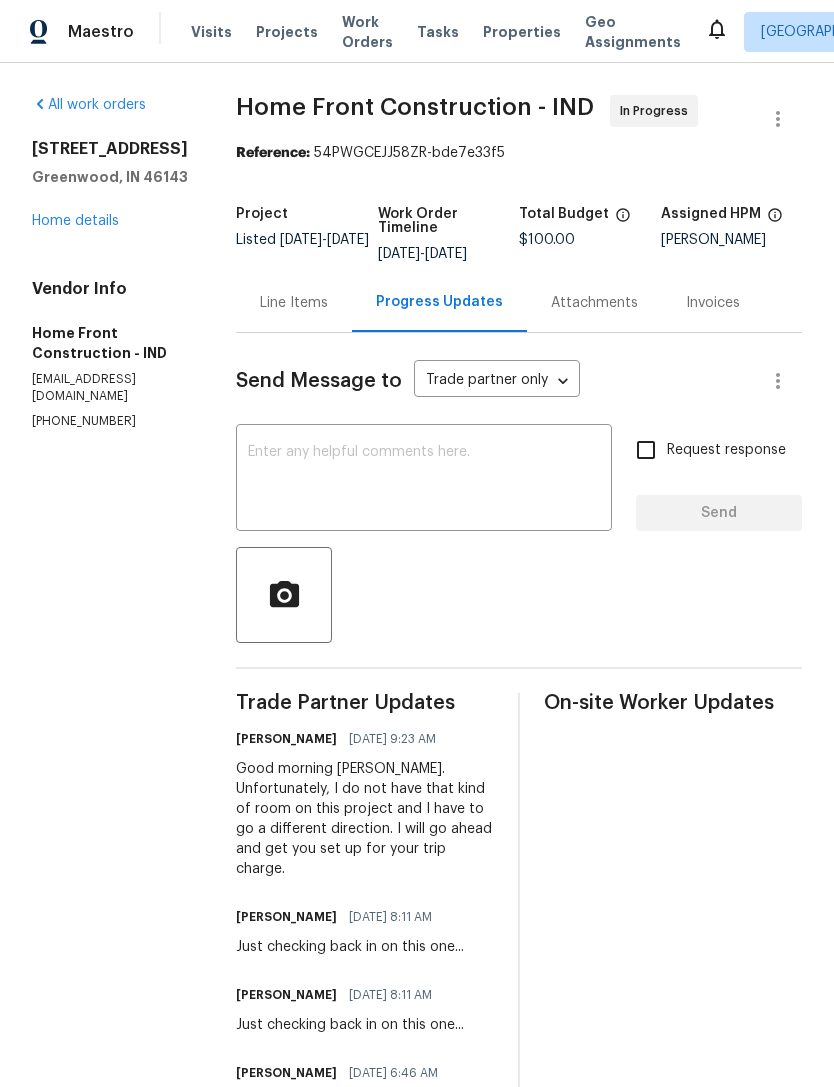 click on "Home details" at bounding box center (75, 221) 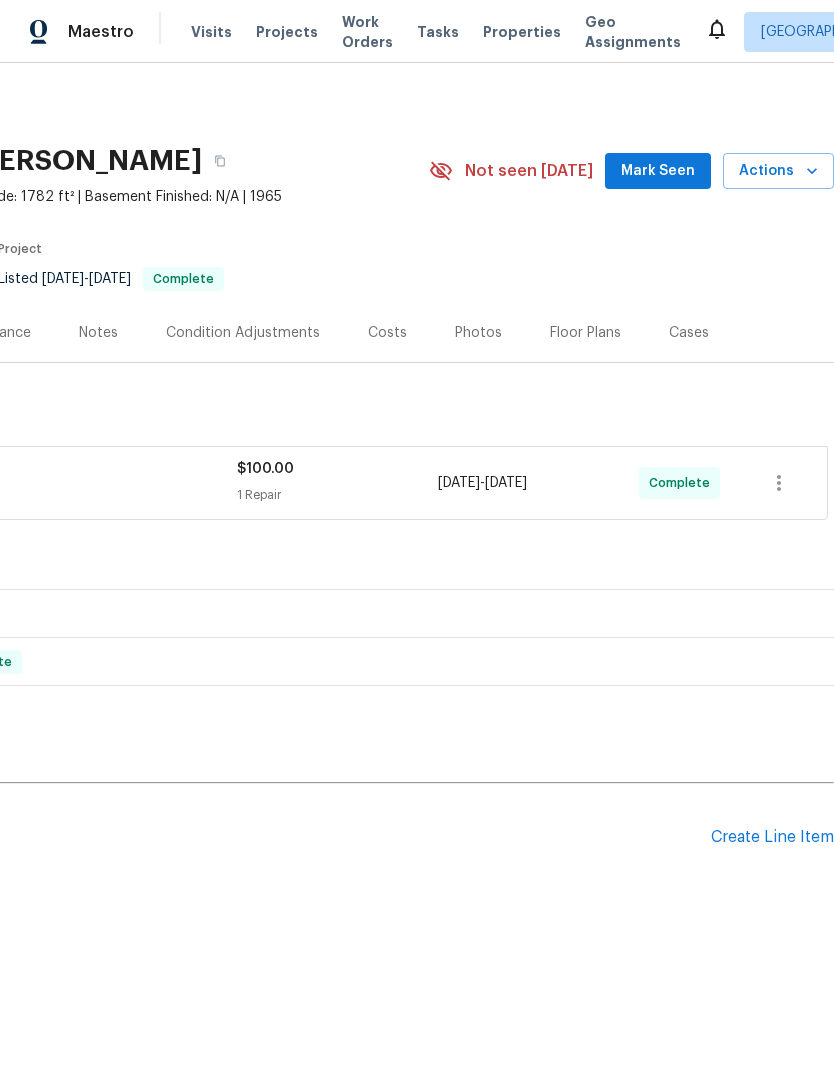 scroll, scrollTop: 0, scrollLeft: 296, axis: horizontal 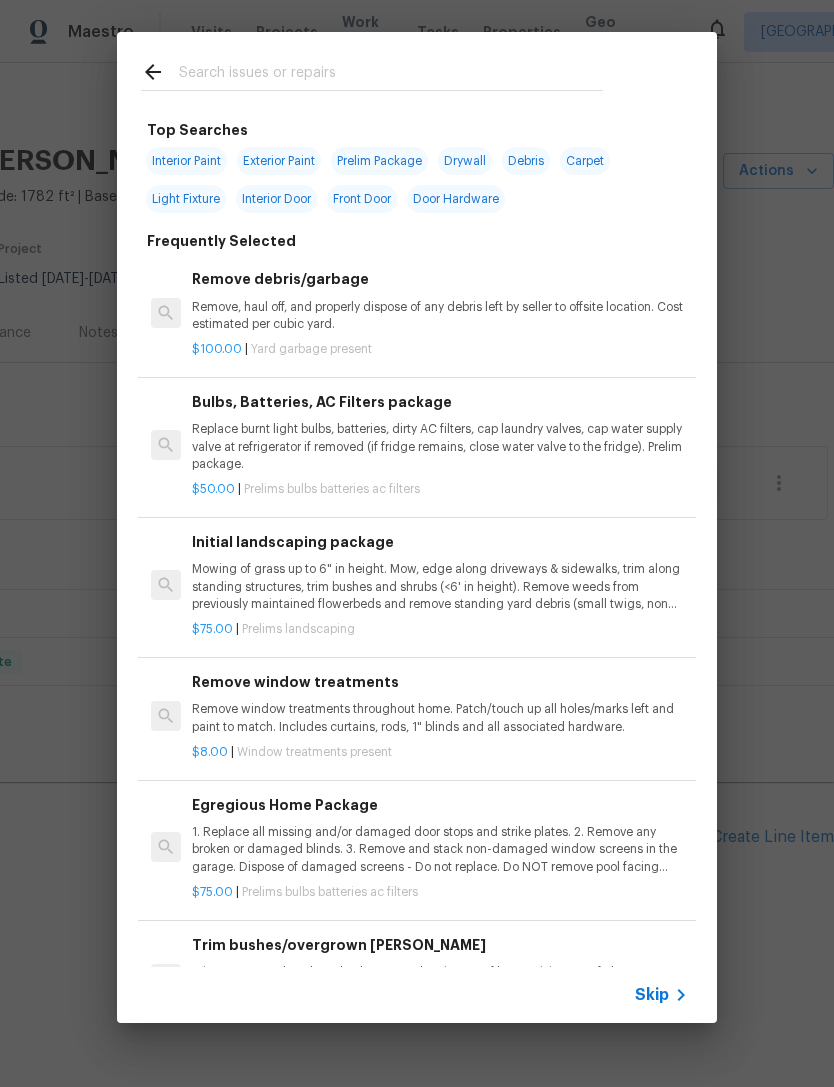 click 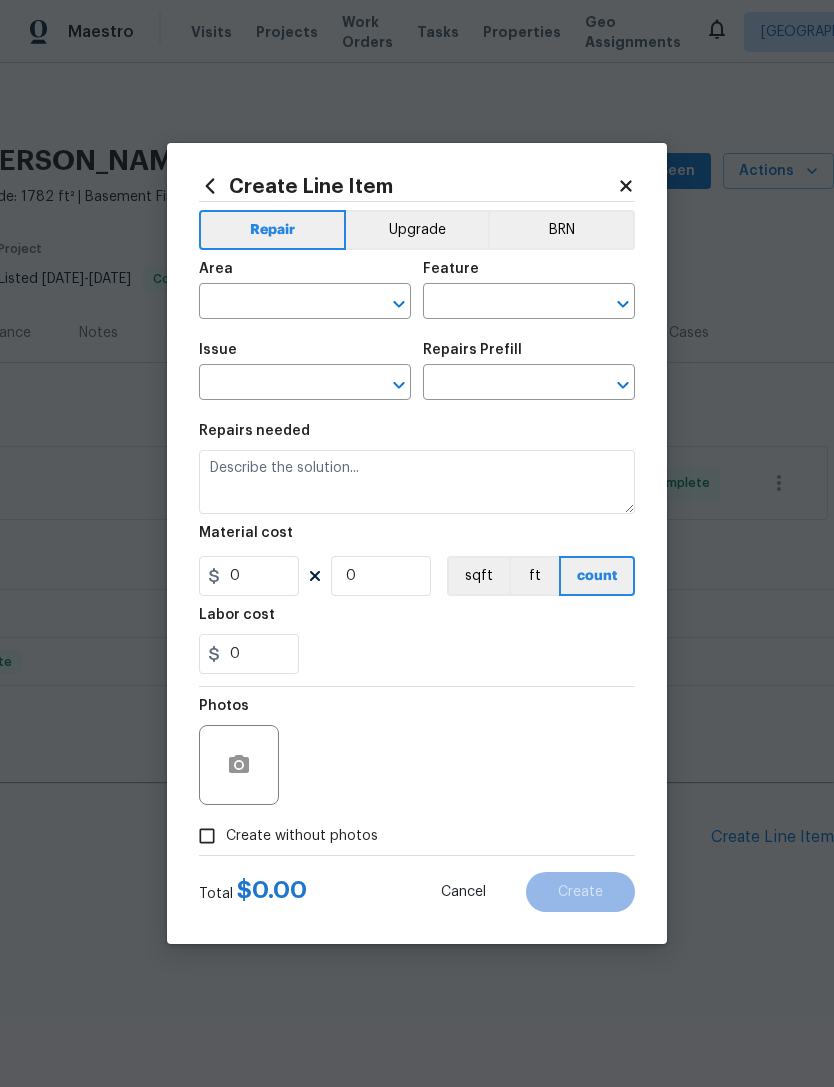 click at bounding box center (277, 303) 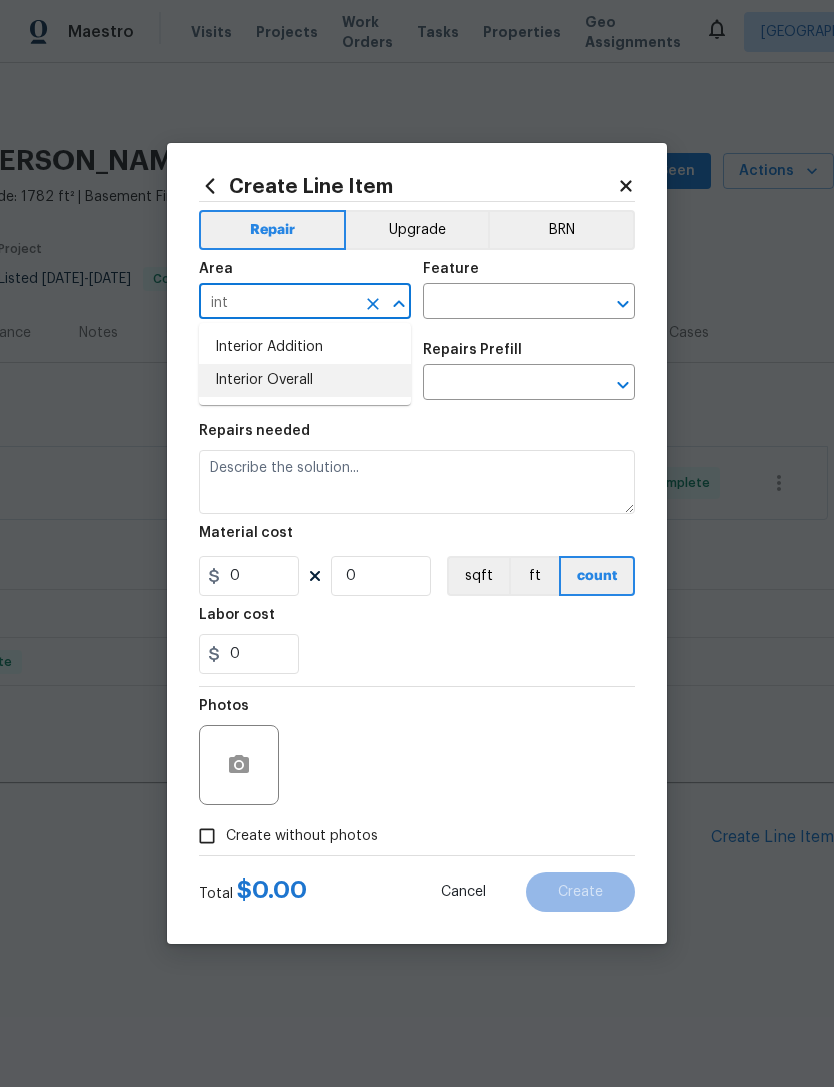 click on "Interior Overall" at bounding box center (305, 380) 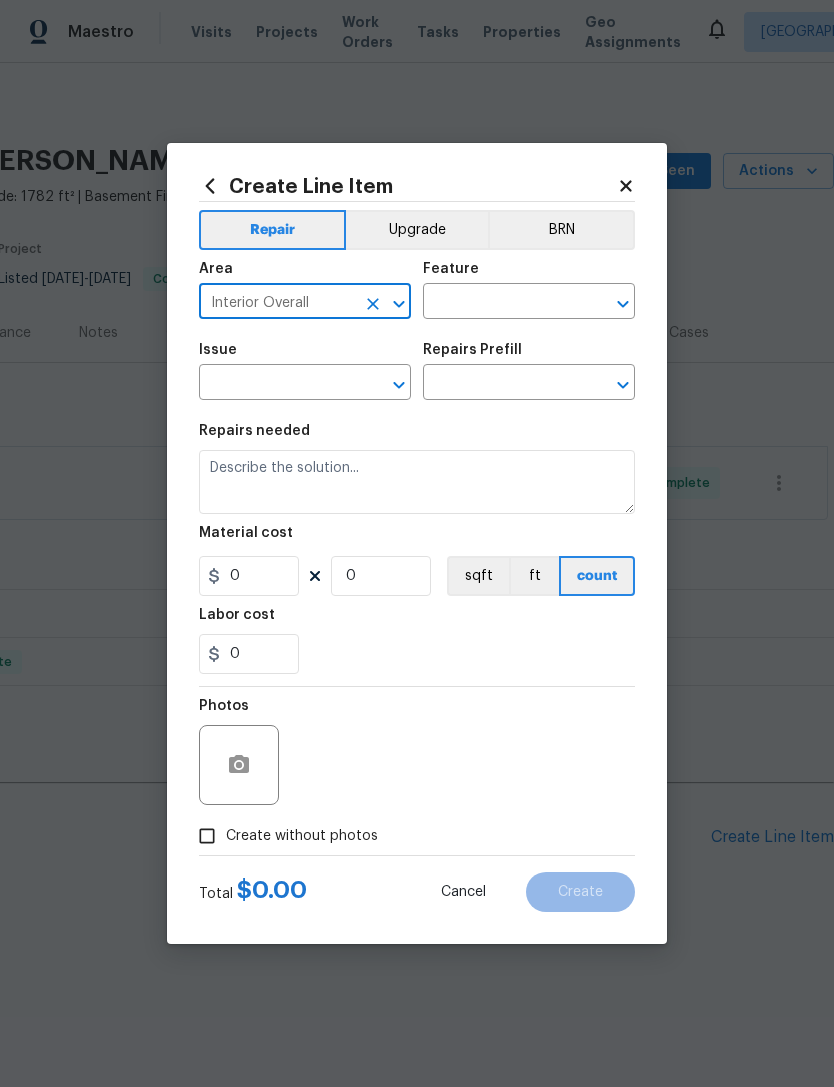 click at bounding box center (501, 303) 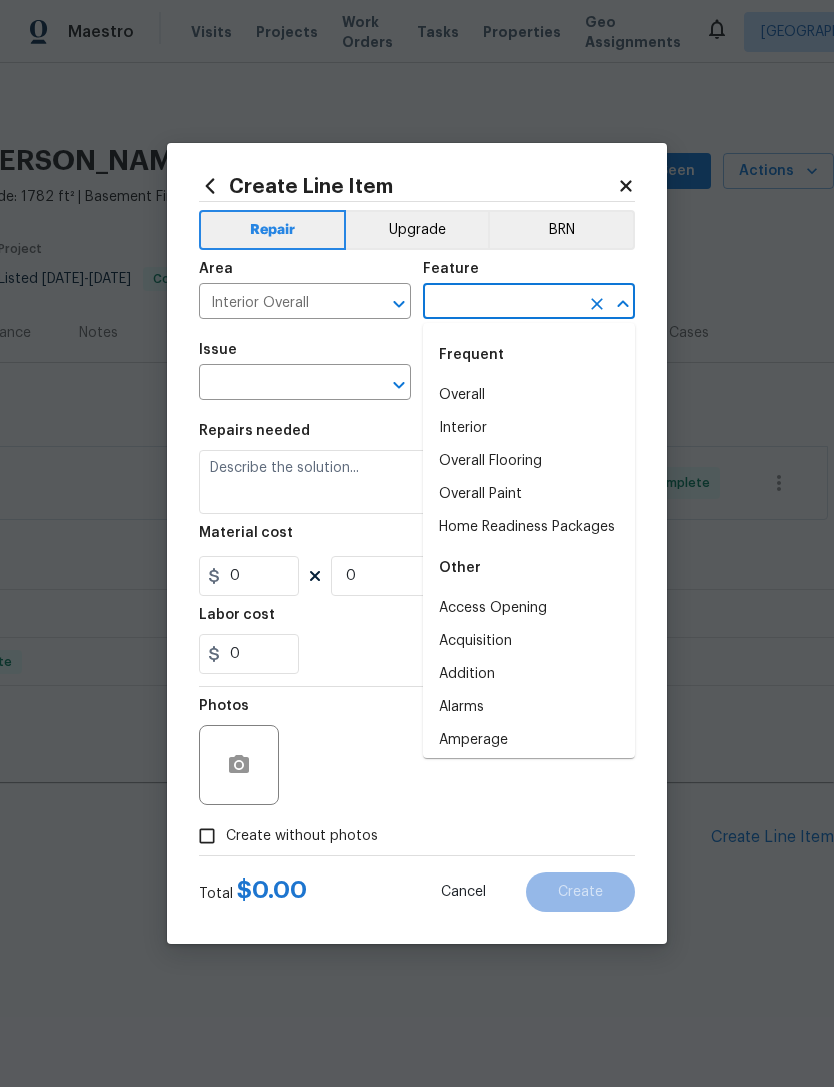 click on "Interior" at bounding box center (529, 428) 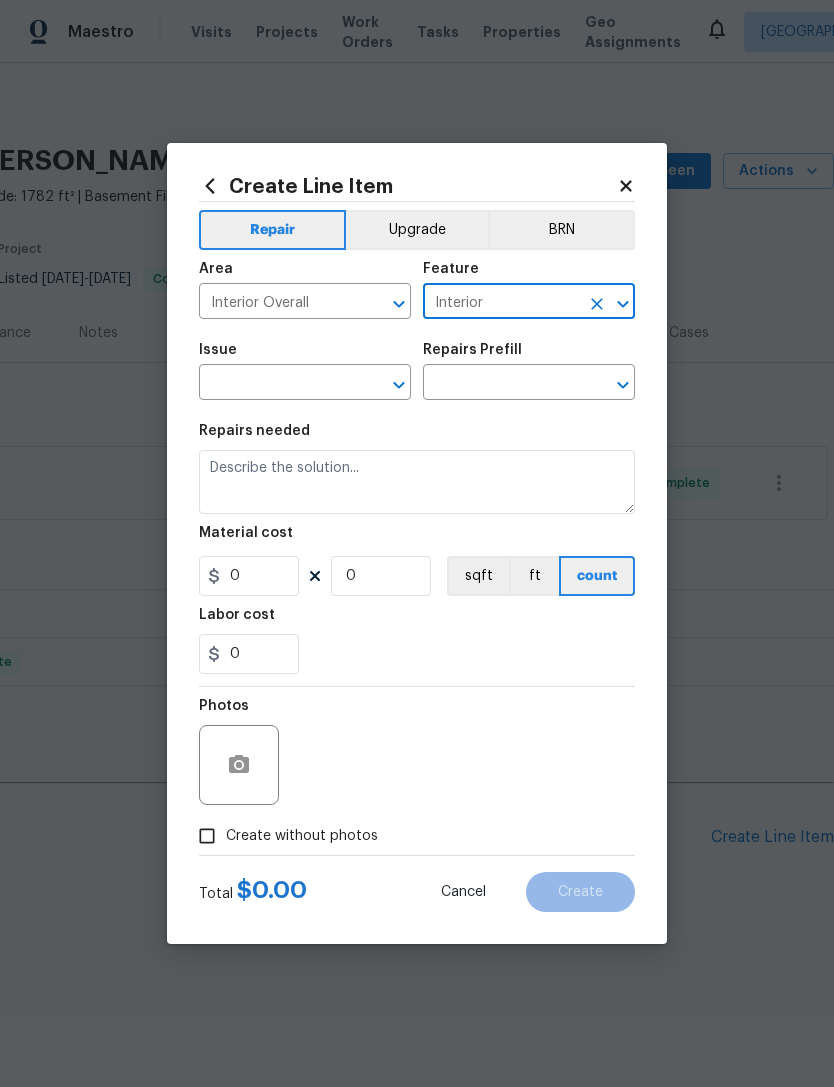 click at bounding box center [277, 384] 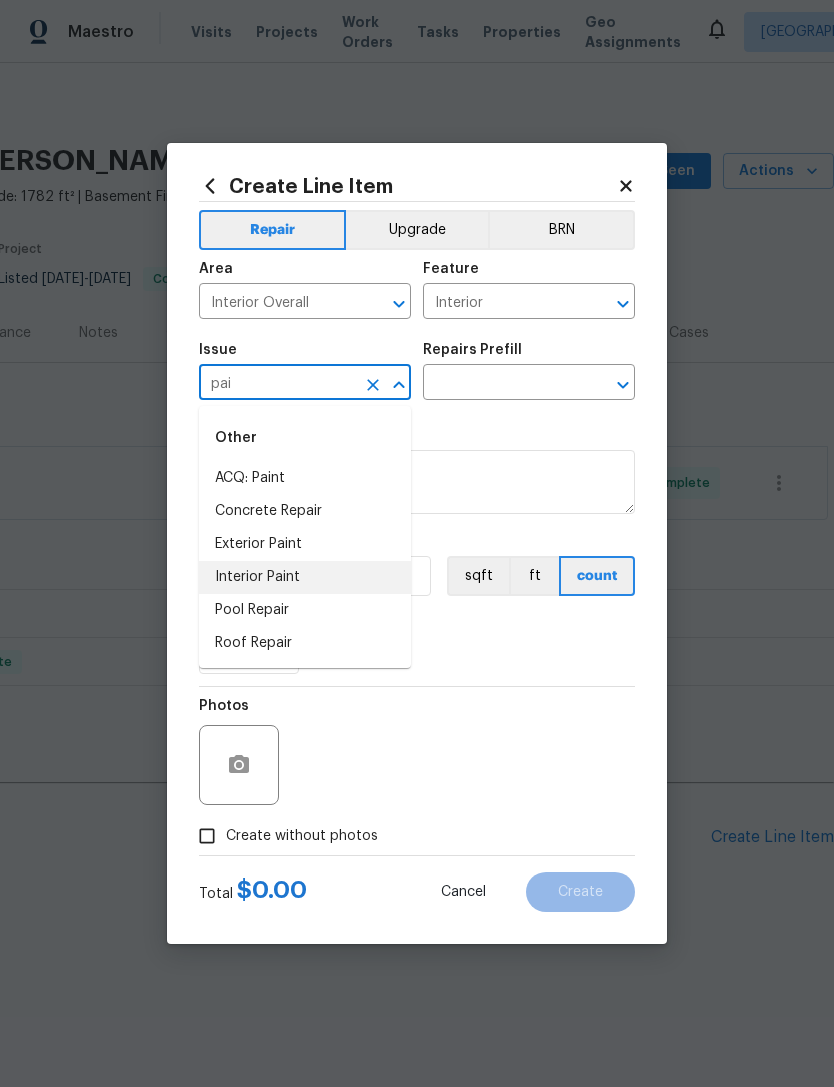 click on "Interior Paint" at bounding box center [305, 577] 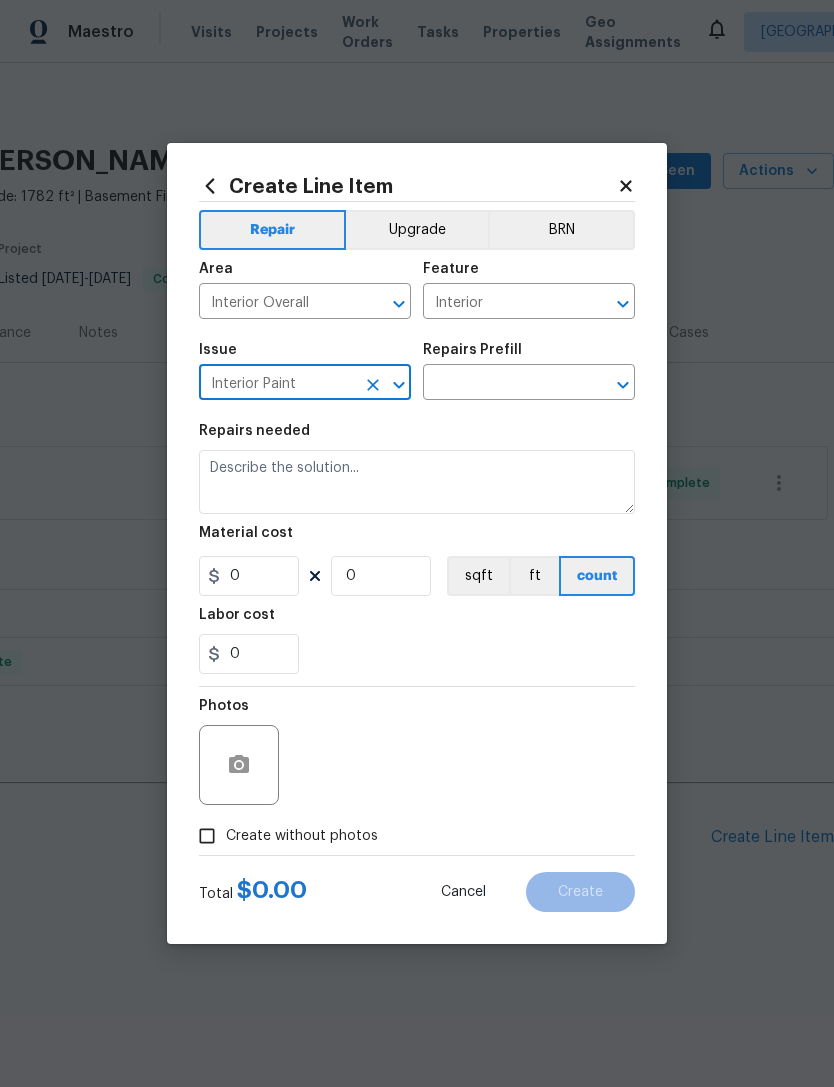 click at bounding box center [501, 384] 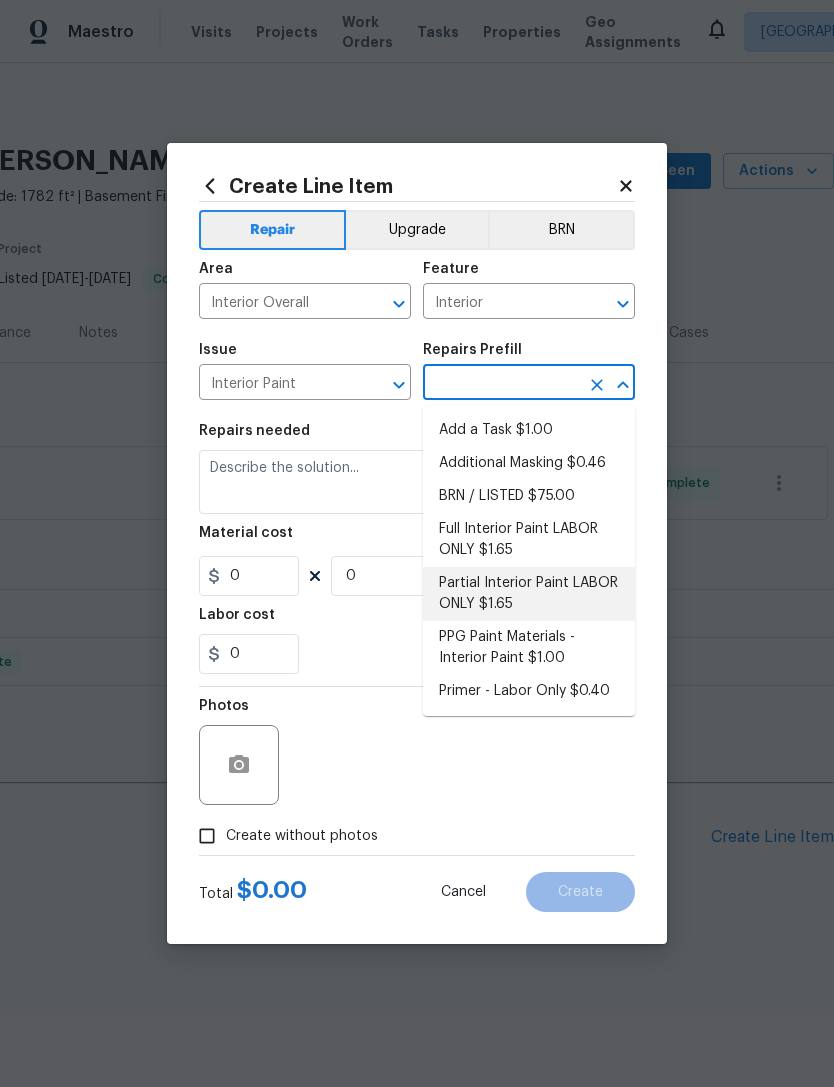 click on "Partial Interior Paint LABOR ONLY $1.65" at bounding box center (529, 594) 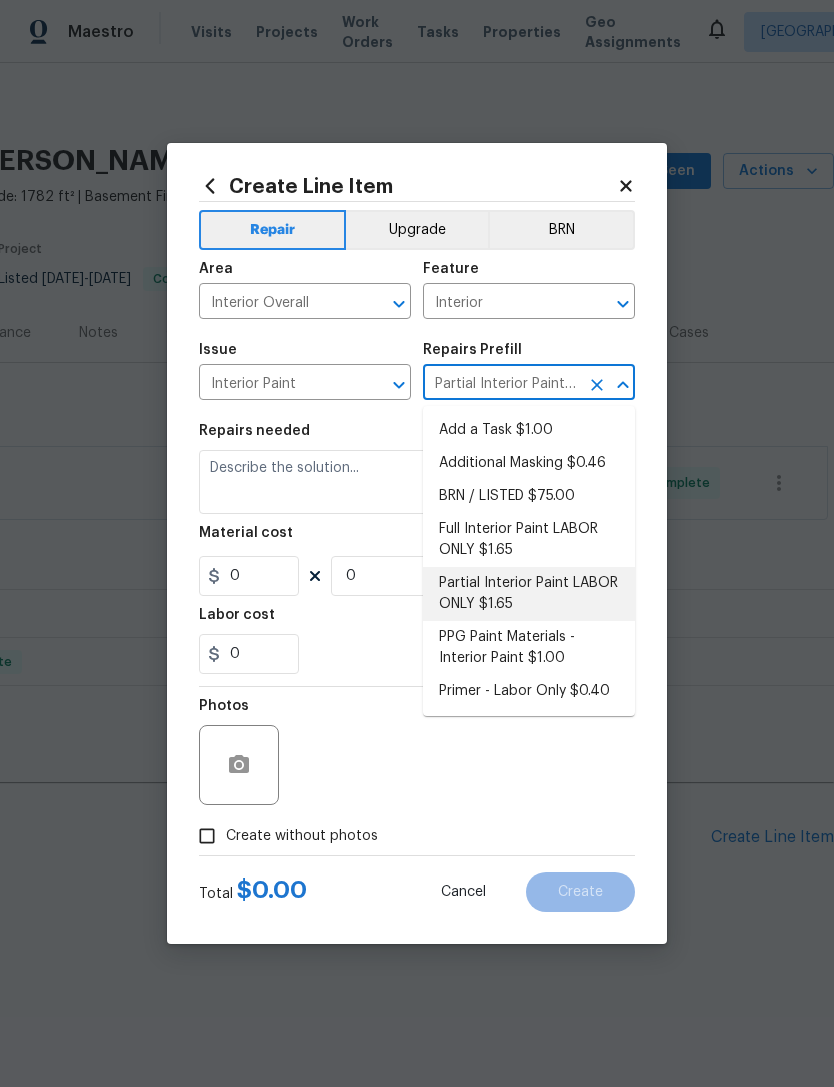 type on "Overall Paint" 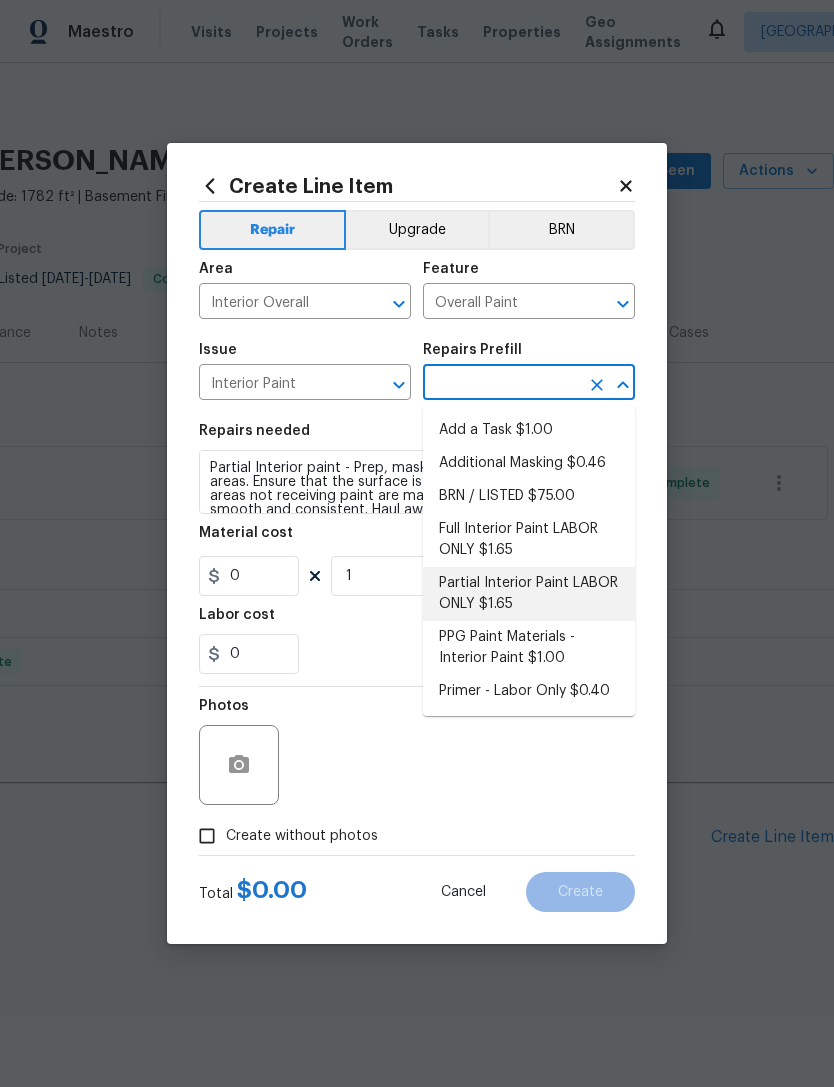 type on "Partial Interior Paint LABOR ONLY $1.65" 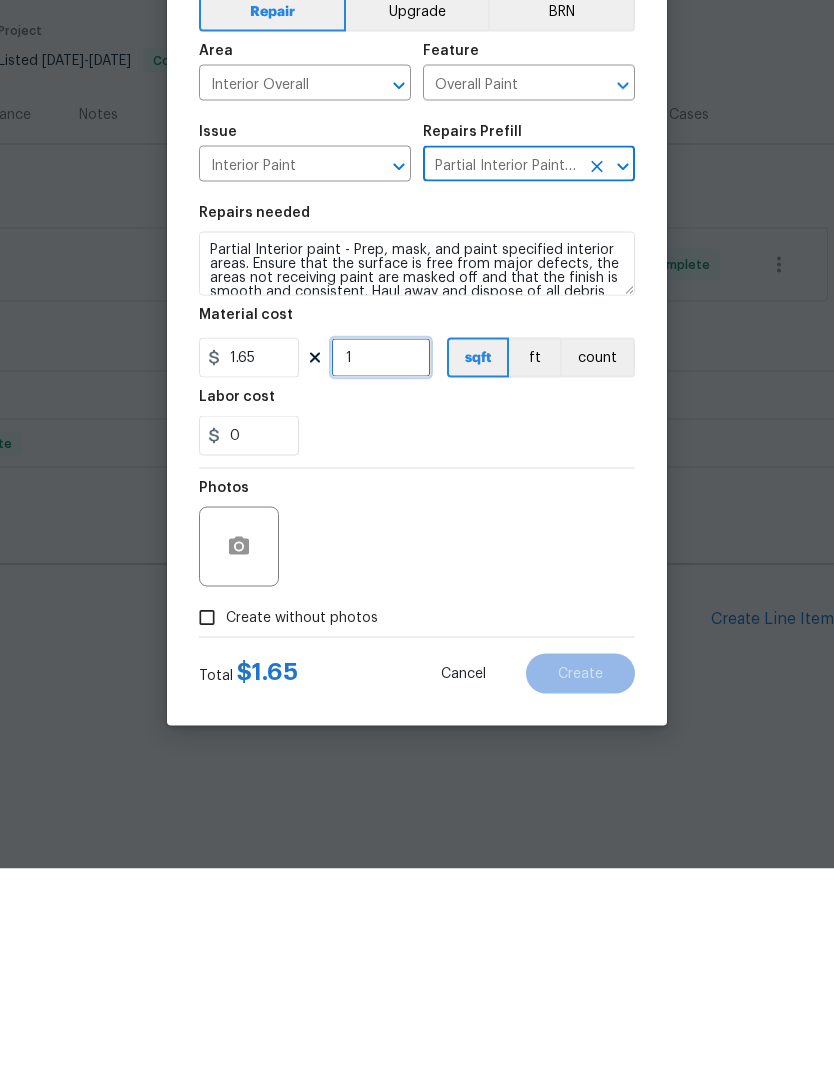 click on "1" at bounding box center (381, 576) 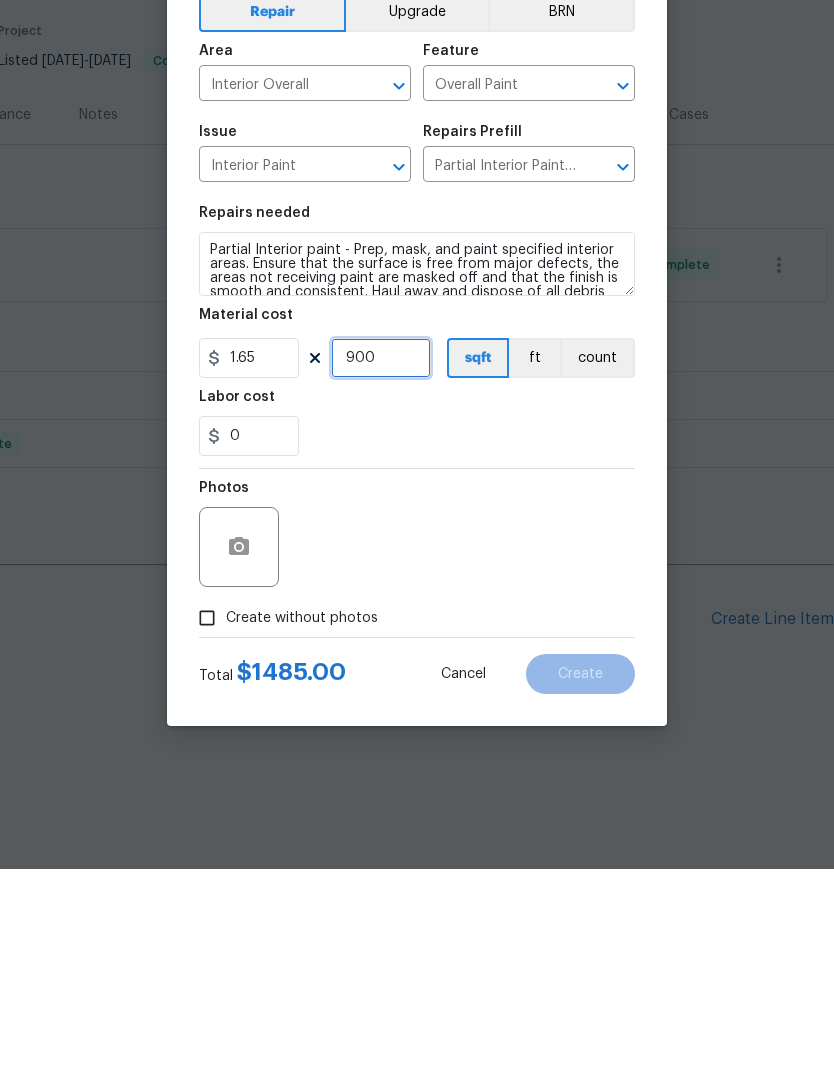 type on "900" 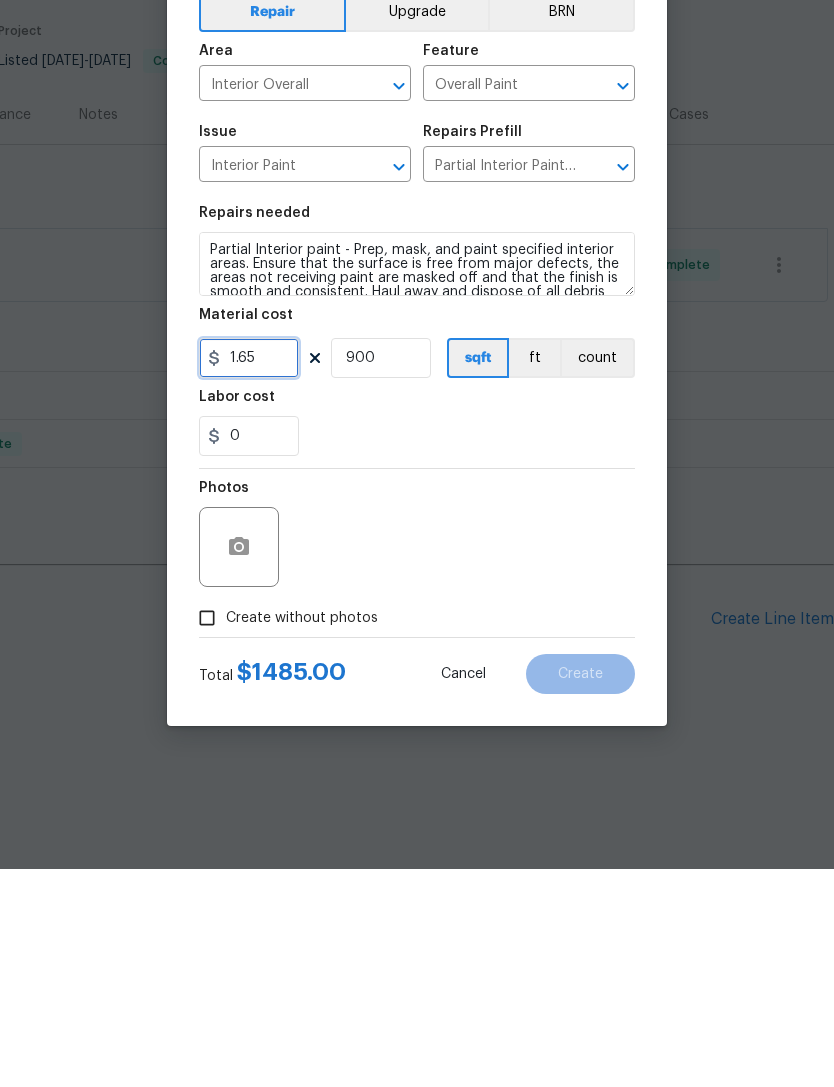 click on "1.65" at bounding box center [249, 576] 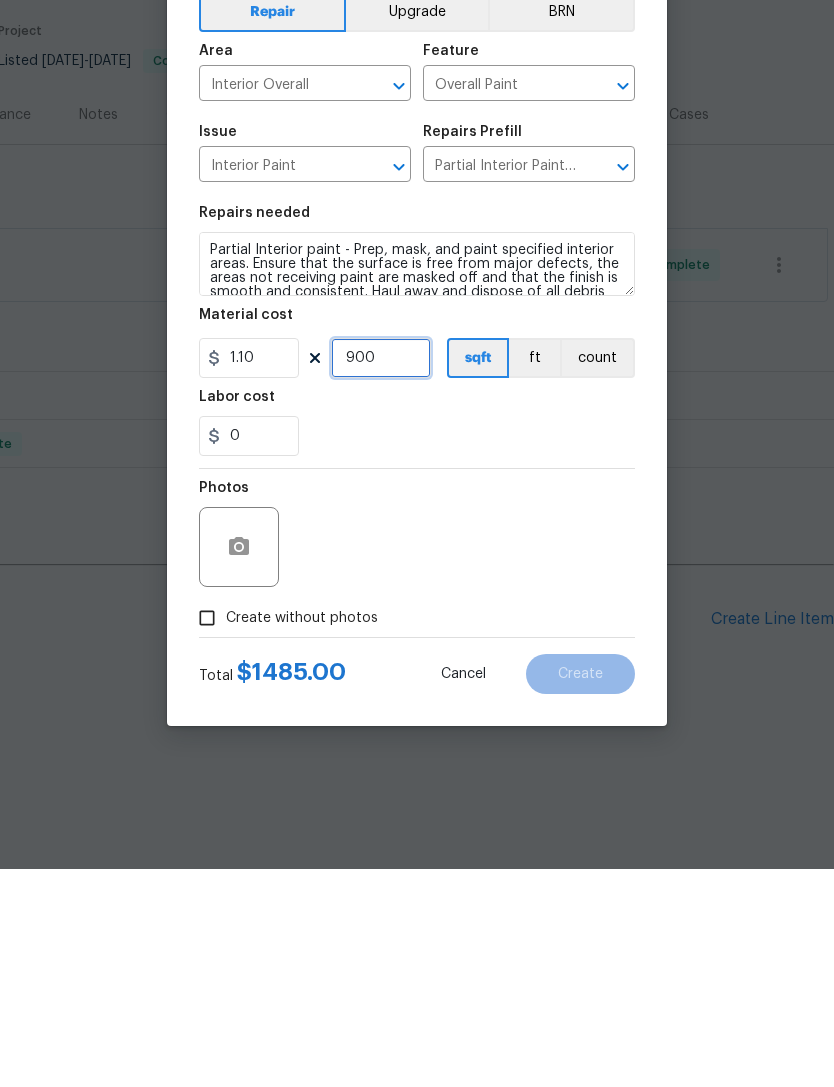 click on "900" at bounding box center [381, 576] 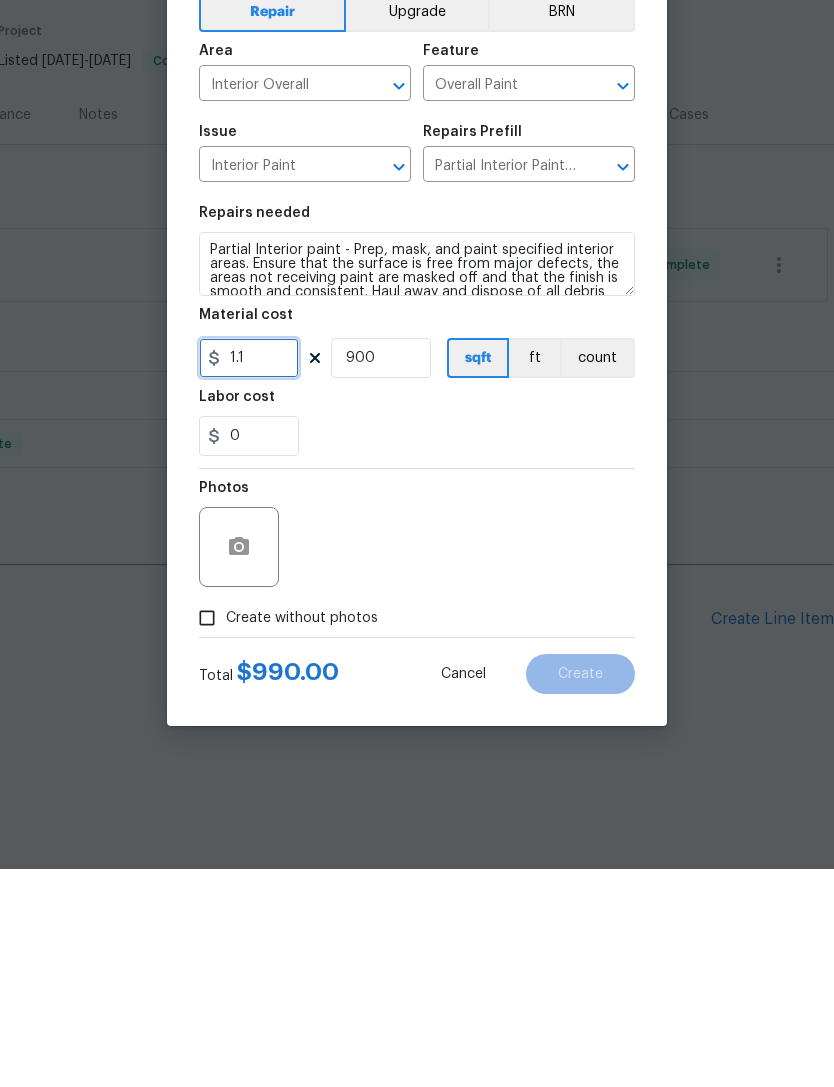 click on "1.1" at bounding box center (249, 576) 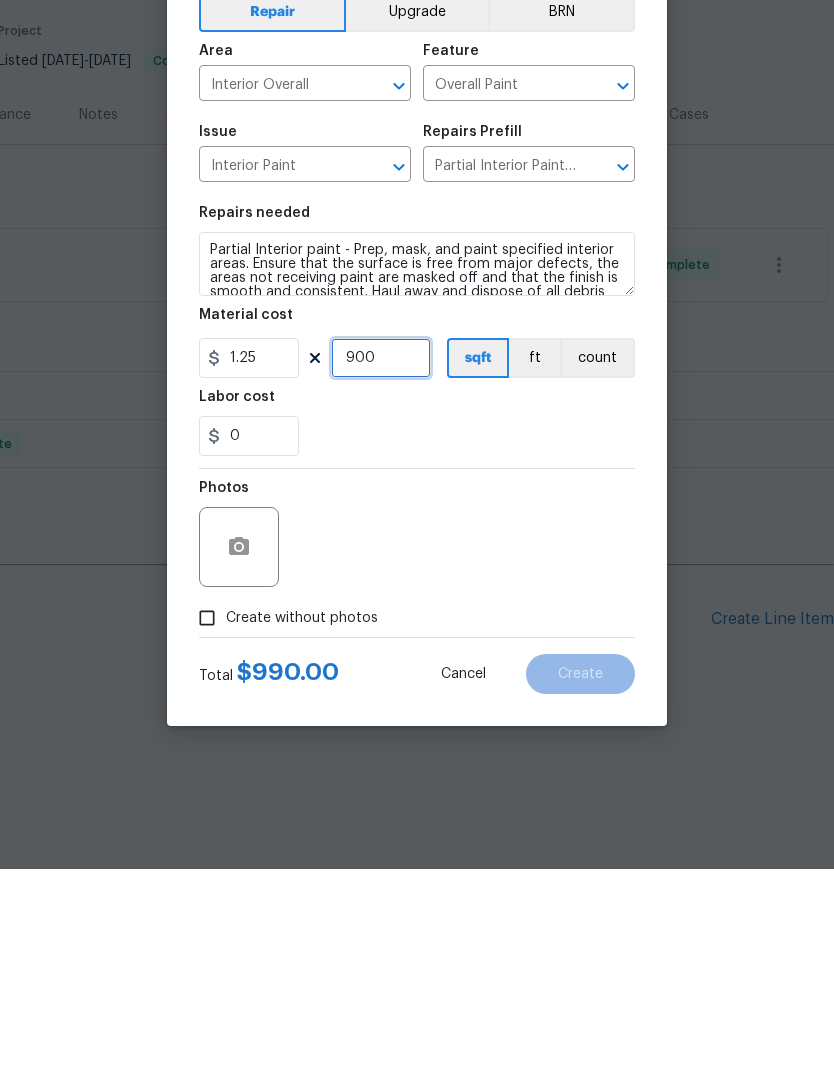 click on "900" at bounding box center (381, 576) 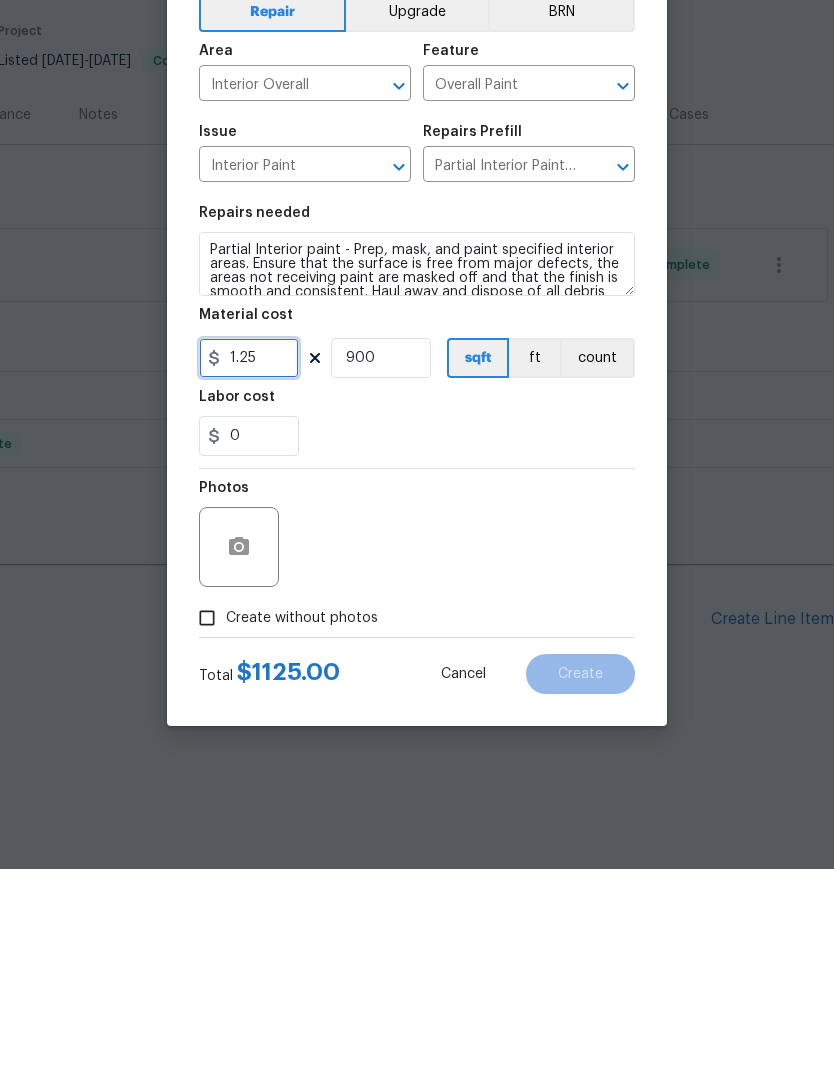 click on "1.25" at bounding box center [249, 576] 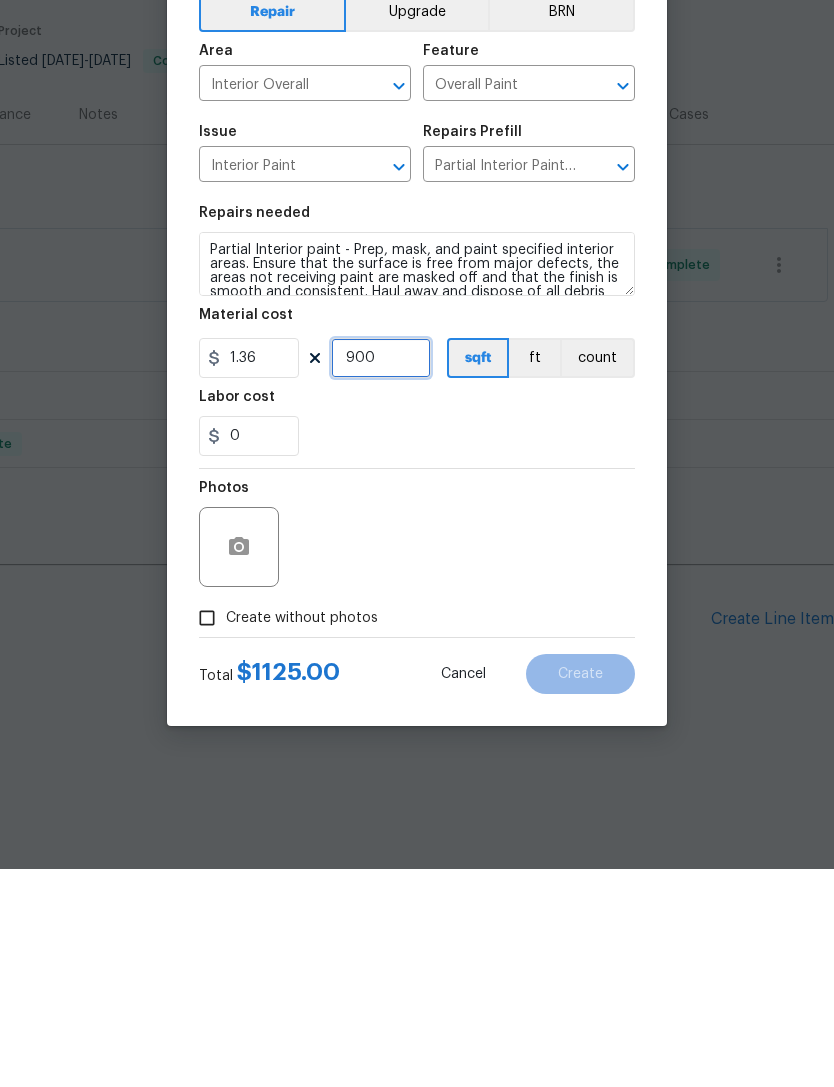click on "900" at bounding box center [381, 576] 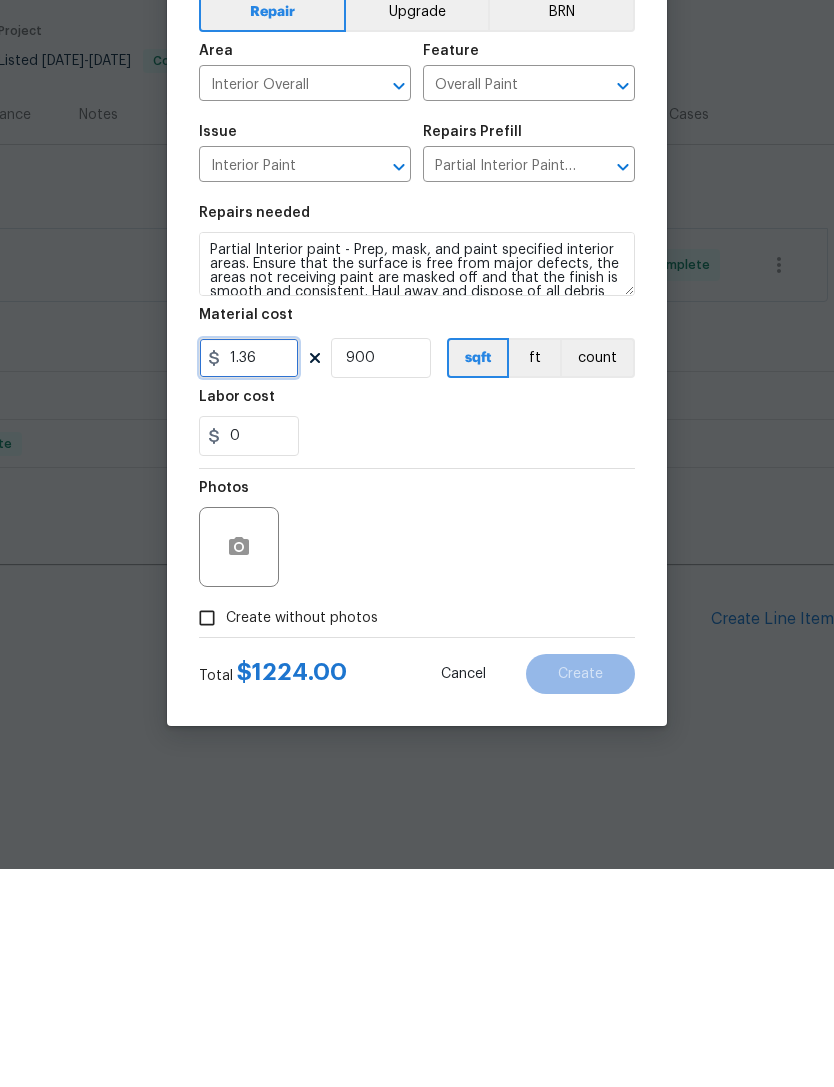 click on "1.36" at bounding box center [249, 576] 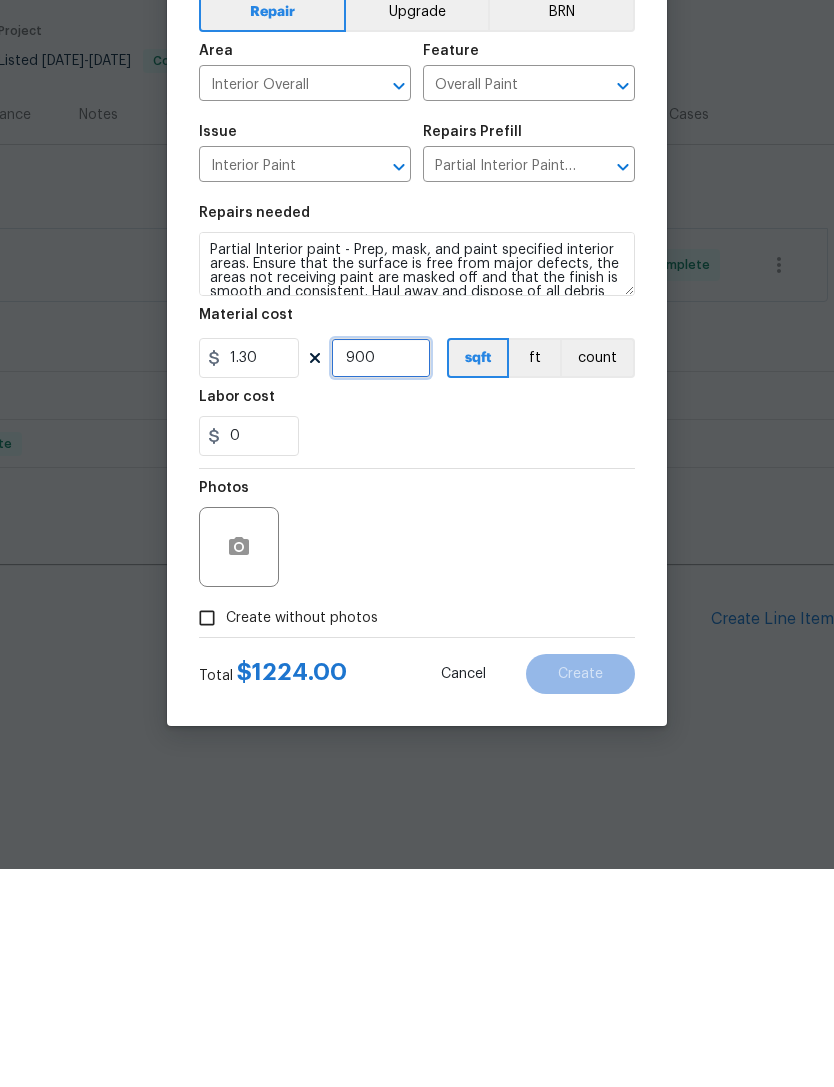 click on "900" at bounding box center (381, 576) 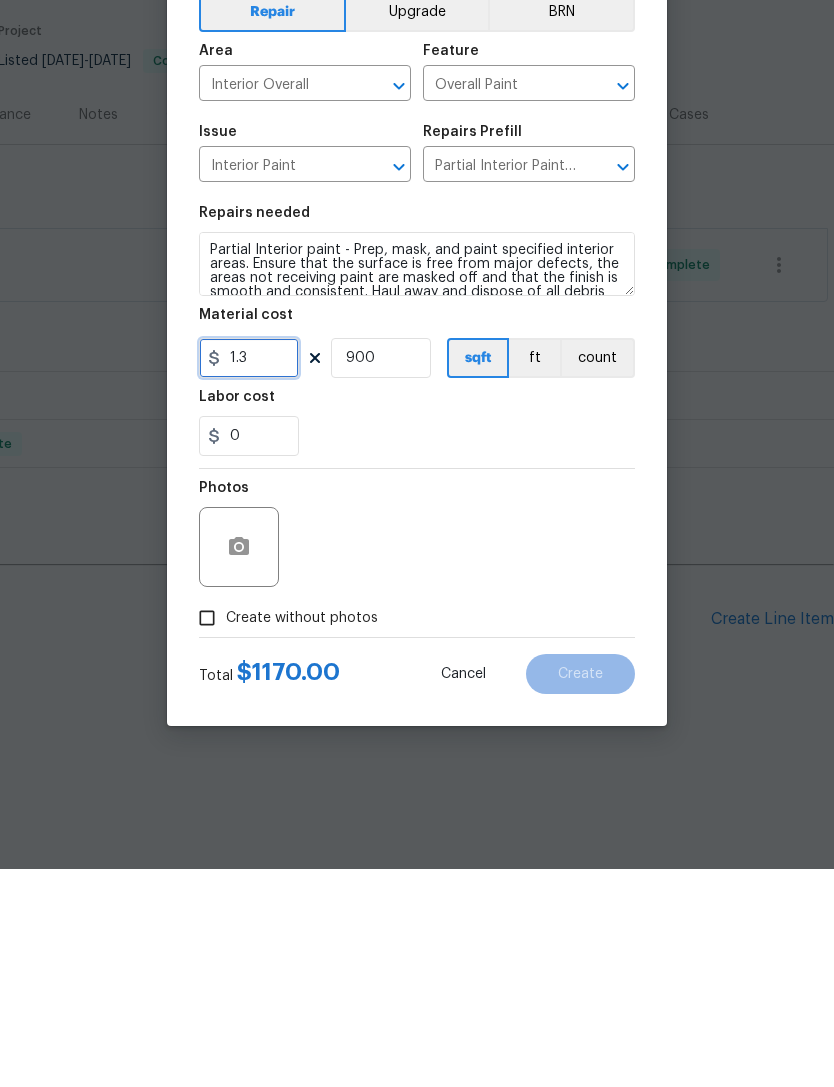 click on "1.3" at bounding box center [249, 576] 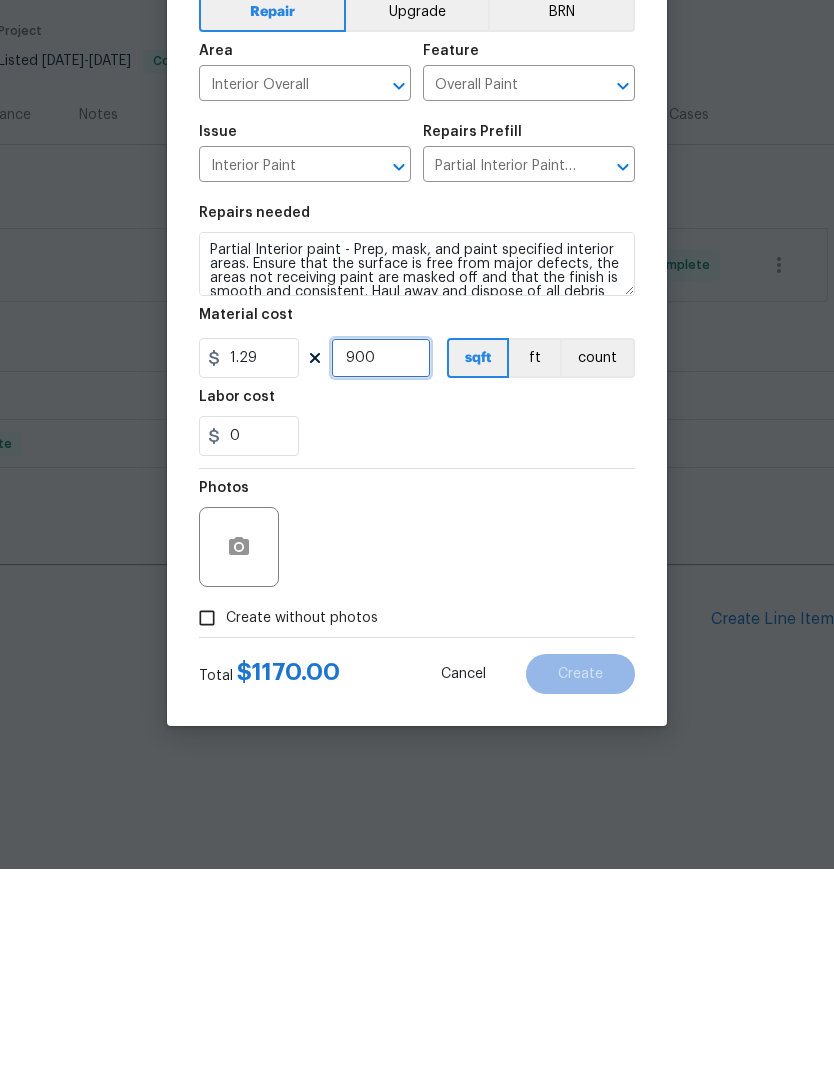 click on "900" at bounding box center (381, 576) 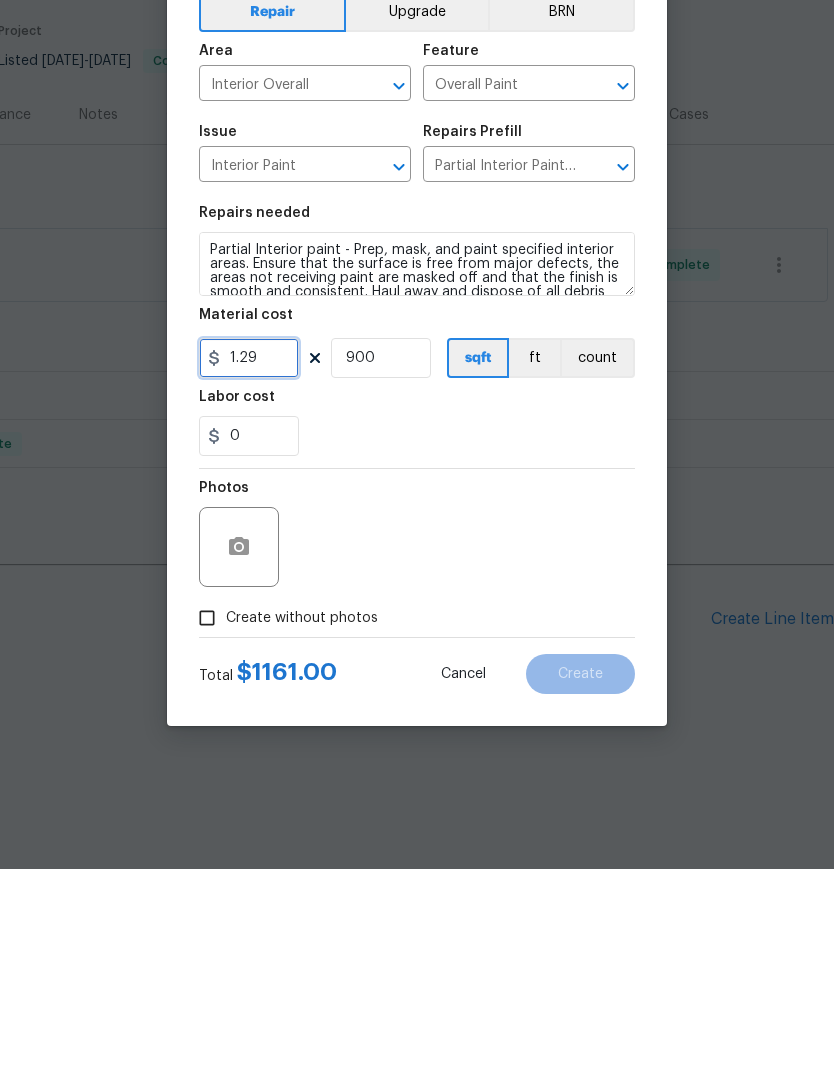 click on "1.29" at bounding box center (249, 576) 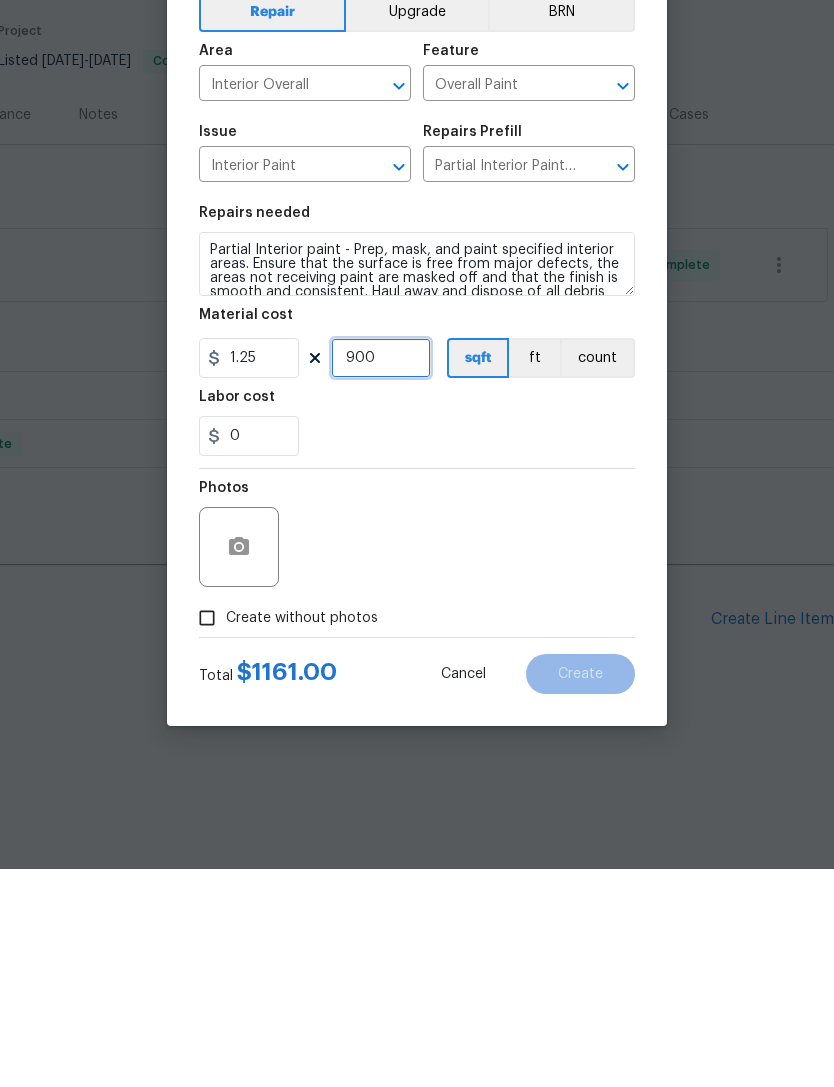 click on "900" at bounding box center (381, 576) 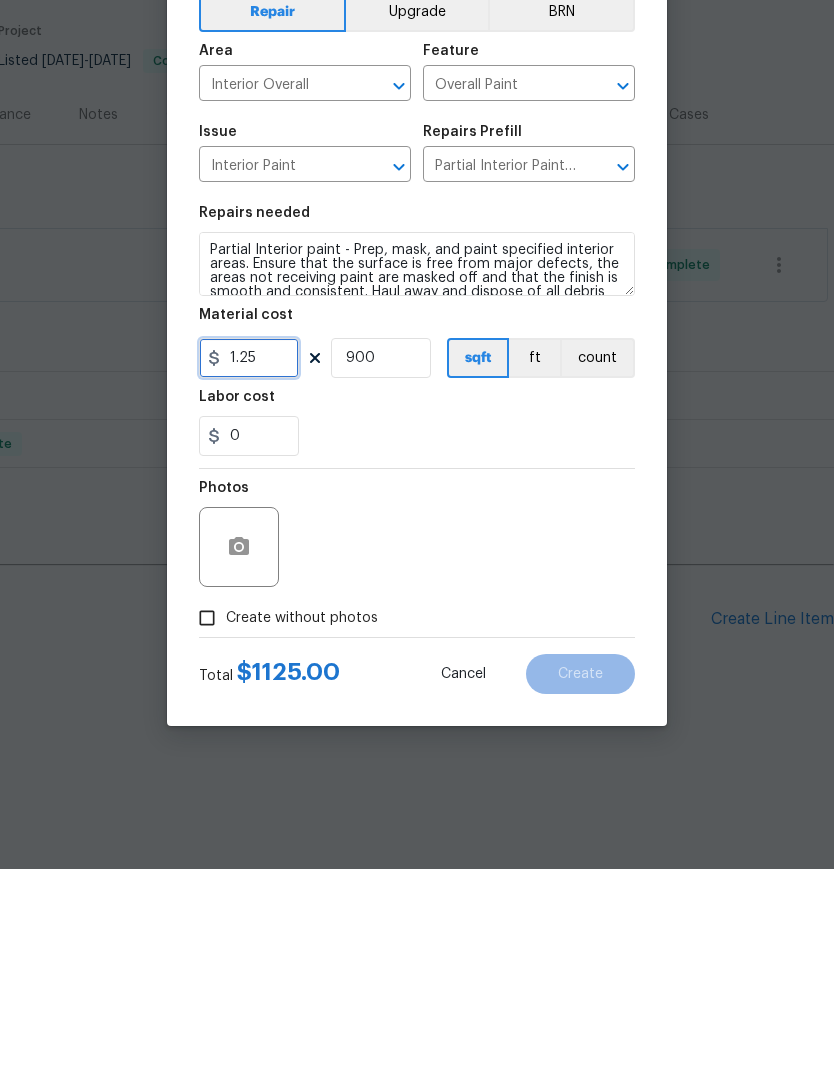 click on "1.25" at bounding box center (249, 576) 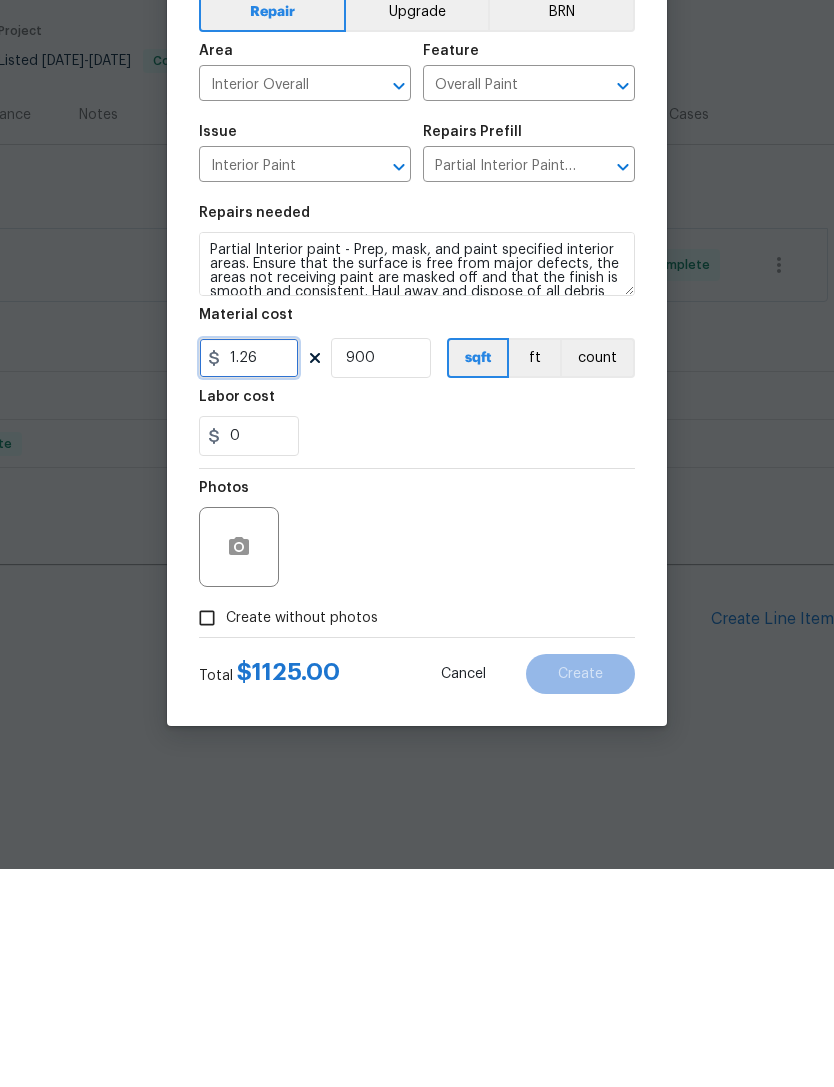 type on "1.26" 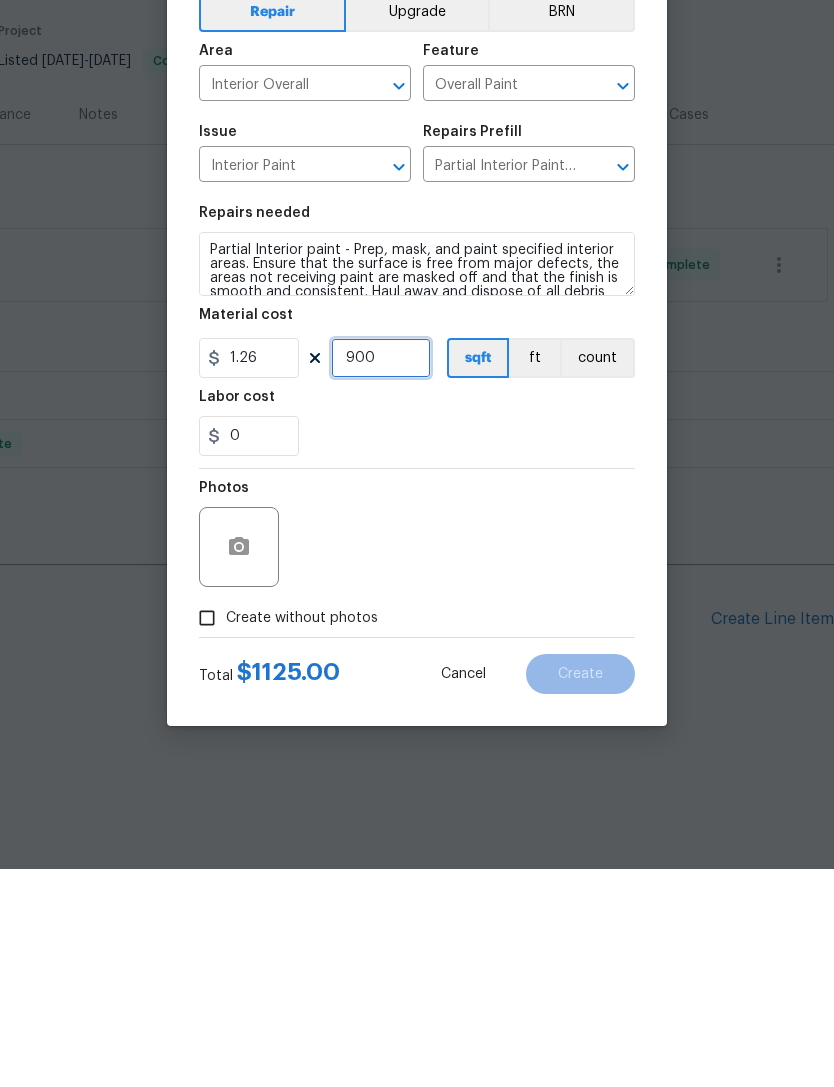 click on "900" at bounding box center (381, 576) 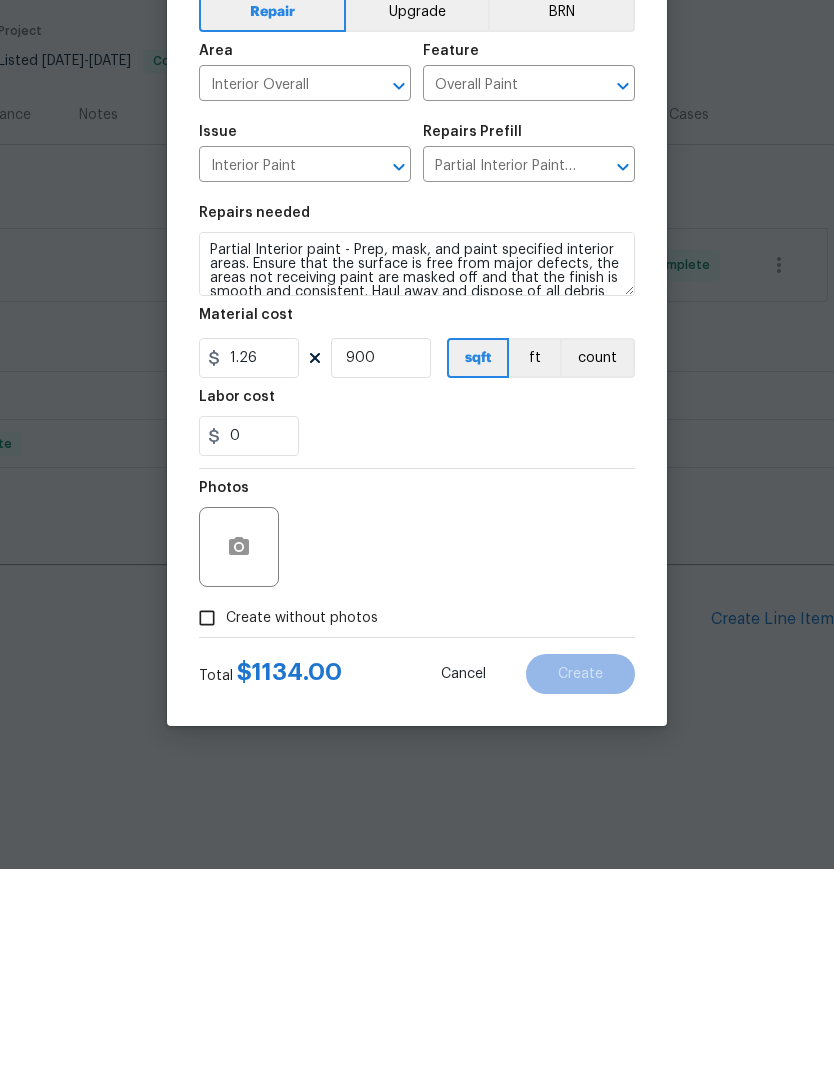 click on "0" at bounding box center (417, 654) 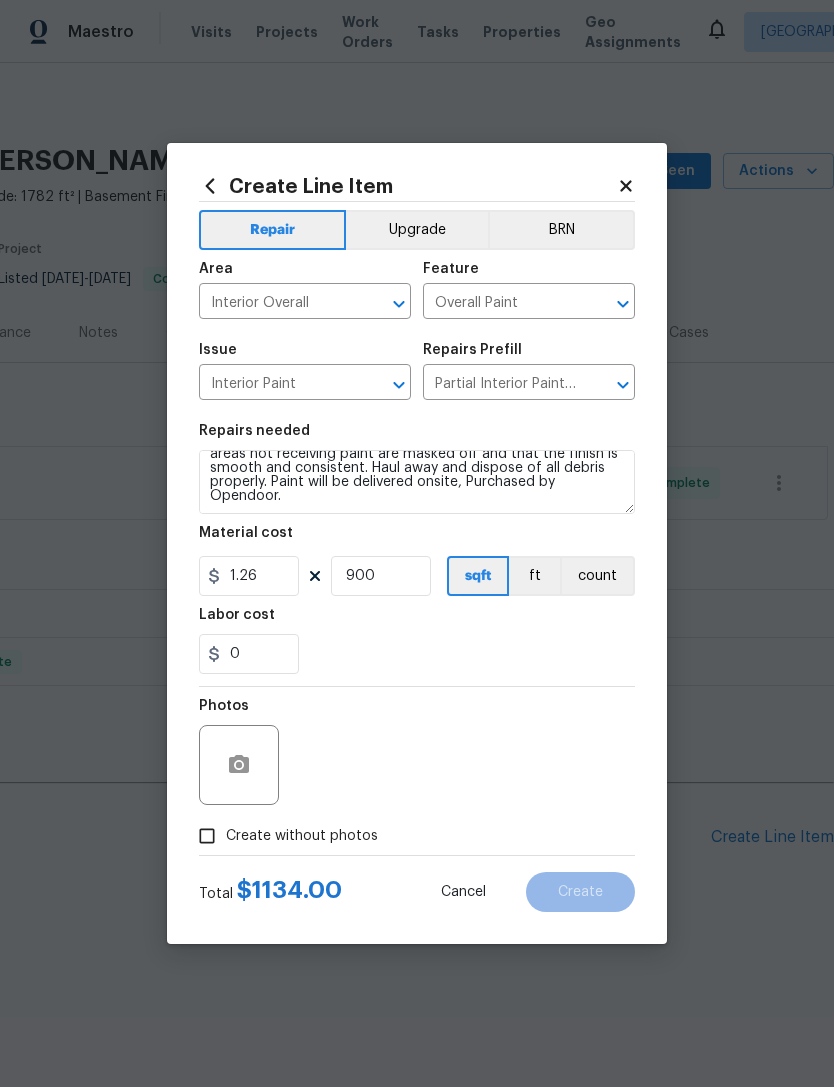 scroll, scrollTop: 42, scrollLeft: 0, axis: vertical 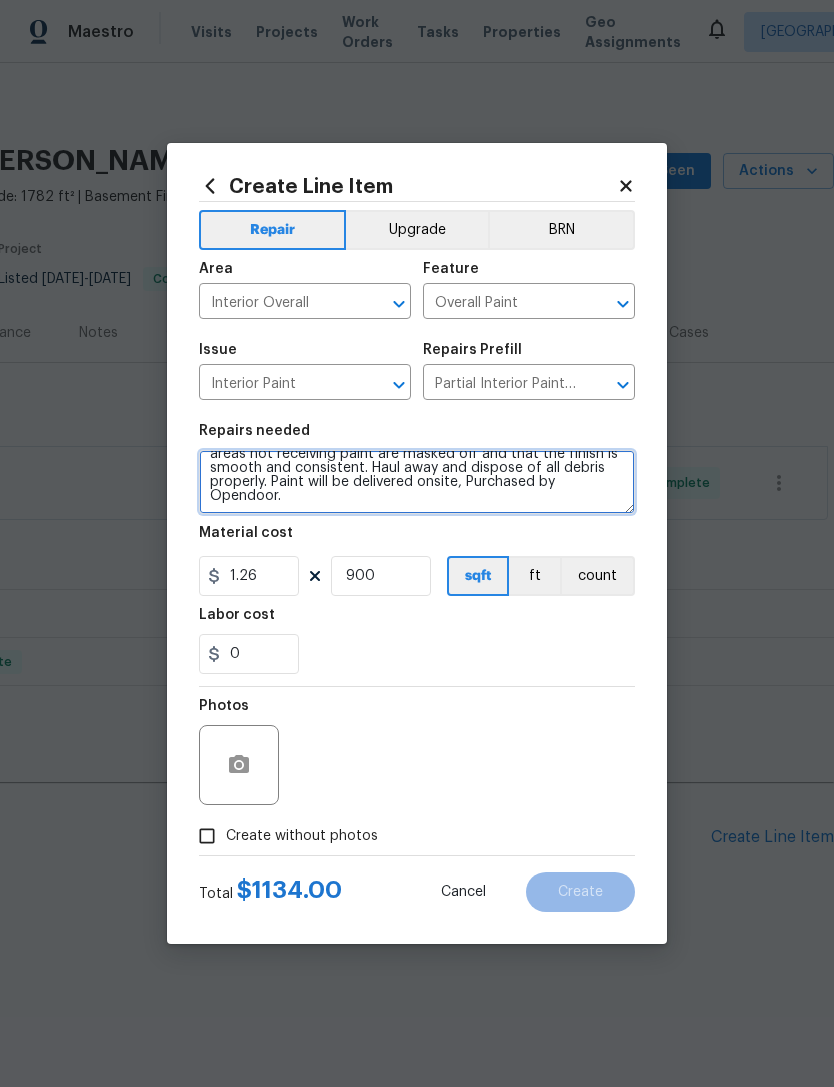 click on "Partial Interior paint - Prep, mask, and paint specified interior areas. Ensure that the surface is free from major defects, the areas not receiving paint are masked off and that the finish is smooth and consistent. Haul away and dispose of all debris properly. Paint will be delivered onsite, Purchased by Opendoor." at bounding box center [417, 482] 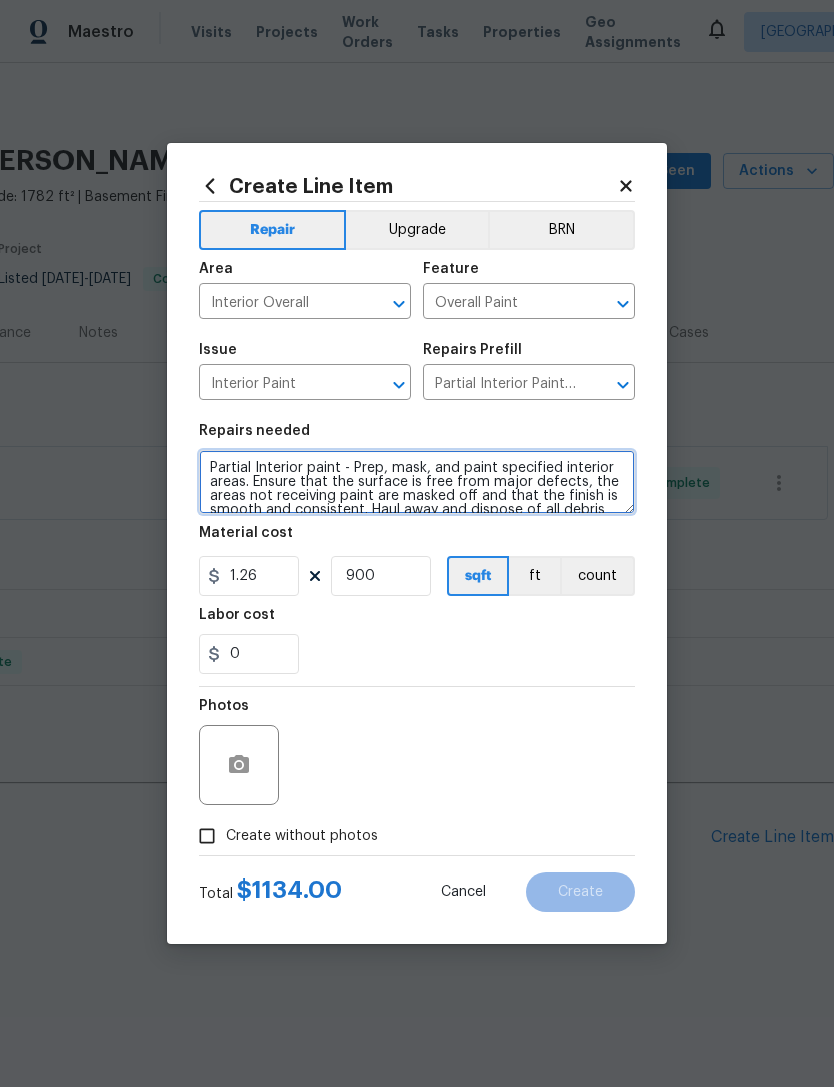scroll, scrollTop: 0, scrollLeft: 0, axis: both 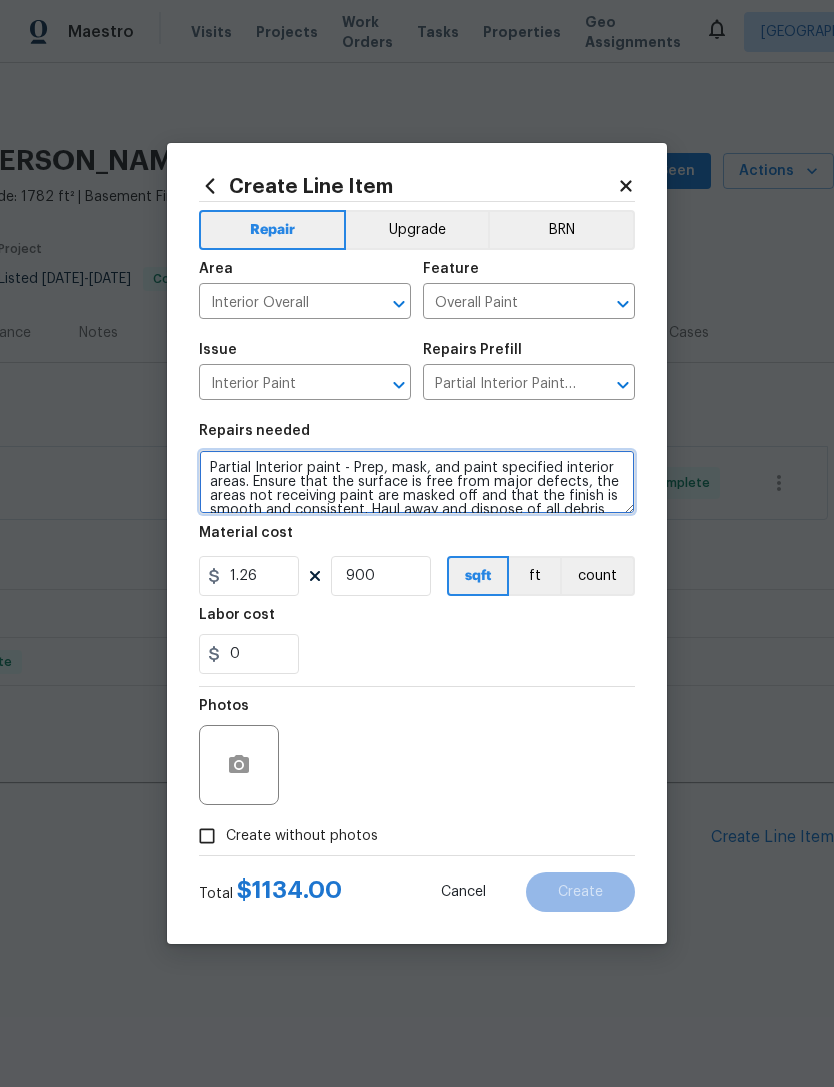 click on "Partial Interior paint - Prep, mask, and paint specified interior areas. Ensure that the surface is free from major defects, the areas not receiving paint are masked off and that the finish is smooth and consistent. Haul away and dispose of all debris properly. Paint will be delivered onsite, Purchased by Opendoor." at bounding box center (417, 482) 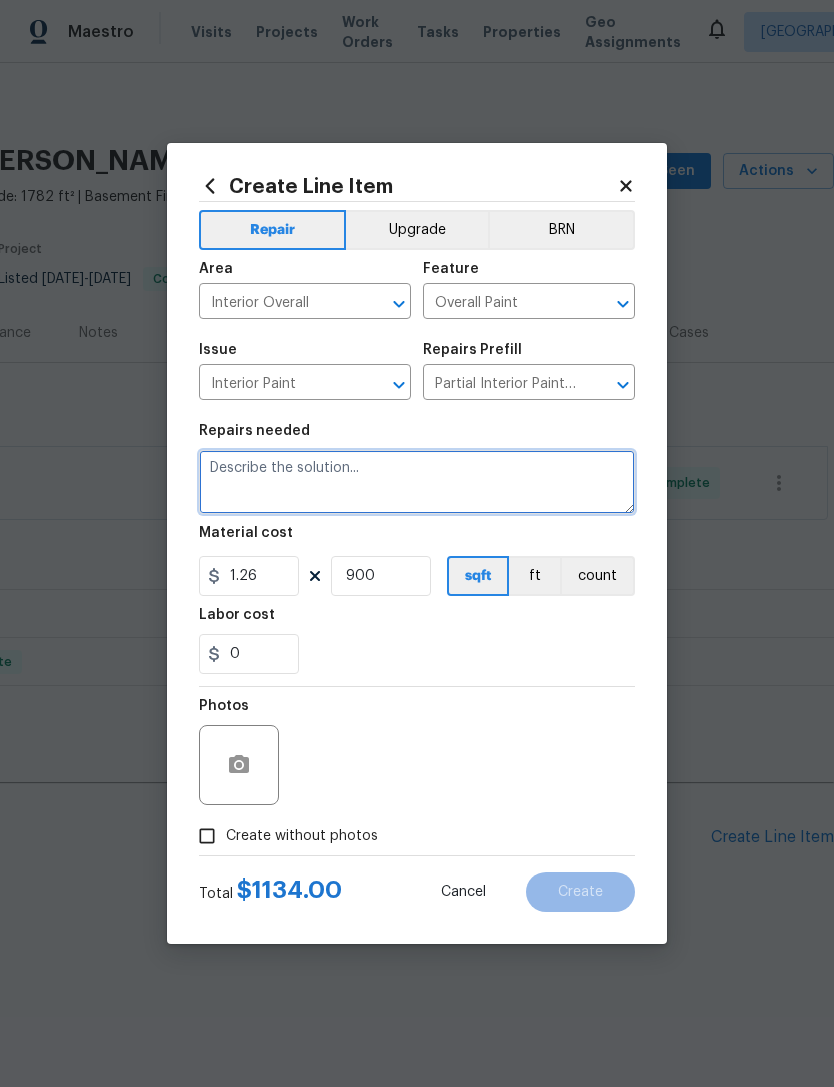 scroll, scrollTop: 0, scrollLeft: 0, axis: both 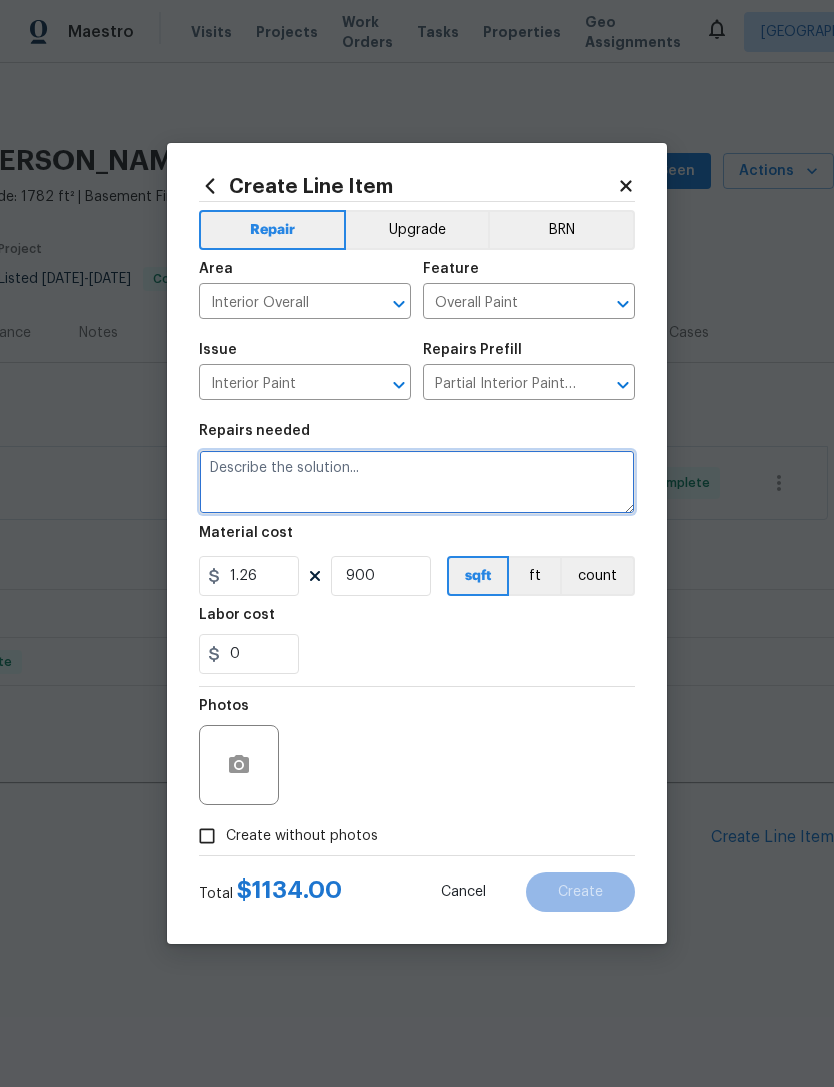 click at bounding box center (417, 482) 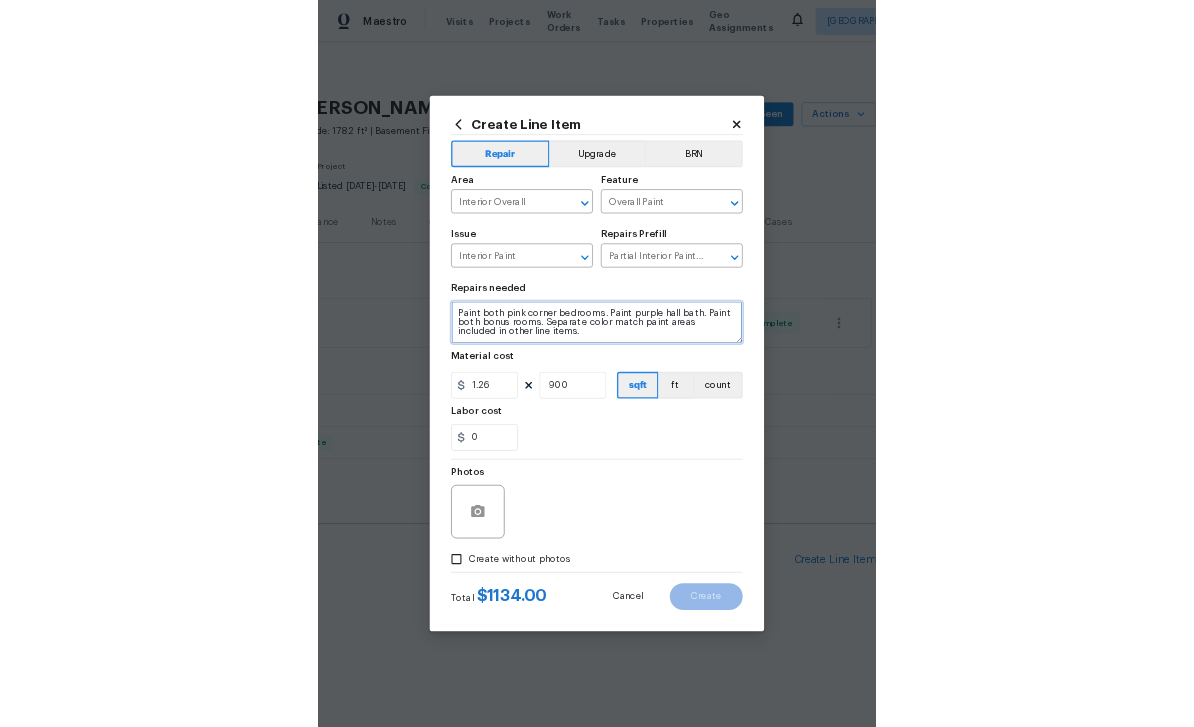 scroll, scrollTop: 14, scrollLeft: 0, axis: vertical 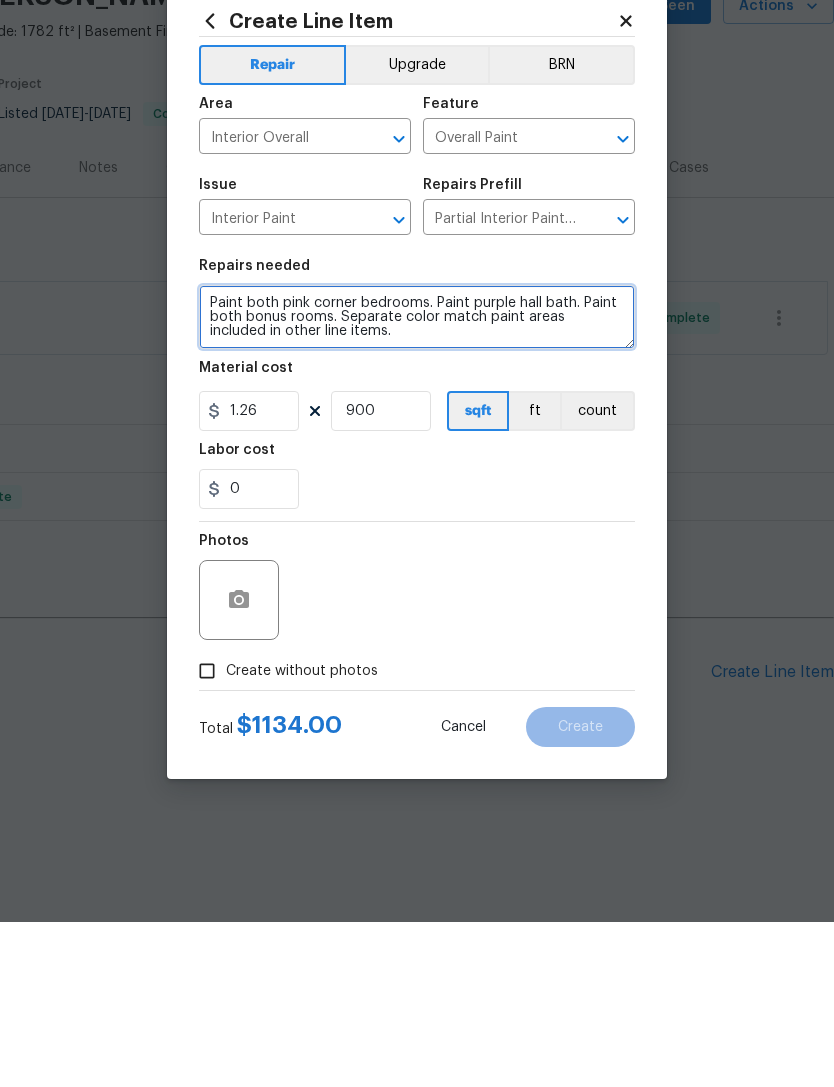type on "Paint both pink corner bedrooms. Paint purple hall bath. Paint both bonus rooms. Separate color match paint areas included in other line items." 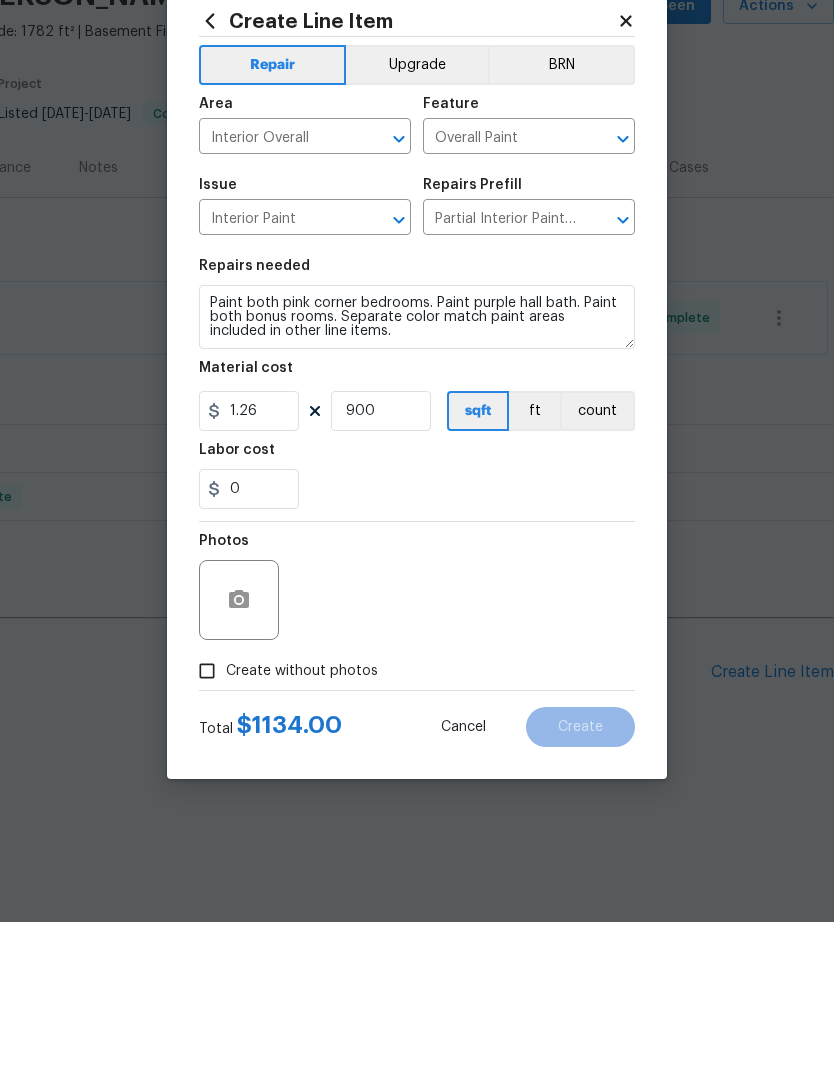 click on "0" at bounding box center [417, 654] 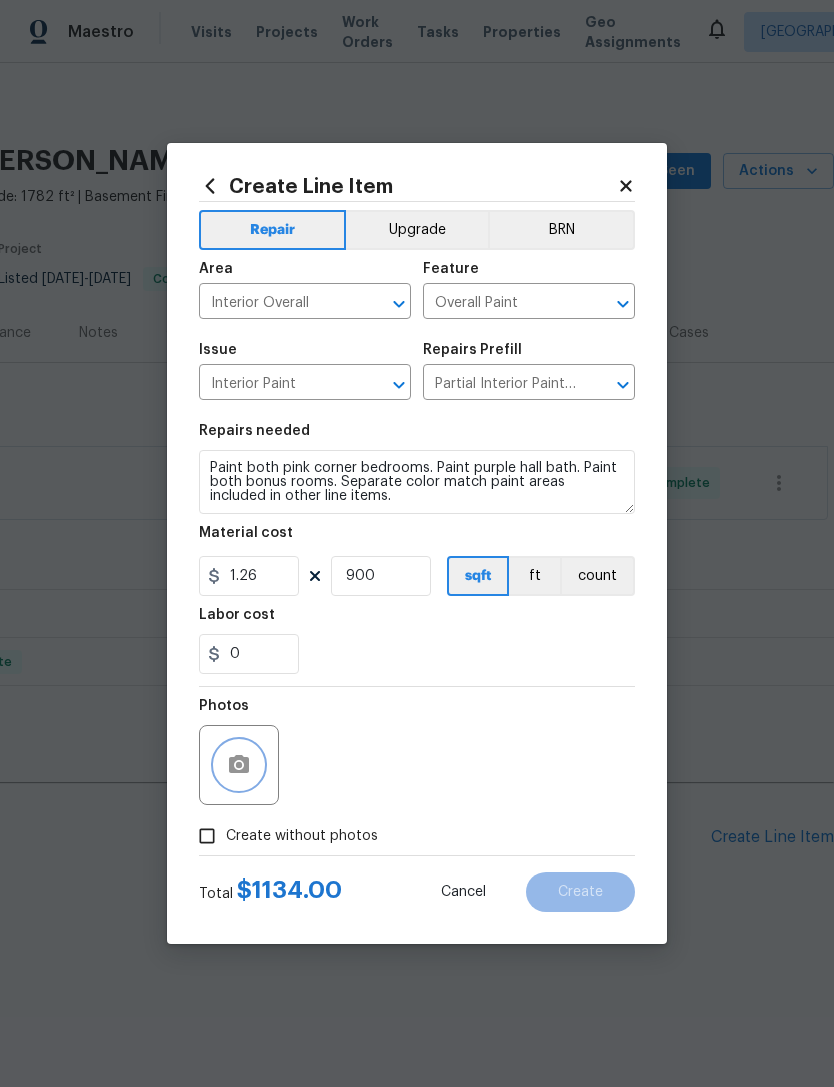 click at bounding box center [239, 765] 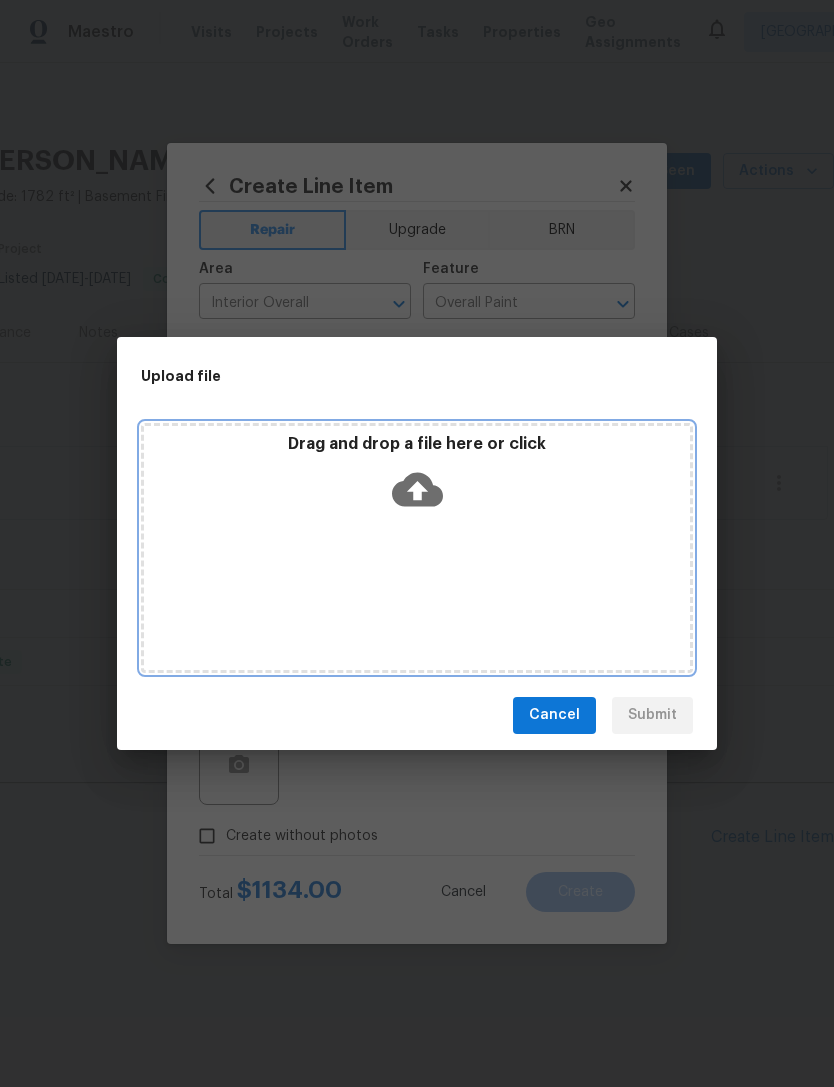 click 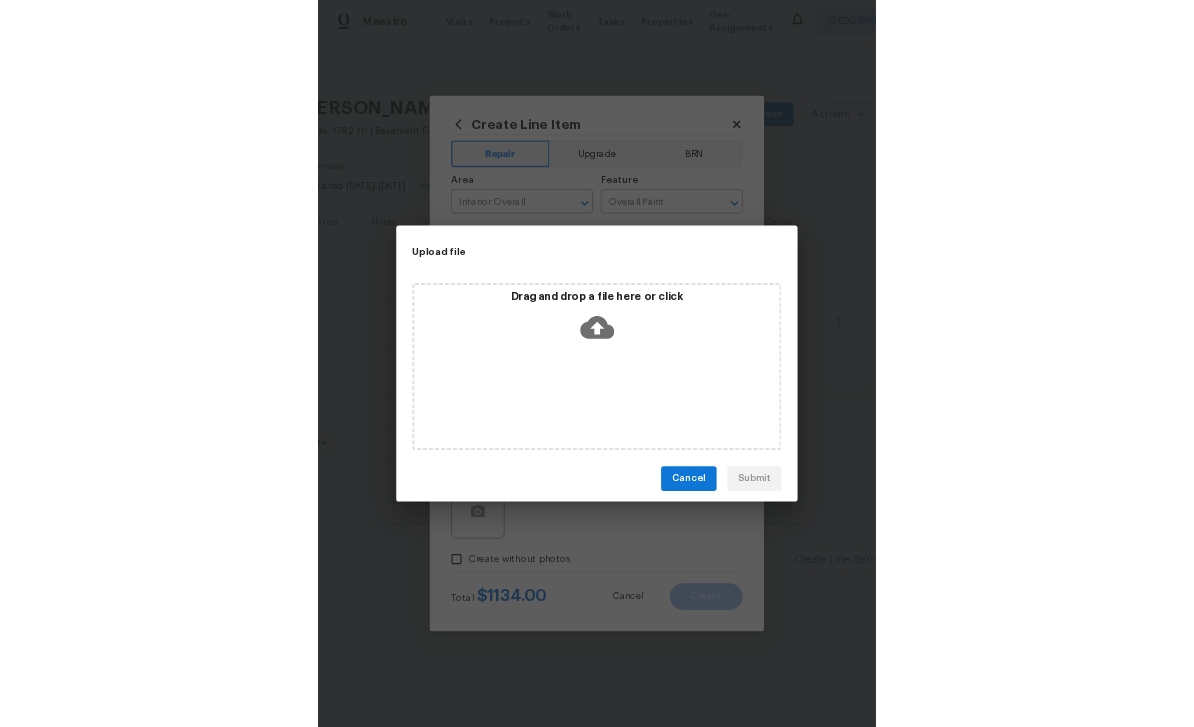scroll, scrollTop: 0, scrollLeft: 0, axis: both 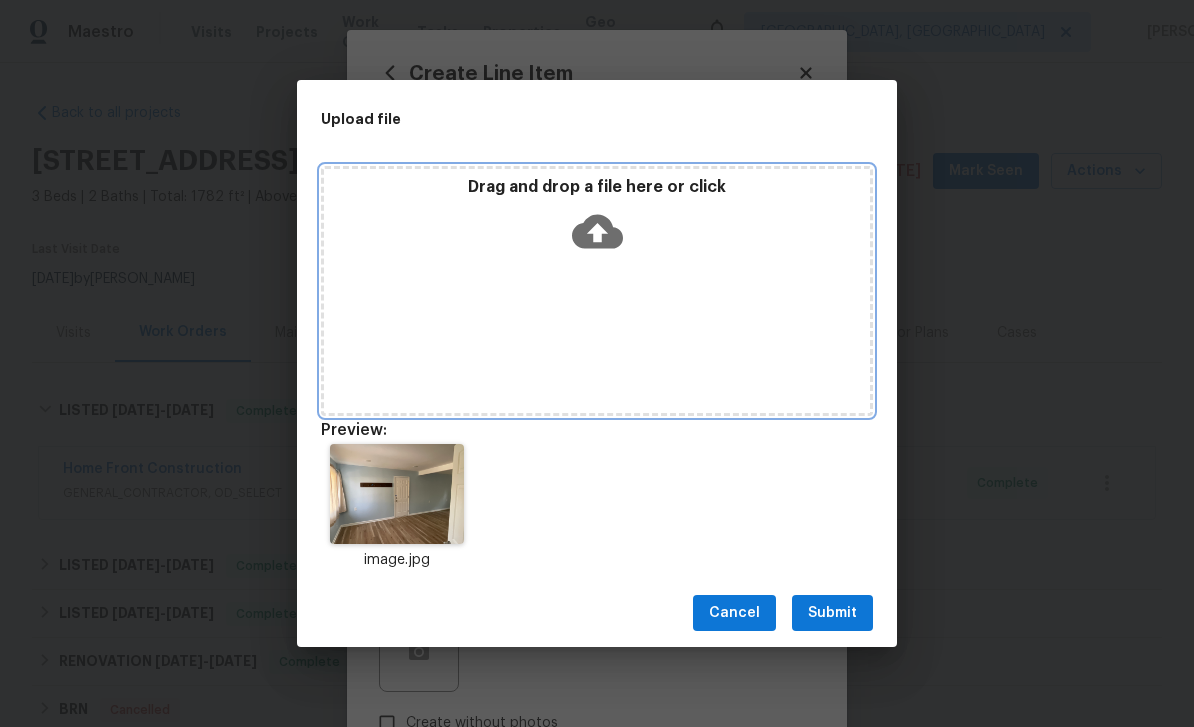 click 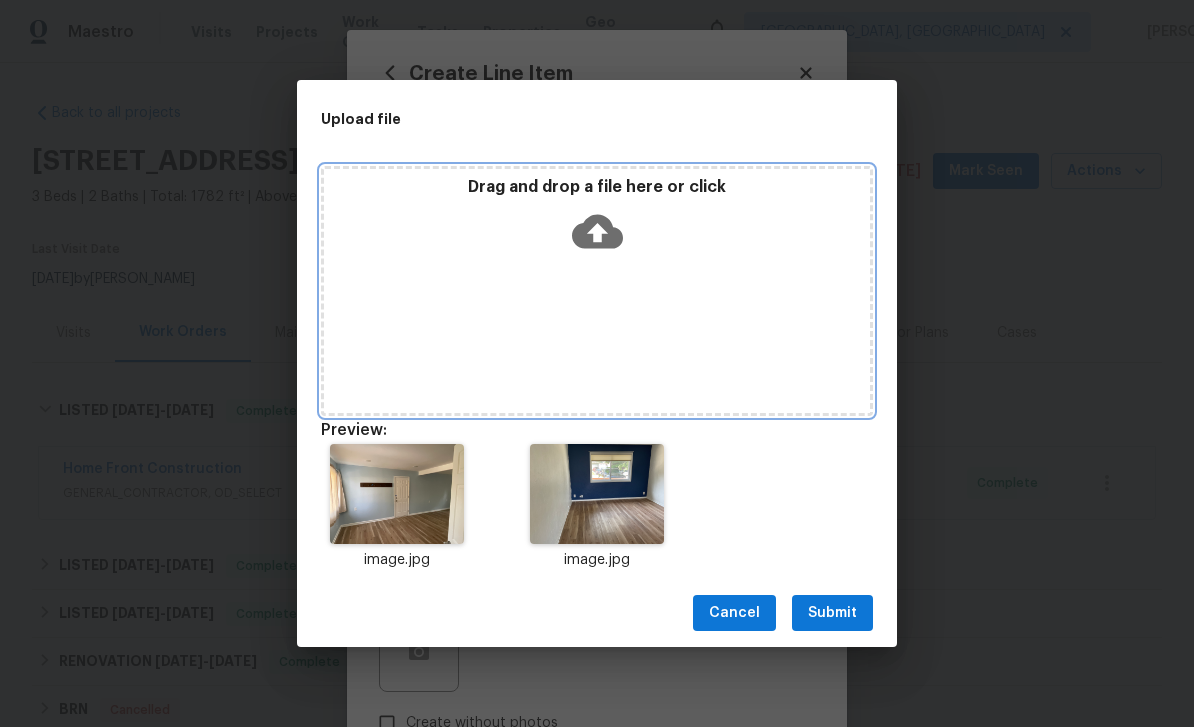 click 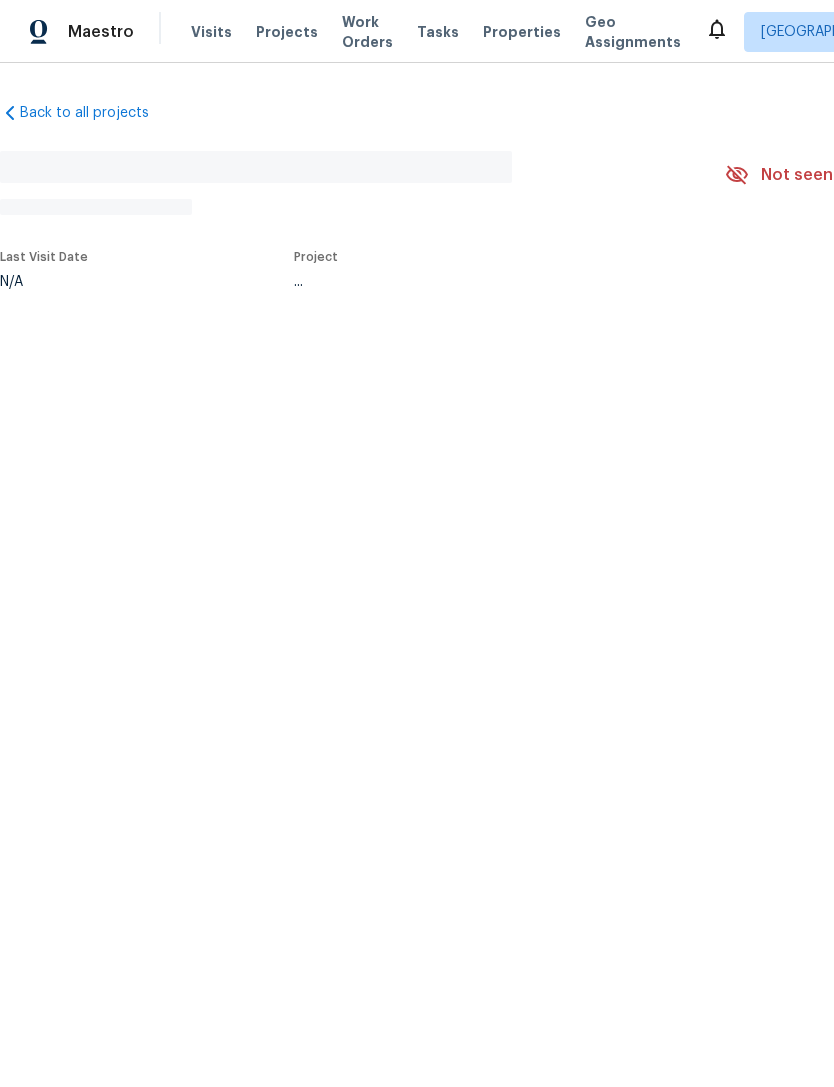 scroll, scrollTop: 0, scrollLeft: 0, axis: both 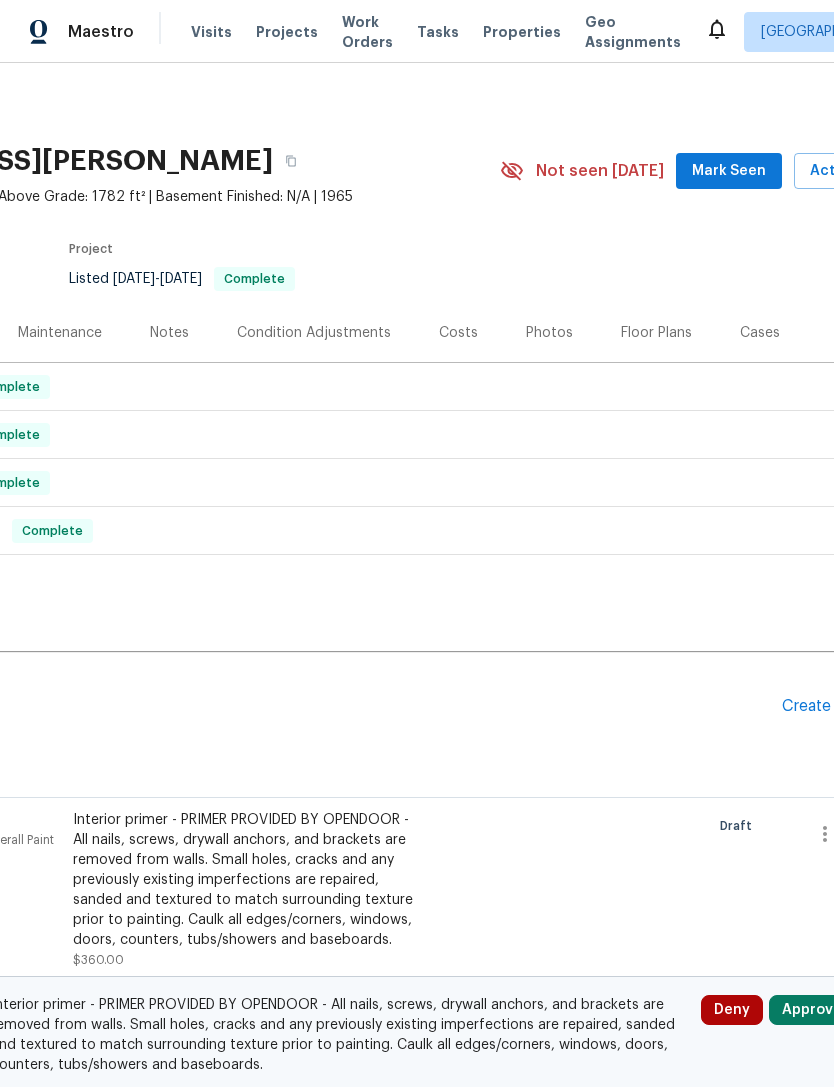 click on "Create Line Item" at bounding box center [843, 706] 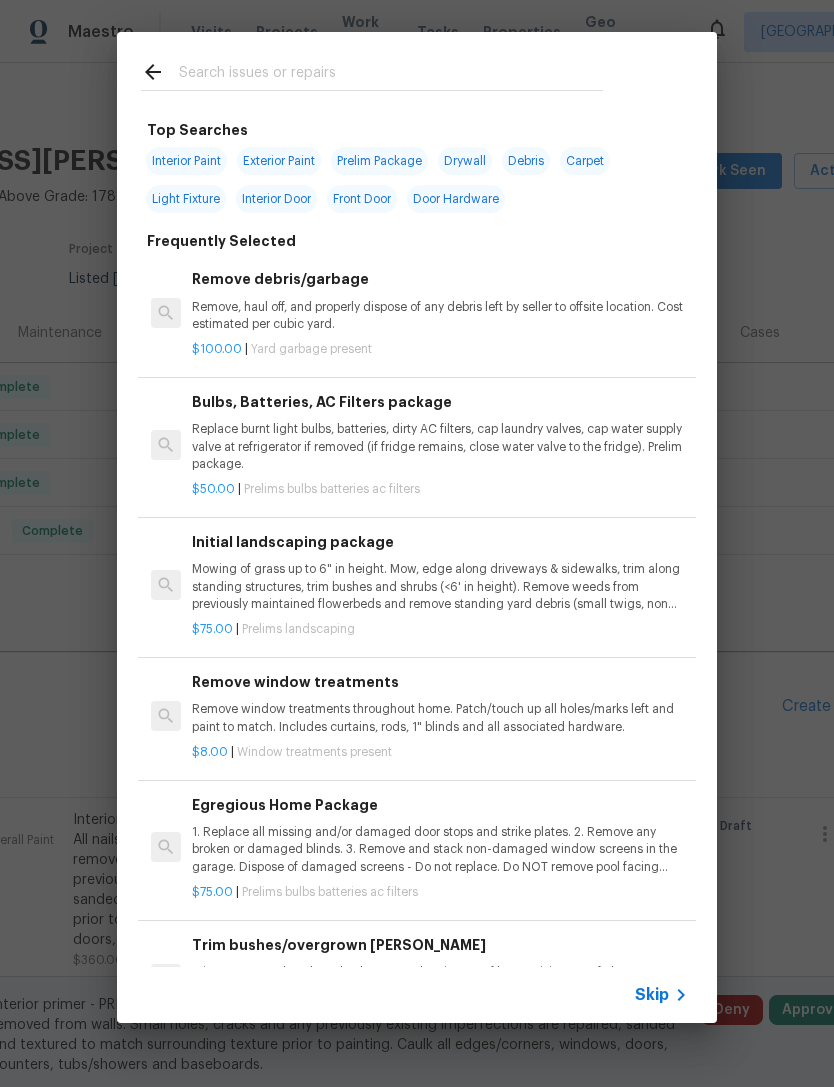 click on "Skip" at bounding box center [652, 995] 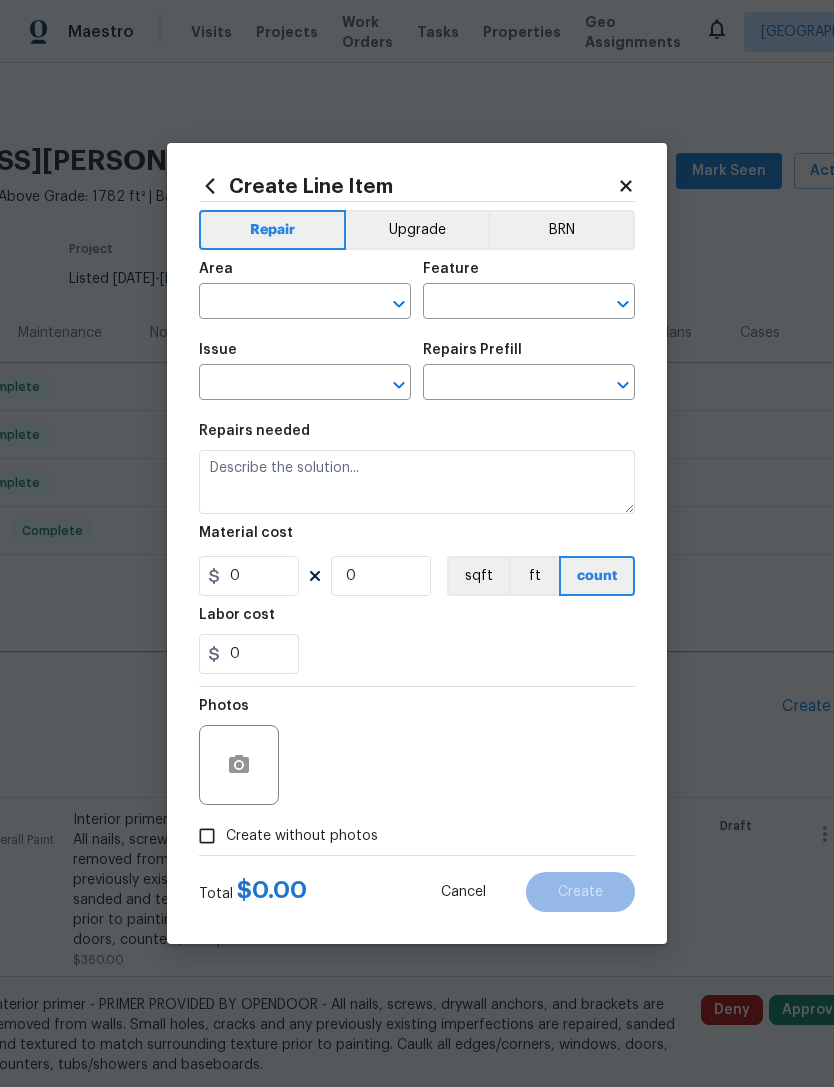 click at bounding box center [277, 303] 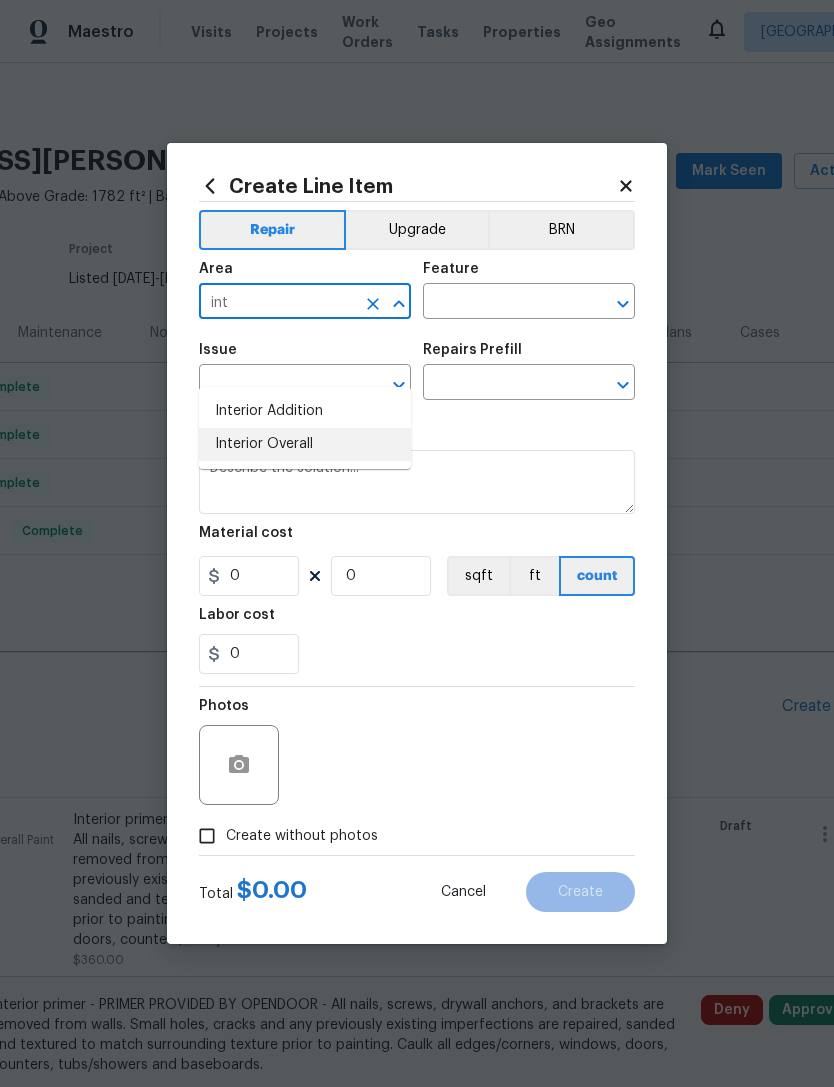click on "Interior Overall" at bounding box center [305, 444] 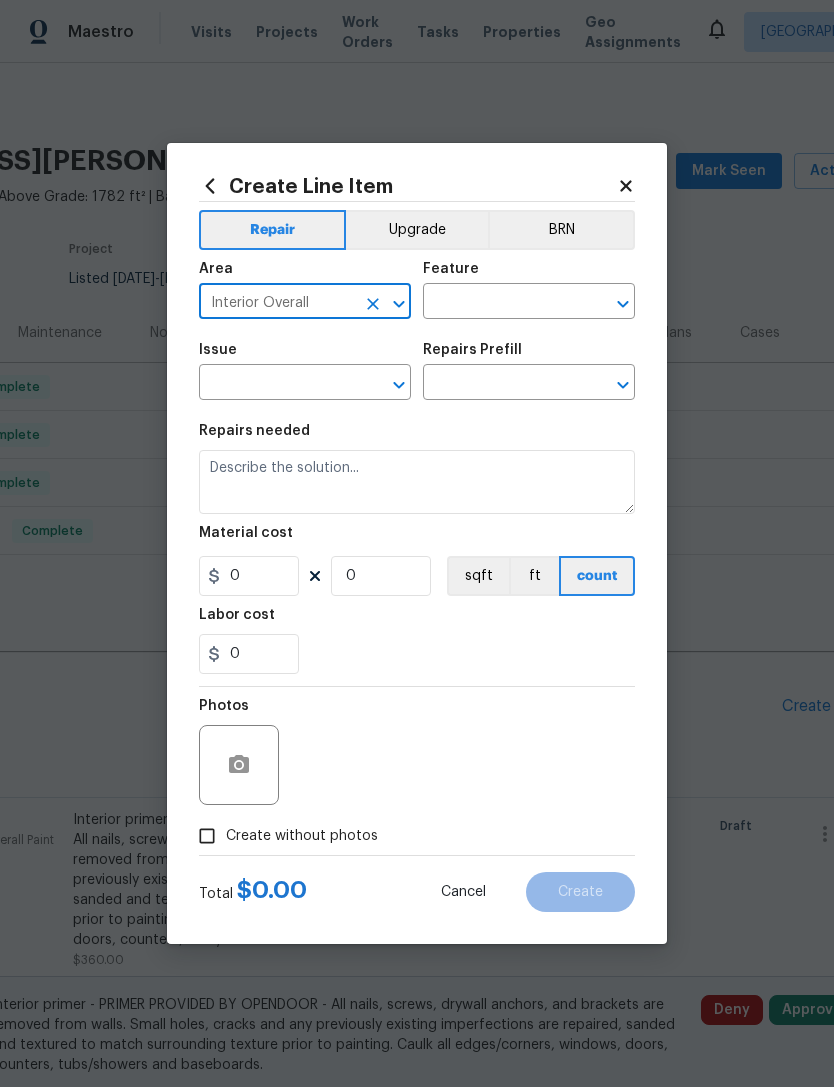 click at bounding box center (501, 303) 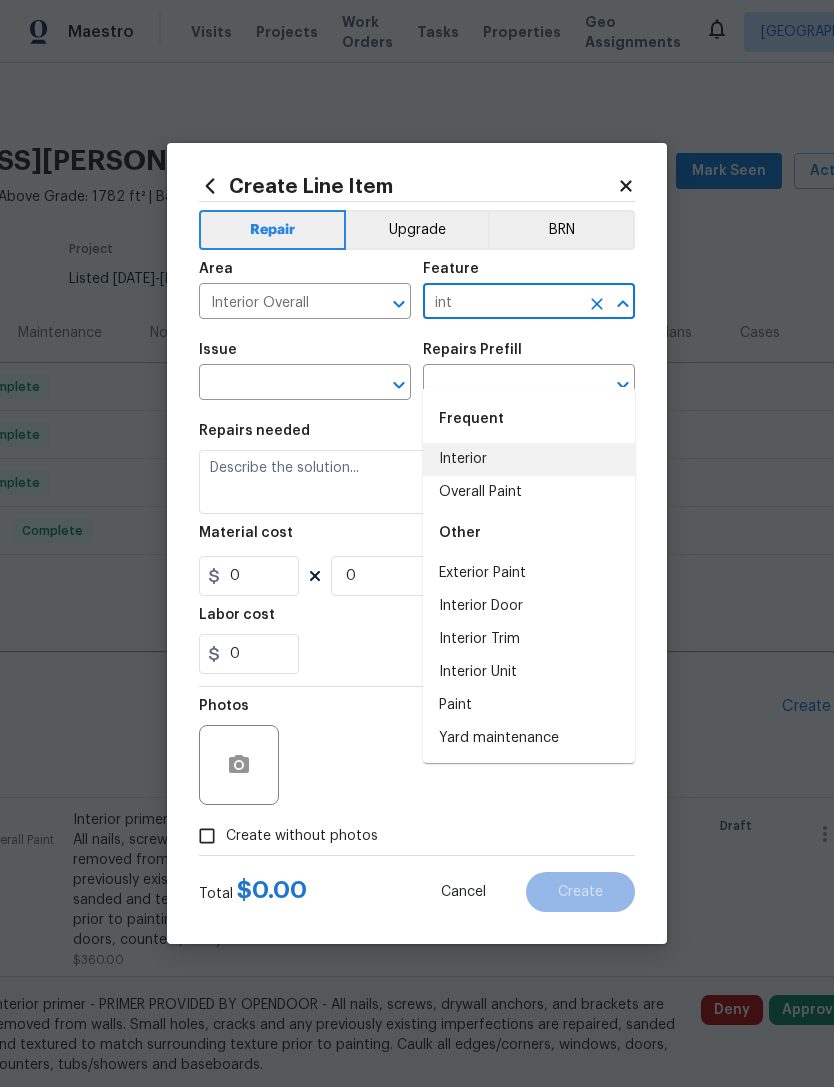click on "Interior" at bounding box center [529, 459] 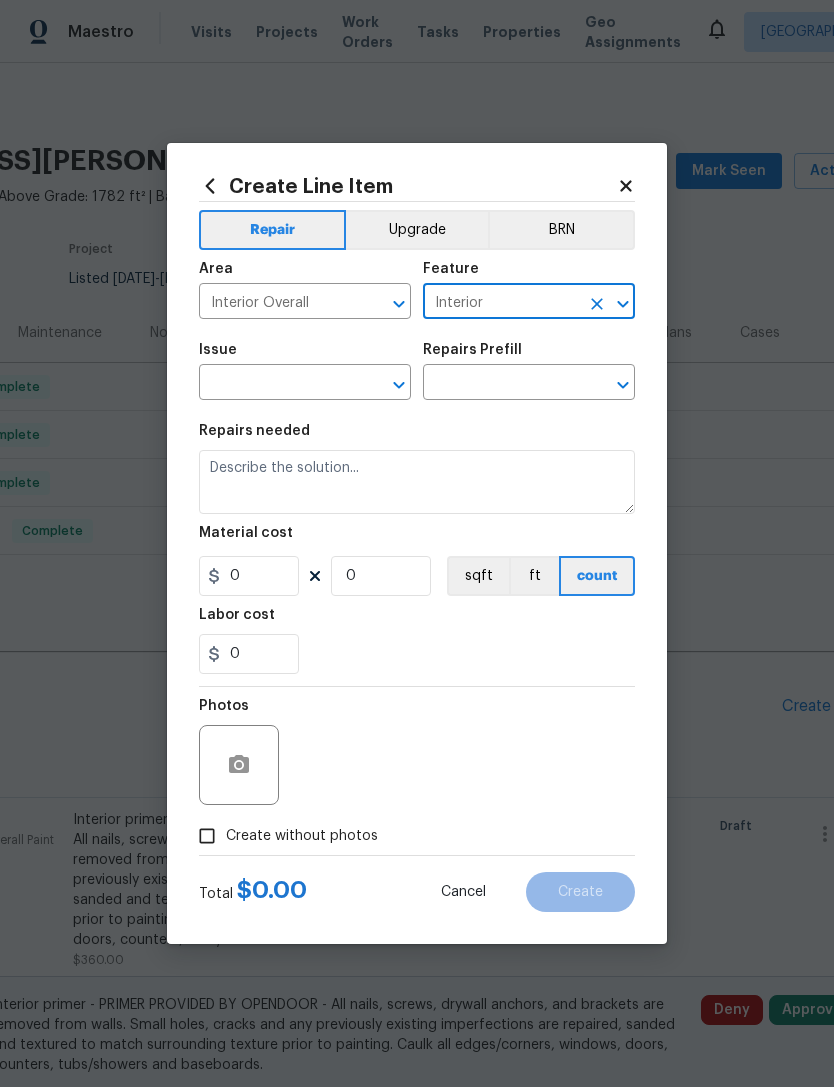 click at bounding box center (277, 384) 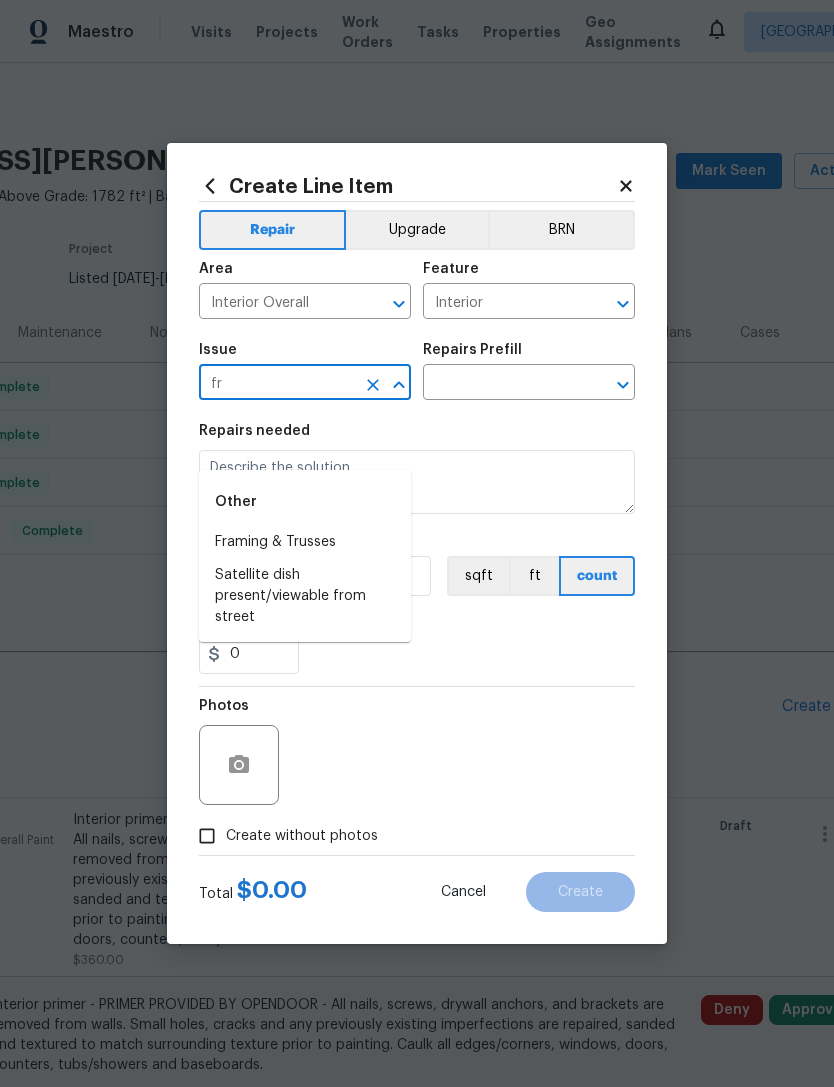 type on "f" 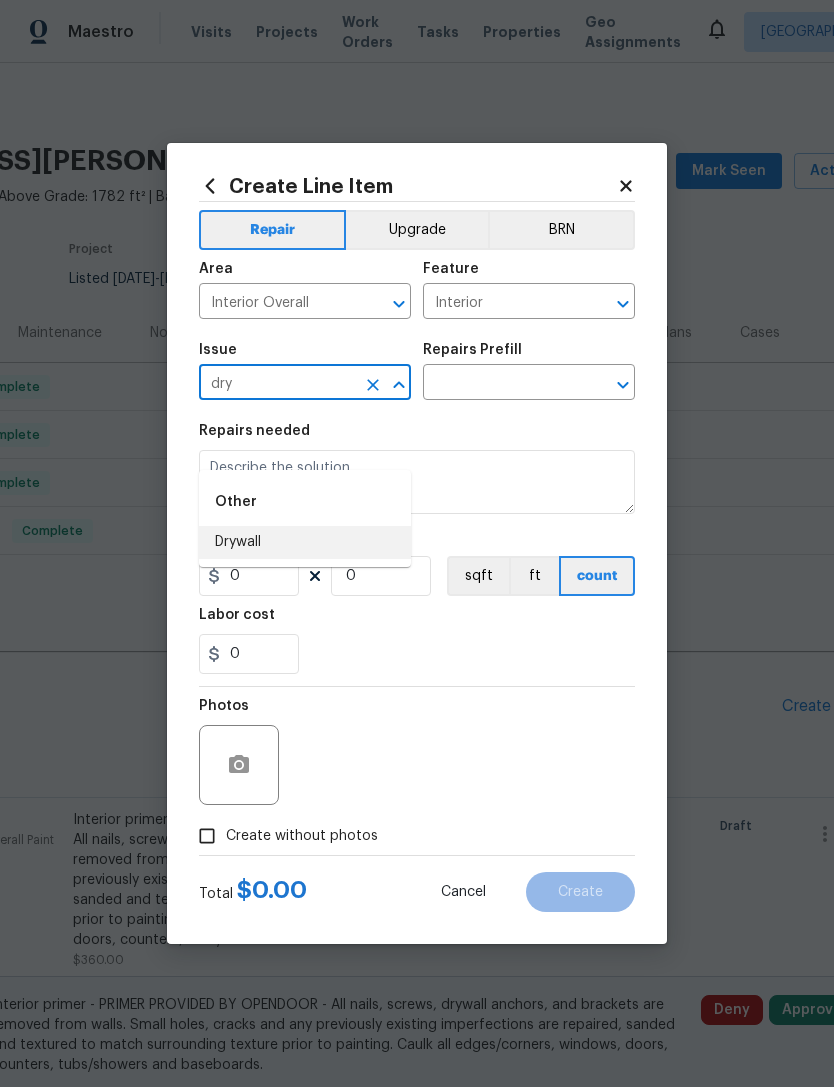 click on "Drywall" at bounding box center [305, 542] 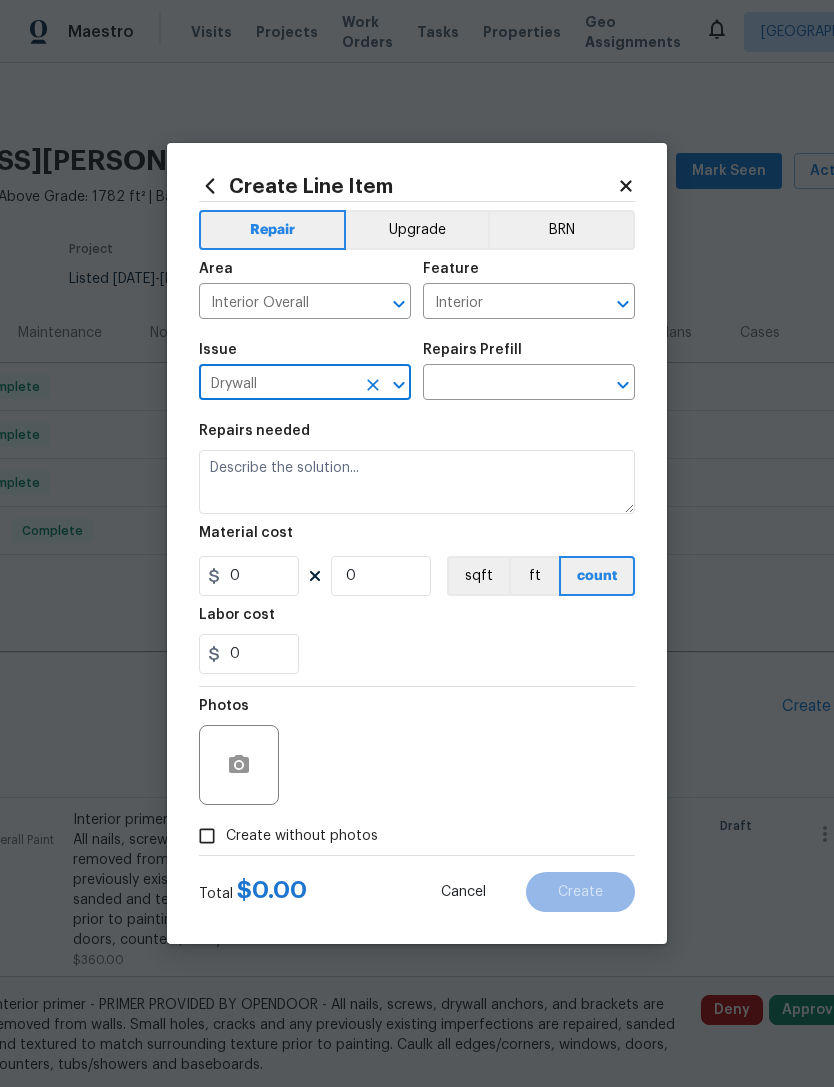 click at bounding box center (501, 384) 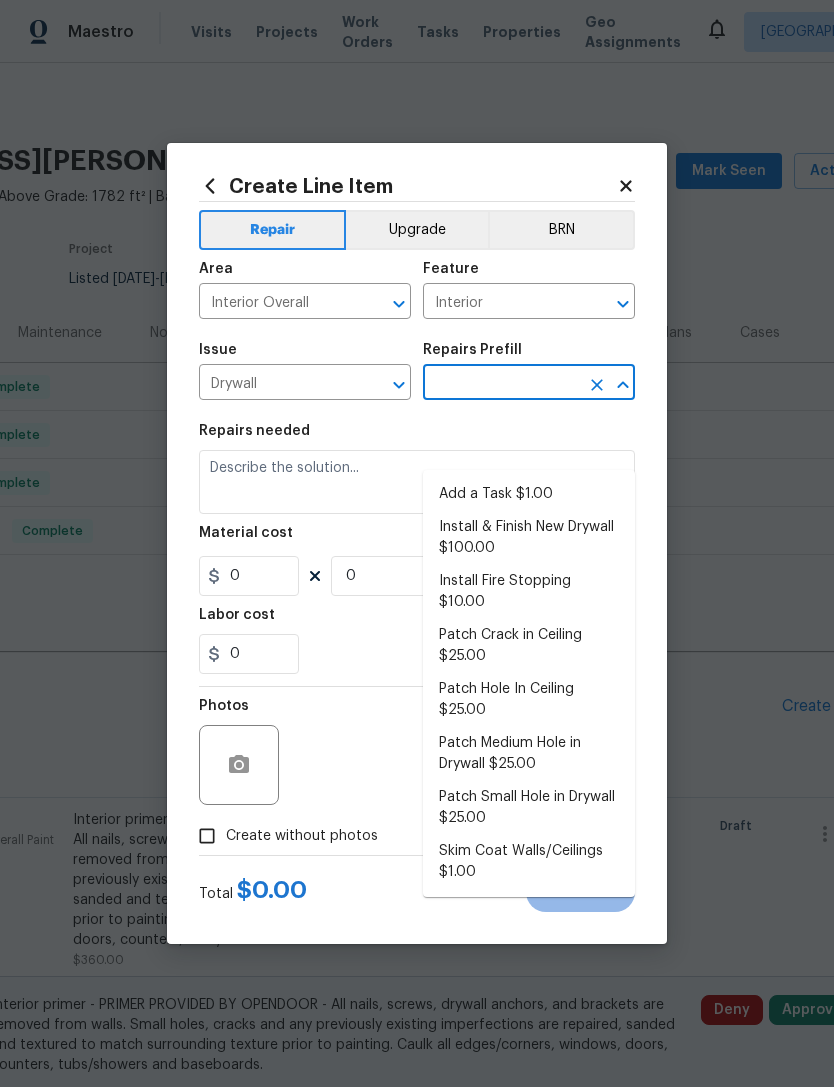 click on "Install & Finish New Drywall $100.00" at bounding box center (529, 538) 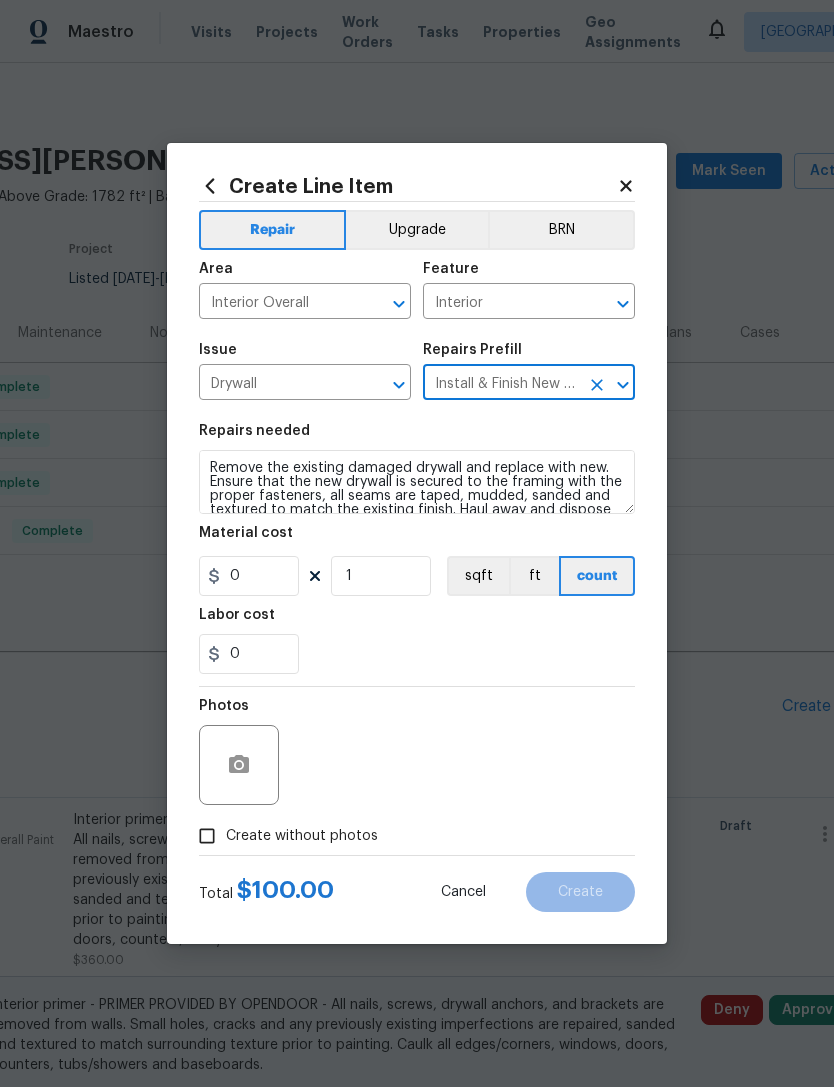 type on "Walls and Ceiling" 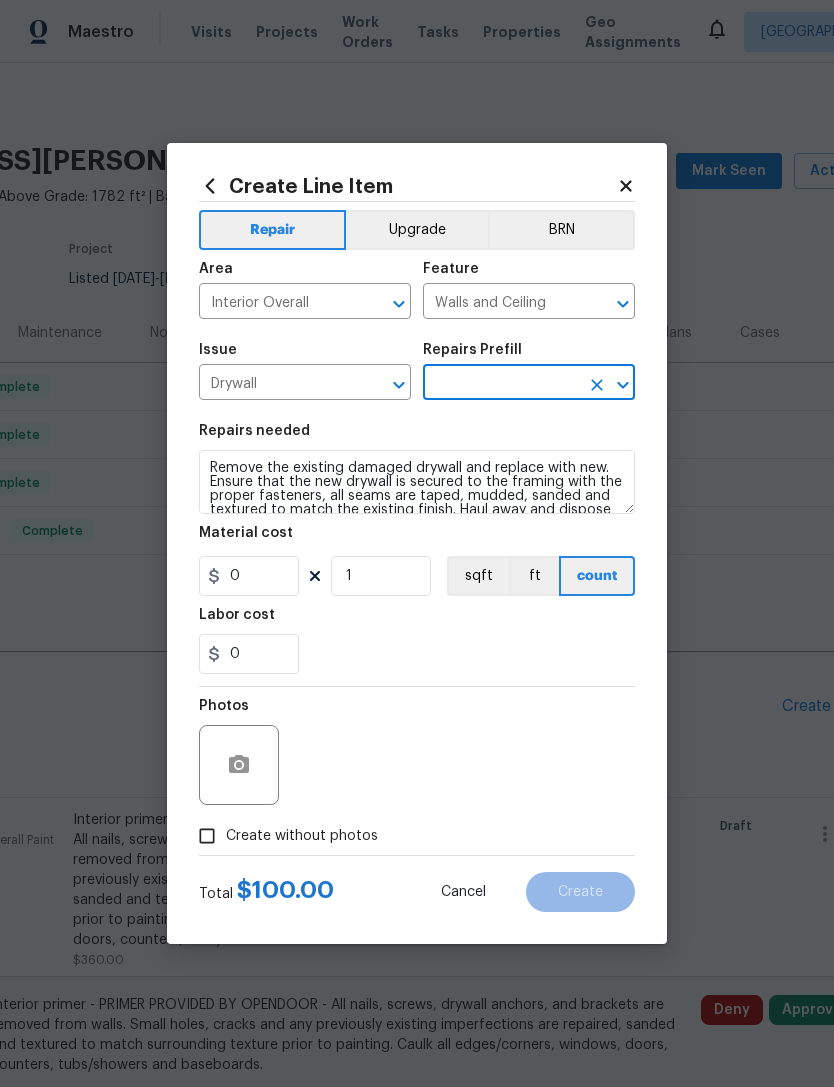 type on "Install & Finish New Drywall $100.00" 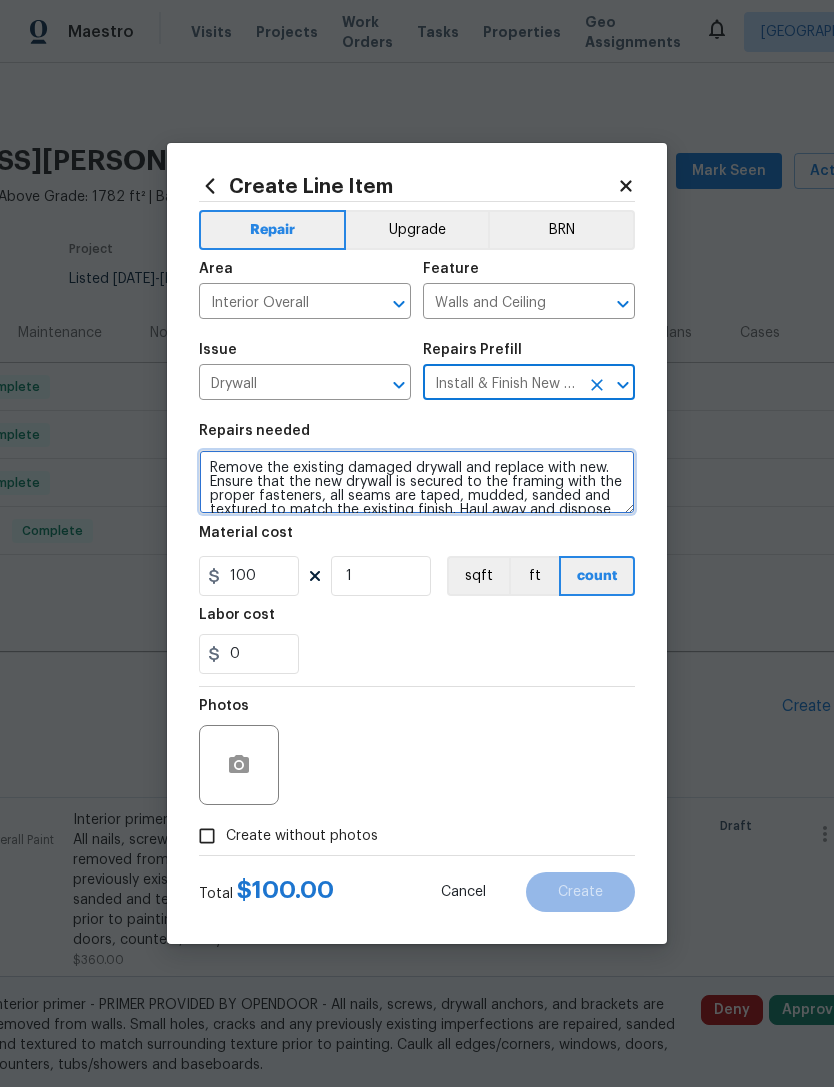 click on "Remove the existing damaged drywall and replace with new. Ensure that the new drywall is secured to the framing with the proper fasteners, all seams are taped, mudded, sanded and textured to match the existing finish. Haul away and dispose of all debris properly." at bounding box center [417, 482] 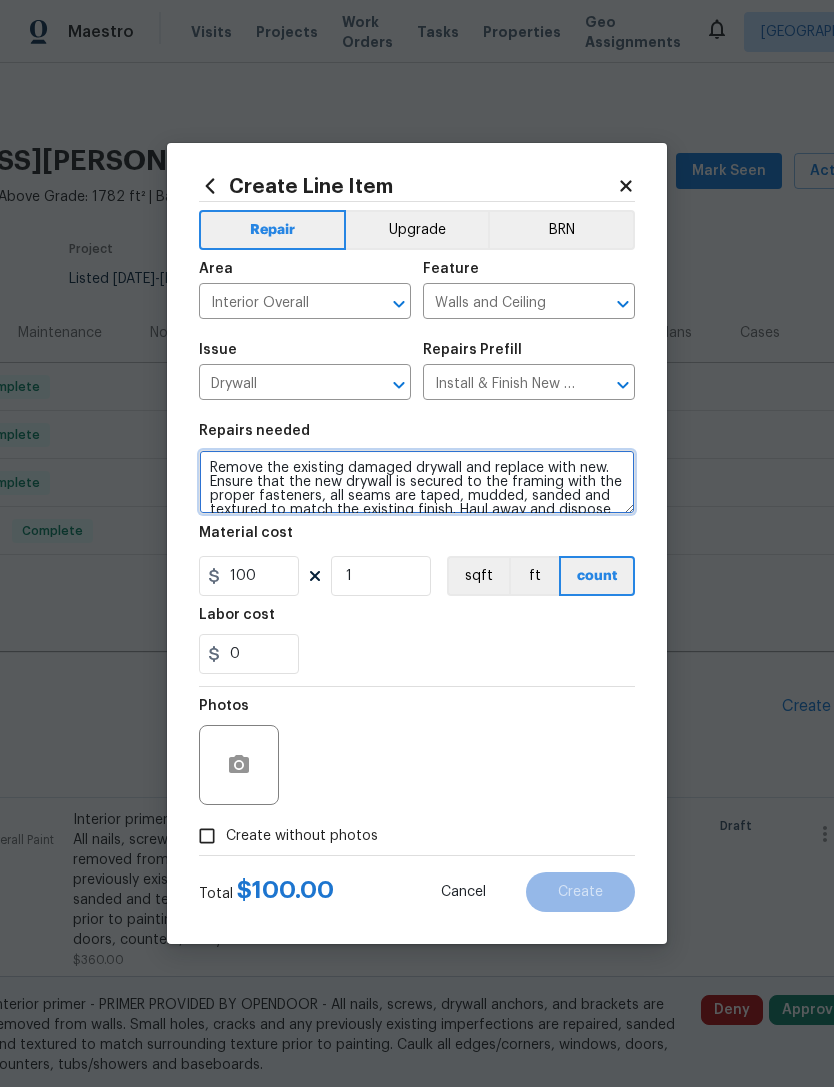 click on "Remove the existing damaged drywall and replace with new. Ensure that the new drywall is secured to the framing with the proper fasteners, all seams are taped, mudded, sanded and textured to match the existing finish. Haul away and dispose of all debris properly." at bounding box center (417, 482) 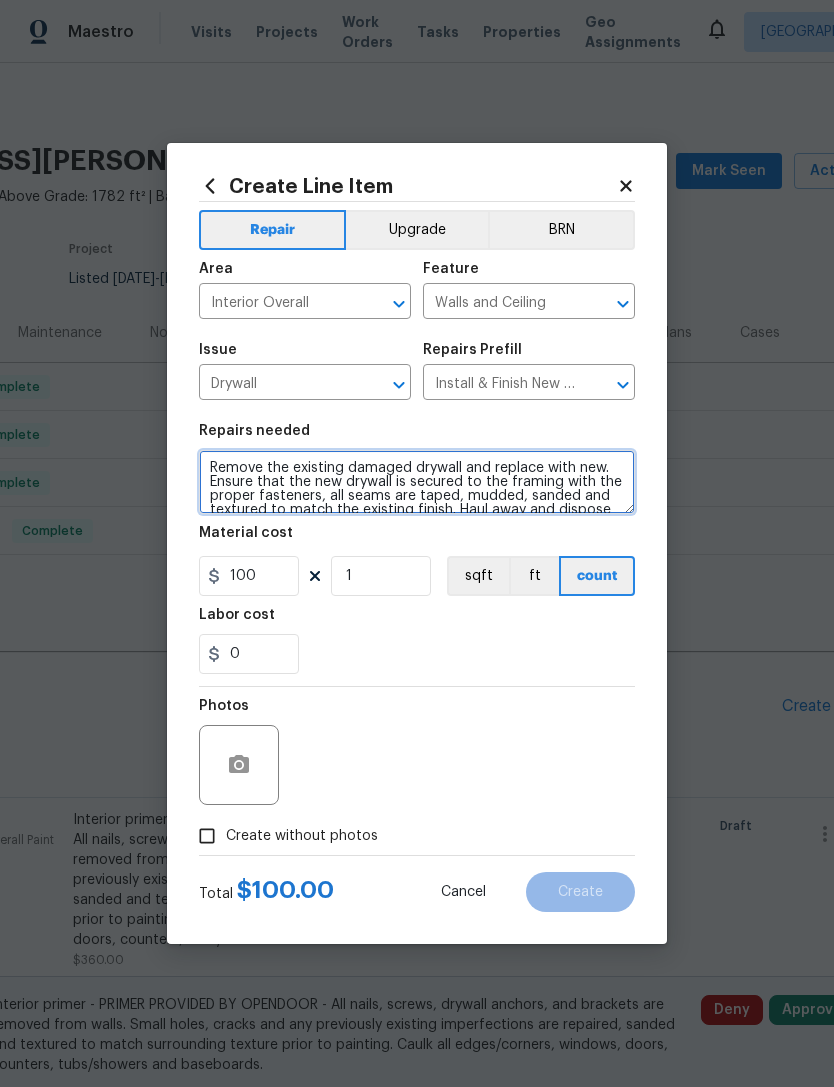 scroll, scrollTop: 28, scrollLeft: 0, axis: vertical 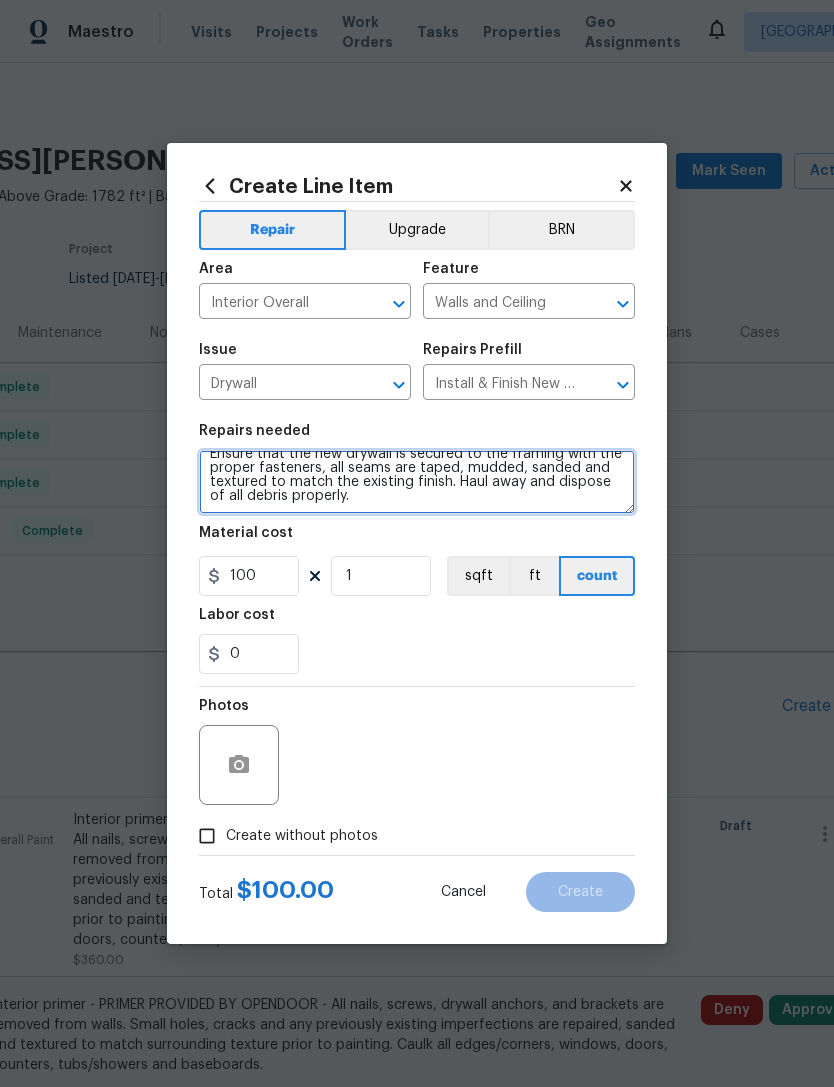 paste on "Exterior wall in bonus room ripped down plastered paneling. Check studs and insulation for organic growth. Treat growth as necessary. Replace insulation as necessary. Drywall and finish." 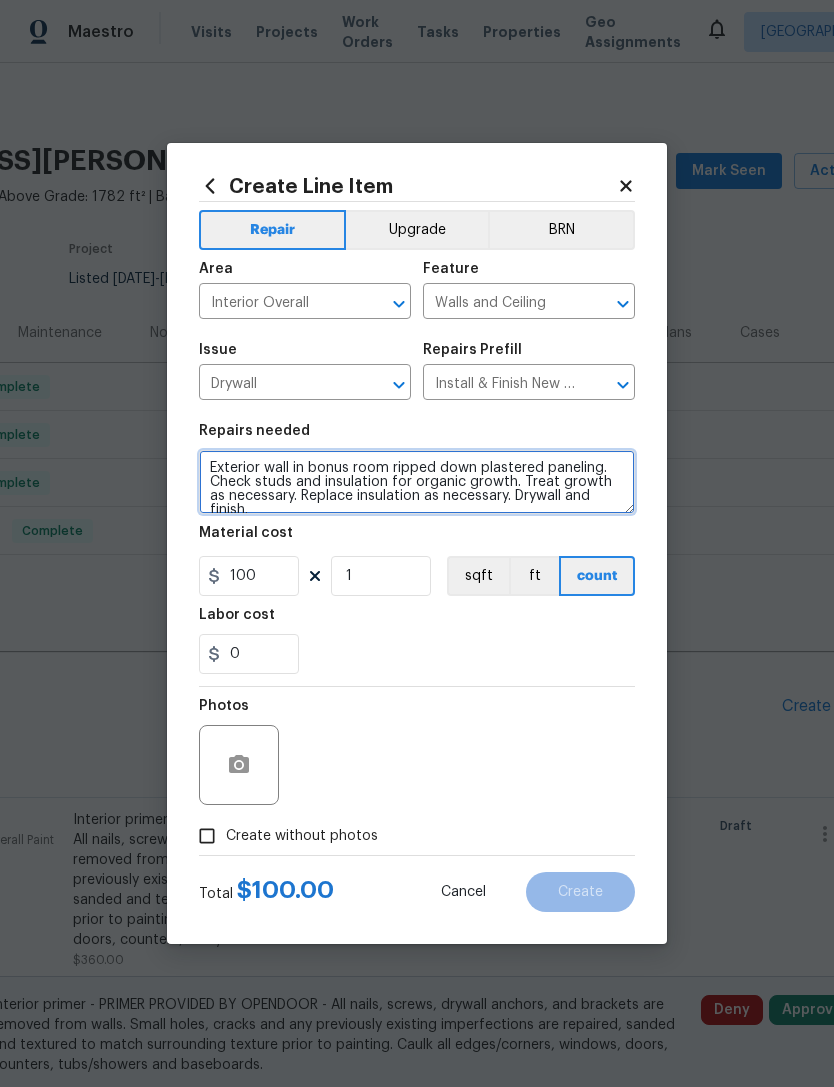 scroll, scrollTop: 18, scrollLeft: 0, axis: vertical 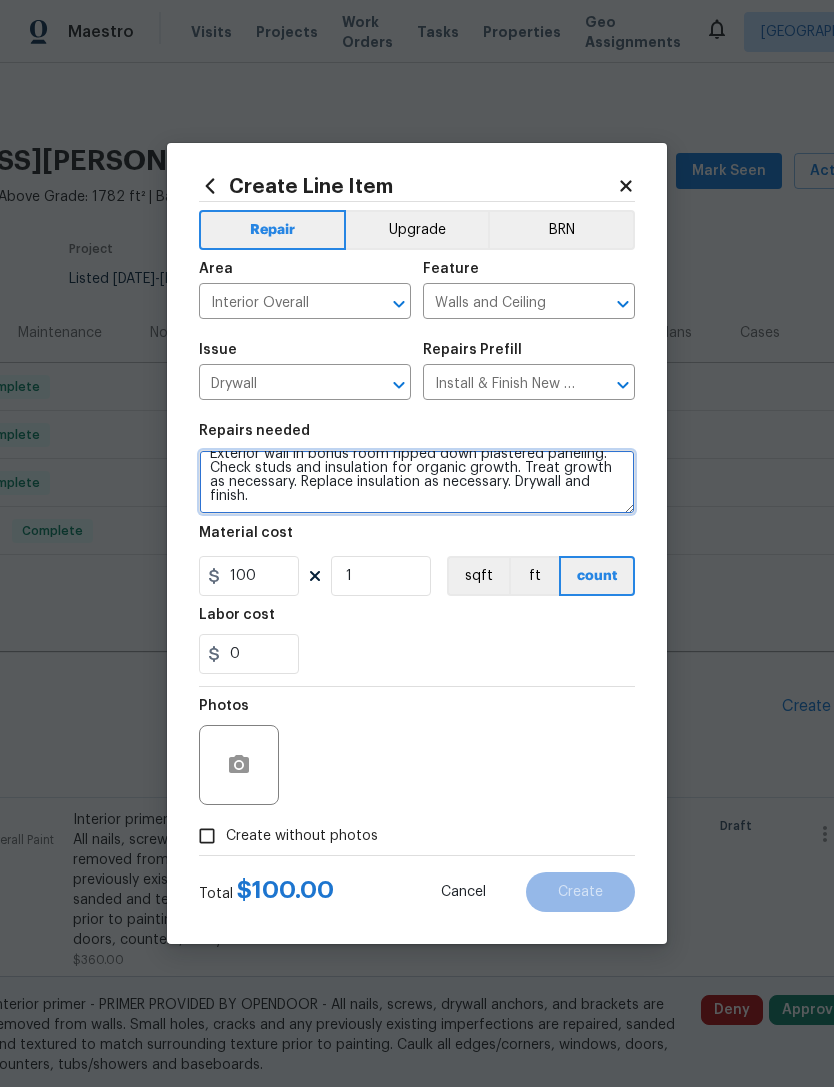 click on "Exterior wall in bonus room ripped down plastered paneling. Check studs and insulation for organic growth. Treat growth as necessary. Replace insulation as necessary. Drywall and finish." at bounding box center (417, 482) 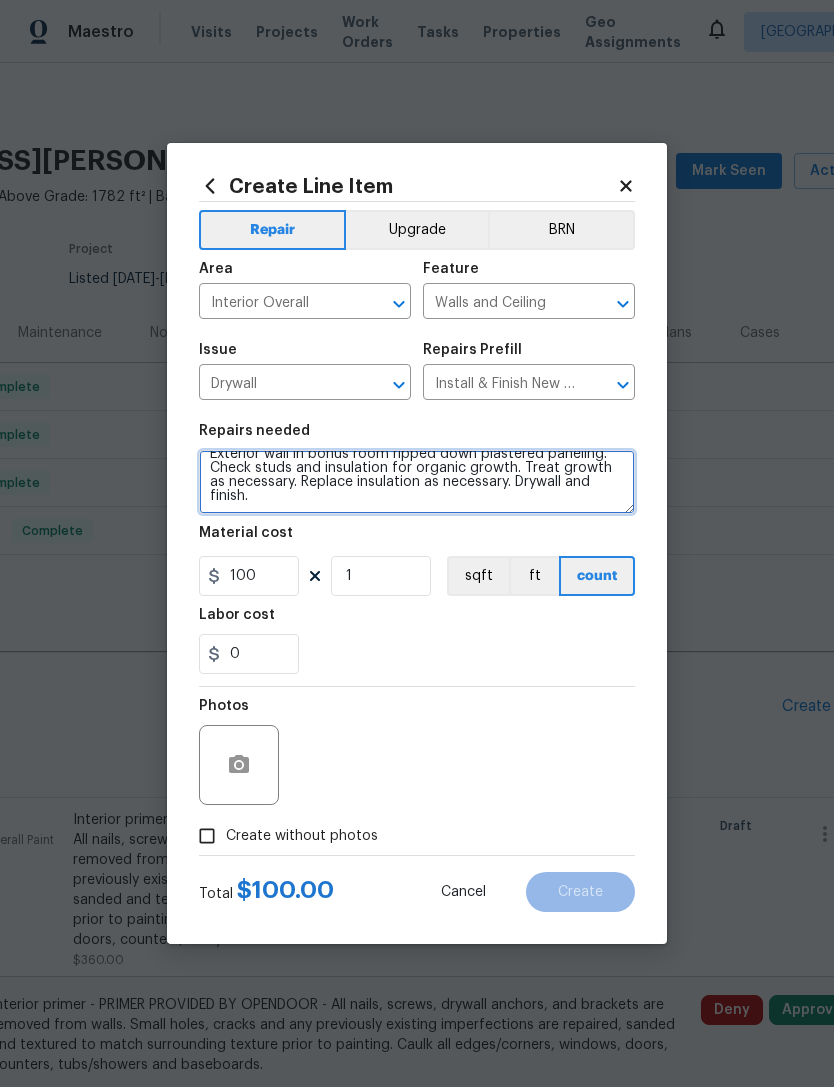 paste on "Bathroom off of kitchen. Seal up doorway. Remove all trim on kitchen side and remove step. Replaced with new flooring. Will paint that one wall of kitchen. Going paint corner of blue room two cabinet. Color match kitchen side of old doorway." 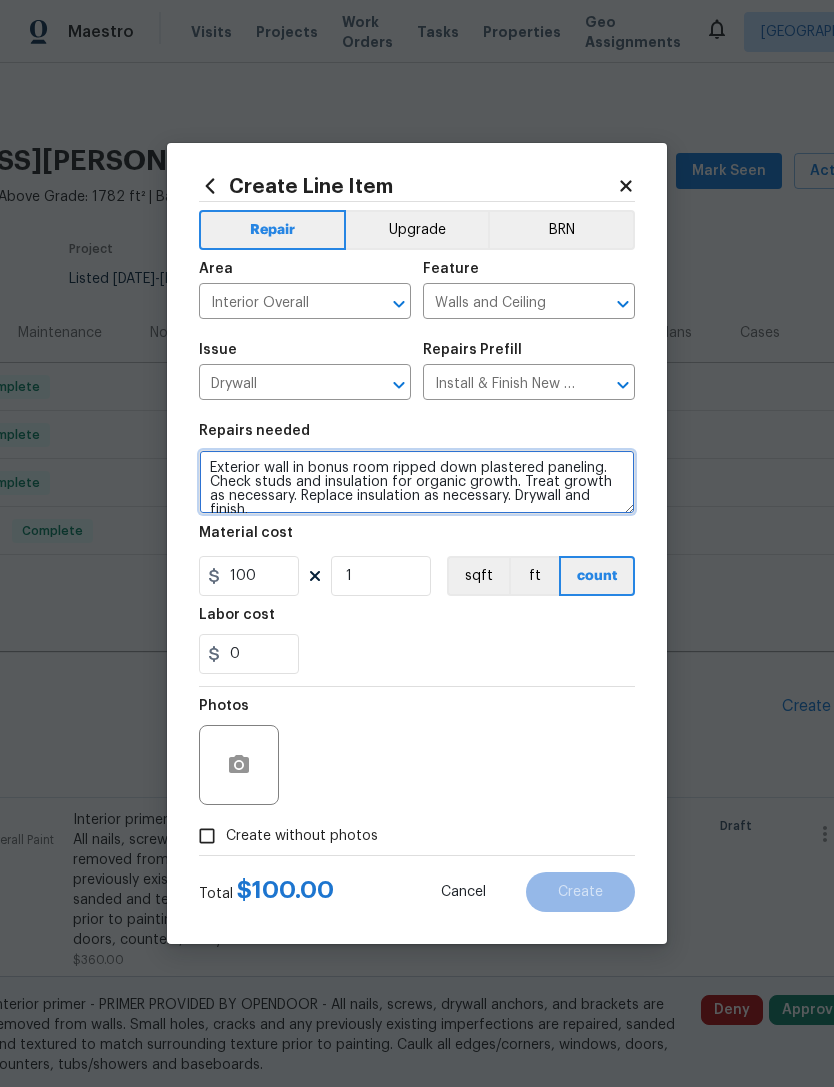 scroll, scrollTop: 0, scrollLeft: 0, axis: both 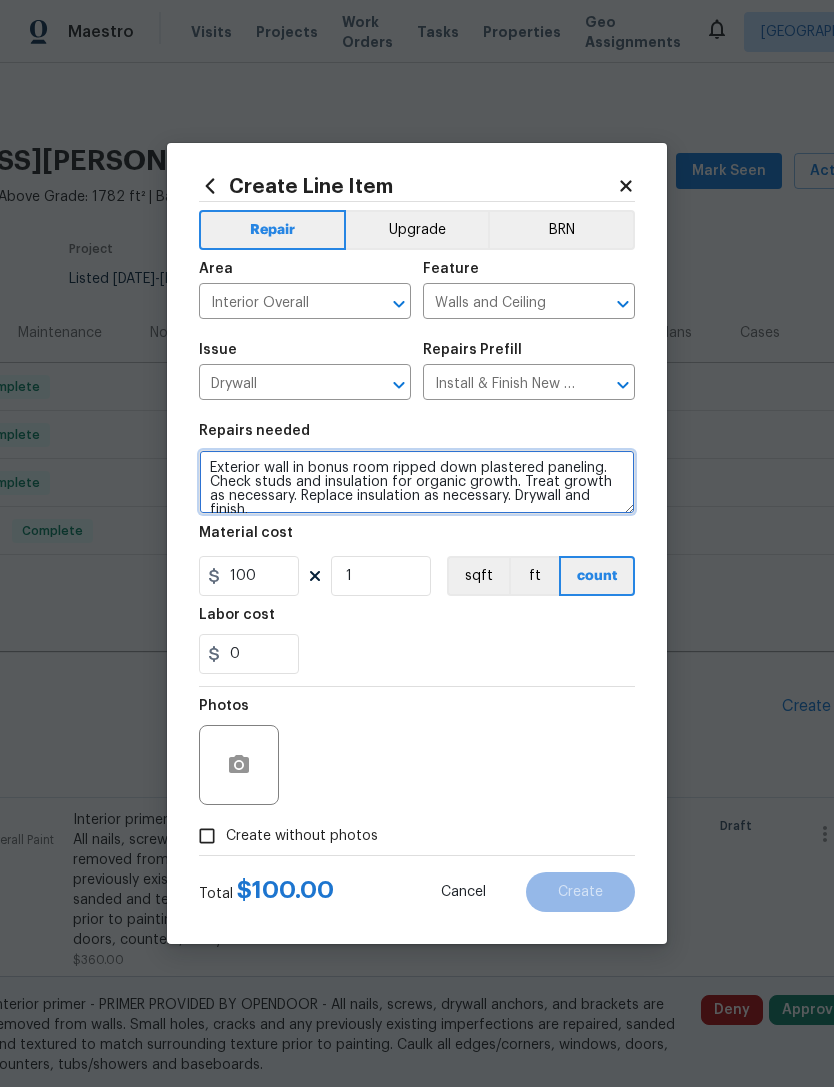 click on "Exterior wall in bonus room ripped down plastered paneling. Check studs and insulation for organic growth. Treat growth as necessary. Replace insulation as necessary. Drywall and finish.
Bathroom off of kitchen. Seal up doorway. Remove all trim on kitchen side and remove step. Replaced with new flooring. Will paint that one wall of kitchen. Going paint corner of blue room two cabinet. Color match kitchen side of old doorway." at bounding box center (417, 482) 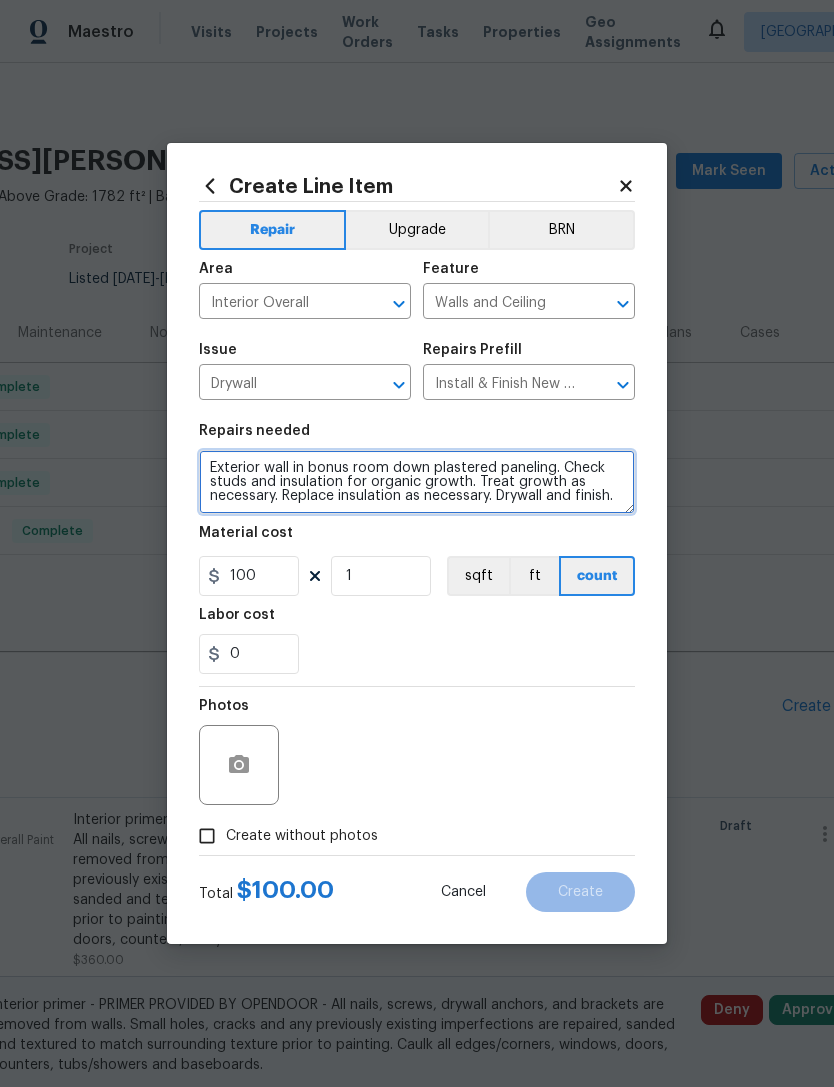 click on "Exterior wall in bonus room down plastered paneling. Check studs and insulation for organic growth. Treat growth as necessary. Replace insulation as necessary. Drywall and finish.
Bathroom off of kitchen. Seal up doorway. Remove all trim on kitchen side and remove step. Replaced with new flooring. Will paint that one wall of kitchen. Going paint corner of blue room two cabinet. Color match kitchen side of old doorway." at bounding box center (417, 482) 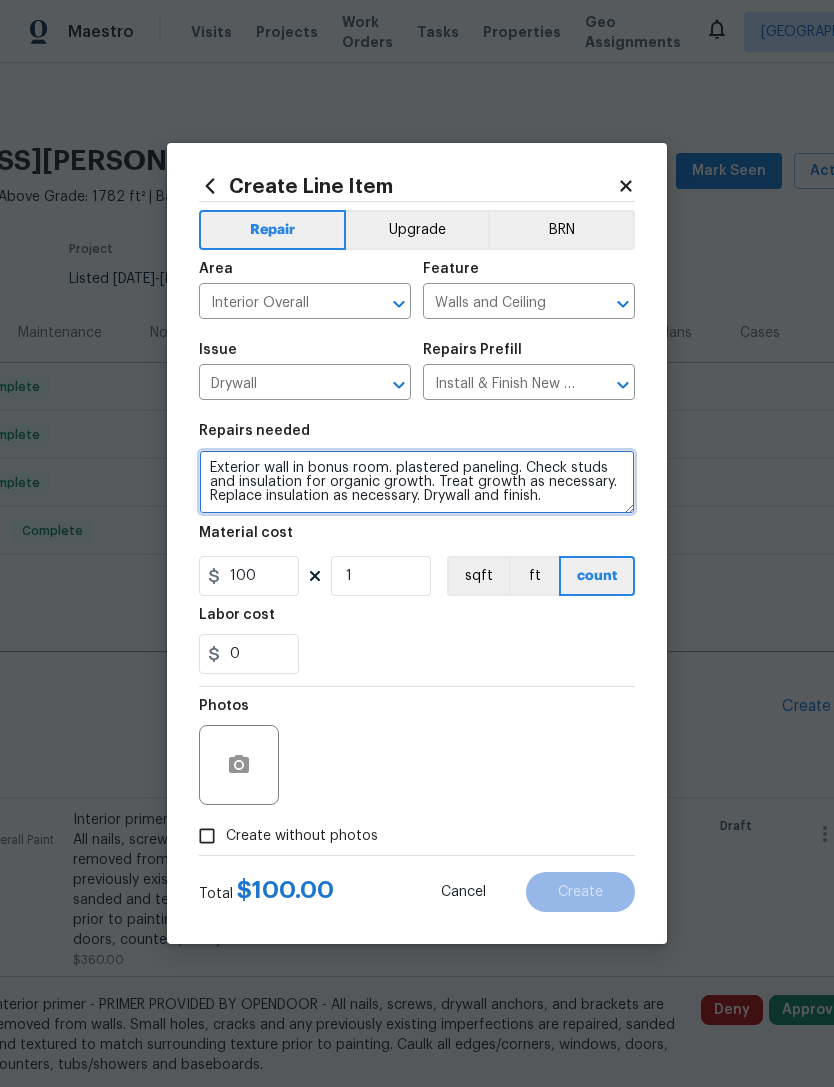 click on "Exterior wall in bonus room. plastered paneling. Check studs and insulation for organic growth. Treat growth as necessary. Replace insulation as necessary. Drywall and finish.
Bathroom off of kitchen. Seal up doorway. Remove all trim on kitchen side and remove step. Replaced with new flooring. Will paint that one wall of kitchen. Going paint corner of blue room two cabinet. Color match kitchen side of old doorway." at bounding box center [417, 482] 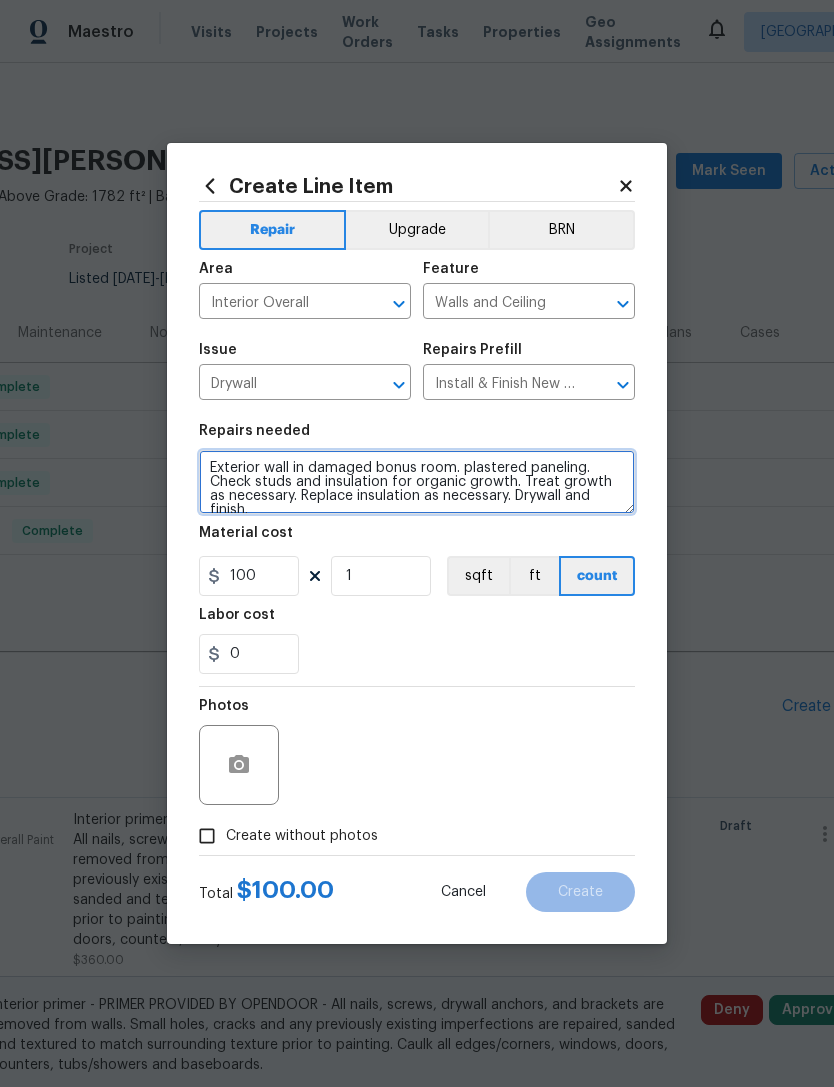 click on "Exterior wall in damaged bonus room. plastered paneling. Check studs and insulation for organic growth. Treat growth as necessary. Replace insulation as necessary. Drywall and finish.
Bathroom off of kitchen. Seal up doorway. Remove all trim on kitchen side and remove step. Replaced with new flooring. Will paint that one wall of kitchen. Going paint corner of blue room two cabinet. Color match kitchen side of old doorway." at bounding box center (417, 482) 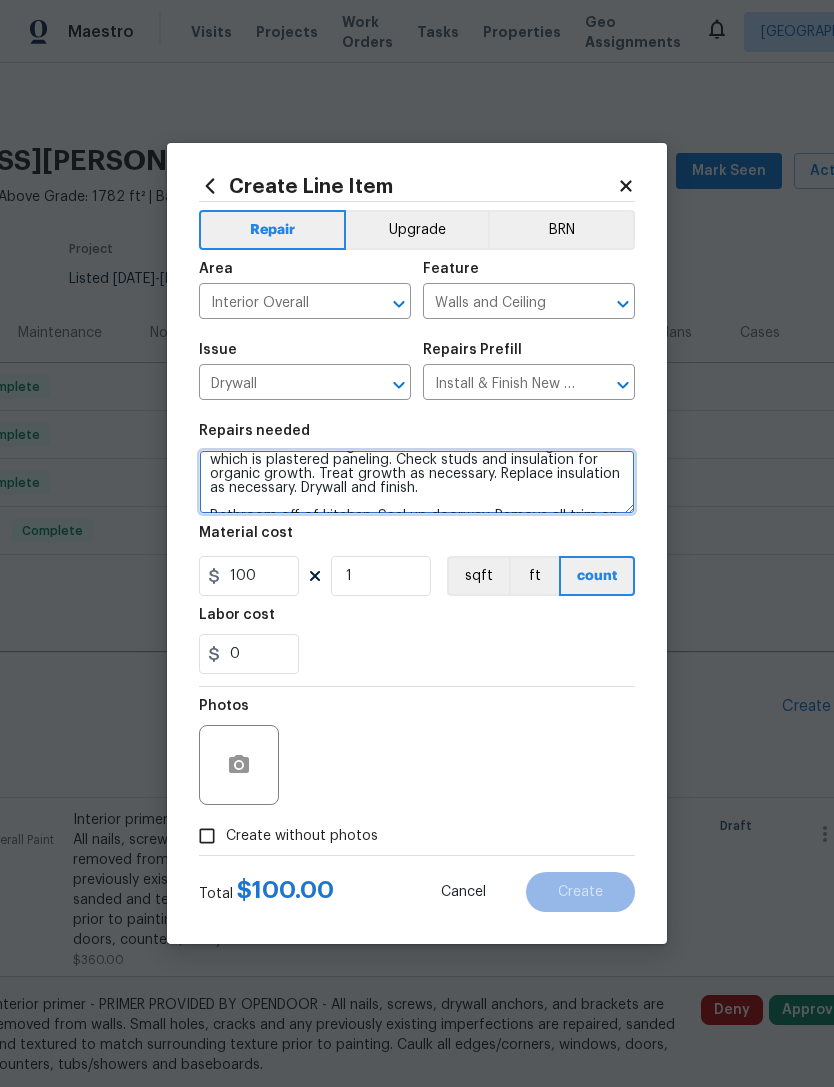 scroll, scrollTop: 23, scrollLeft: 0, axis: vertical 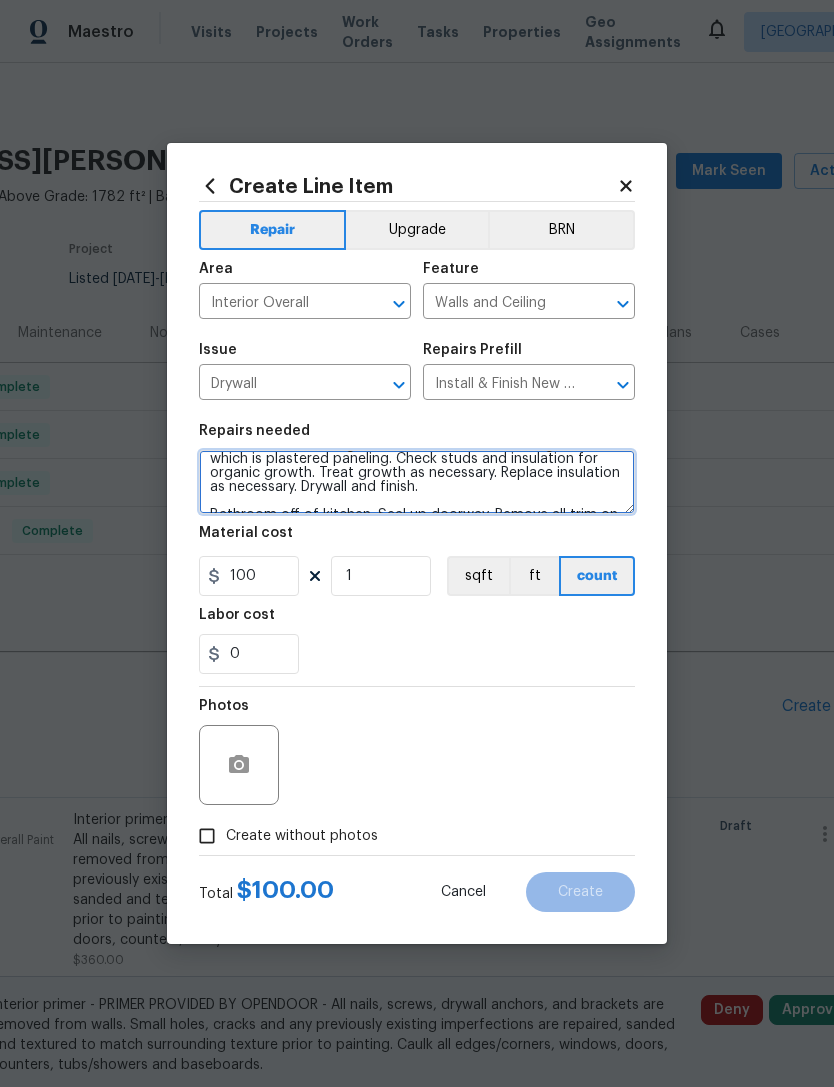 click on "Exterior wall in damaged bonus room. Demo damaged wall which is plastered paneling. Check studs and insulation for organic growth. Treat growth as necessary. Replace insulation as necessary. Drywall and finish.
Bathroom off of kitchen. Seal up doorway. Remove all trim on kitchen side and remove step. Replaced with new flooring. Will paint that one wall of kitchen. Going paint corner of blue room two cabinet. Color match kitchen side of old doorway." at bounding box center [417, 482] 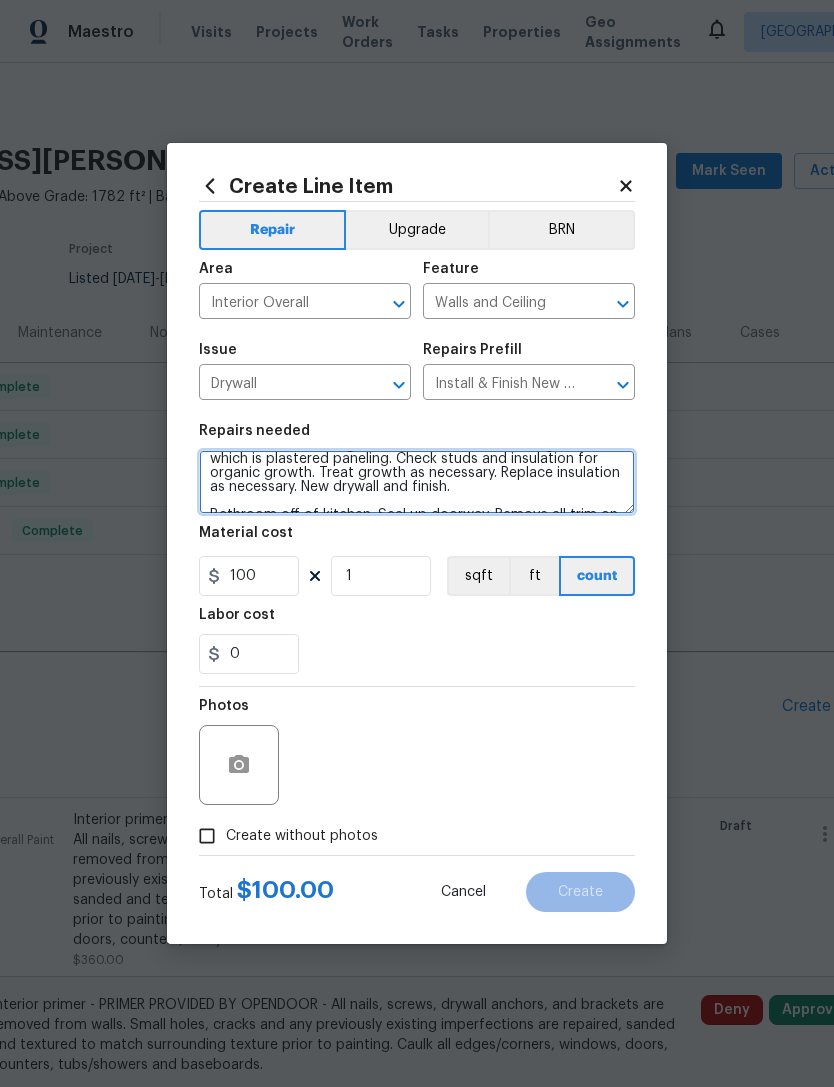 click on "Exterior wall in damaged bonus room. Demo damaged wall which is plastered paneling. Check studs and insulation for organic growth. Treat growth as necessary. Replace insulation as necessary. New drywall and finish.
Bathroom off of kitchen. Seal up doorway. Remove all trim on kitchen side and remove step. Replaced with new flooring. Will paint that one wall of kitchen. Going paint corner of blue room two cabinet. Color match kitchen side of old doorway." at bounding box center [417, 482] 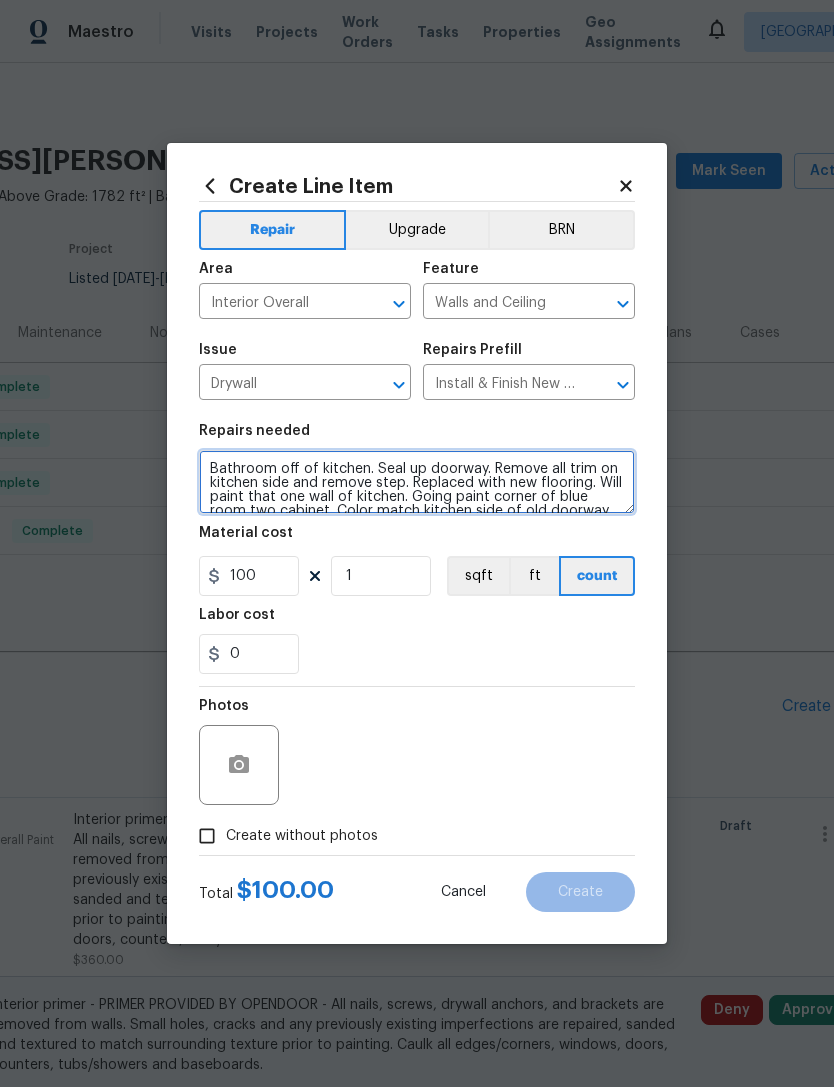 scroll, scrollTop: 86, scrollLeft: 0, axis: vertical 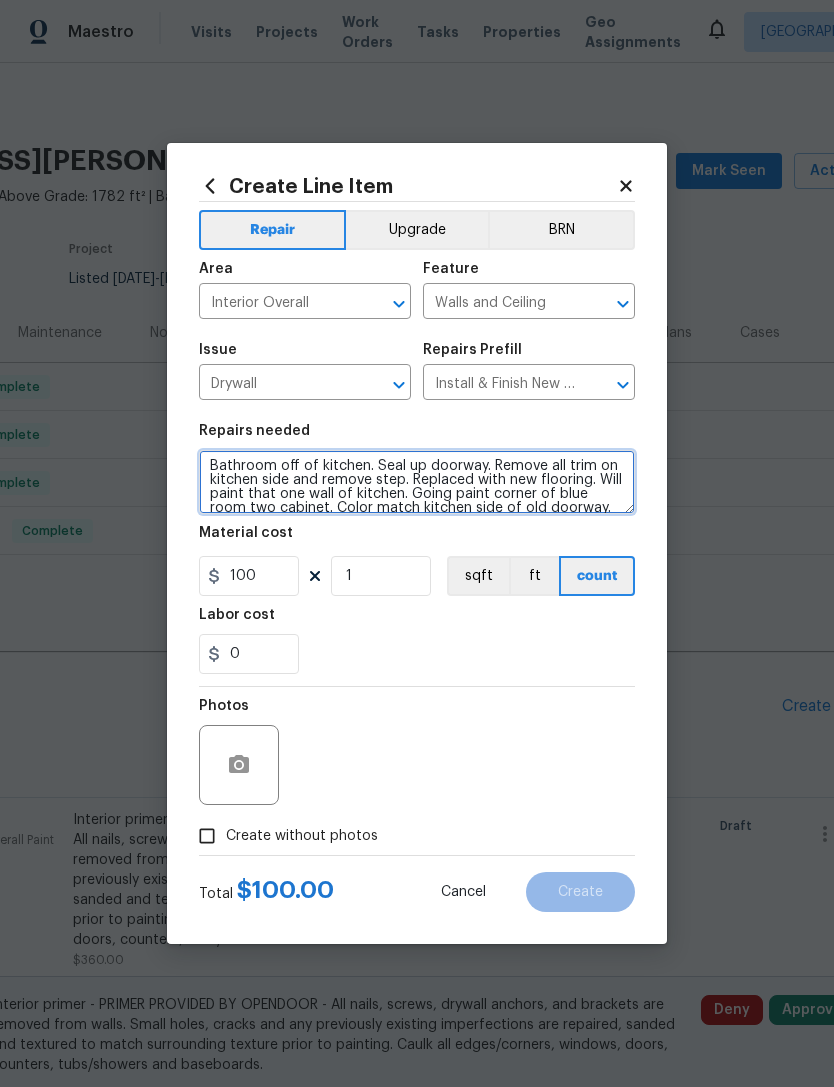 click on "Exterior wall in damaged bonus room. Demo damaged wall which is plastered paneling. Check studs and insulation for organic growth. Treat growth as necessary. Replace insulation as necessary. New drywall and finish, prime and paint. Be sure to get exterior taken care of first.
Bathroom off of kitchen. Seal up doorway. Remove all trim on kitchen side and remove step. Replaced with new flooring. Will paint that one wall of kitchen. Going paint corner of blue room two cabinet. Color match kitchen side of old doorway." at bounding box center (417, 482) 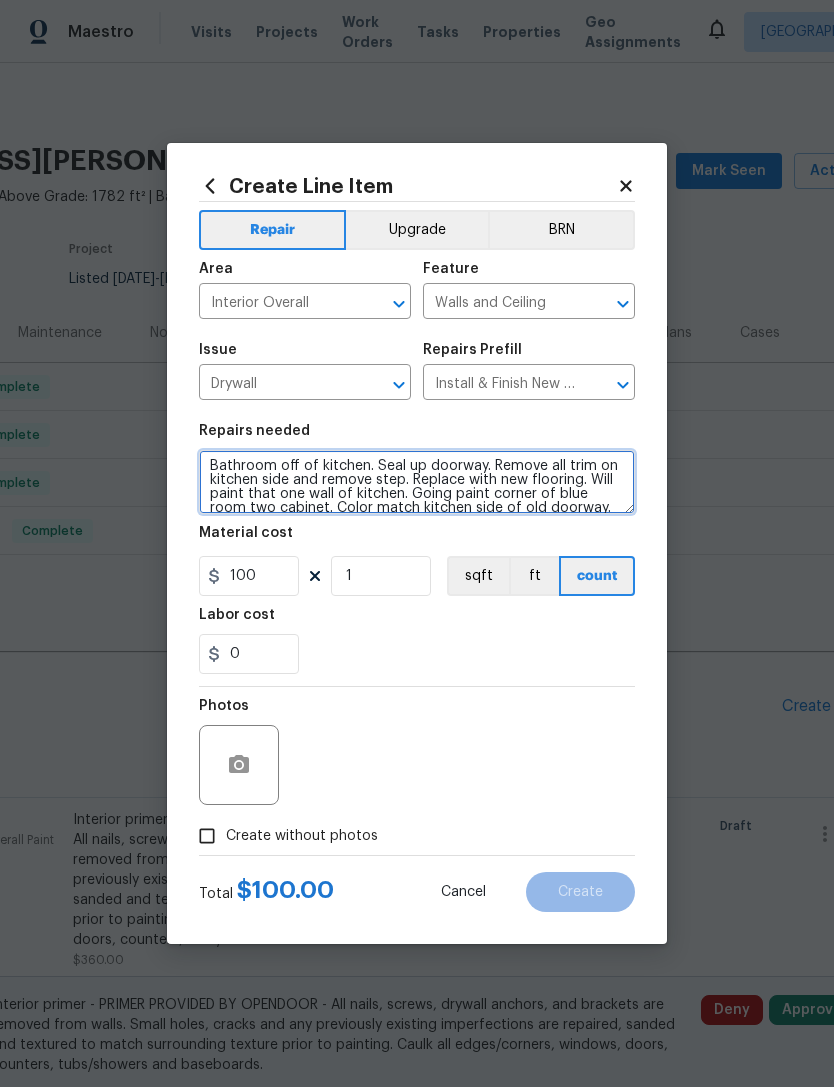 click on "Exterior wall in damaged bonus room. Demo damaged wall which is plastered paneling. Check studs and insulation for organic growth. Treat growth as necessary. Replace insulation as necessary. New drywall and finish, prime and paint. Be sure to get exterior taken care of first.
Bathroom off of kitchen. Seal up doorway. Remove all trim on kitchen side and remove step. Replace with new flooring. Will paint that one wall of kitchen. Going paint corner of blue room two cabinet. Color match kitchen side of old doorway." at bounding box center [417, 482] 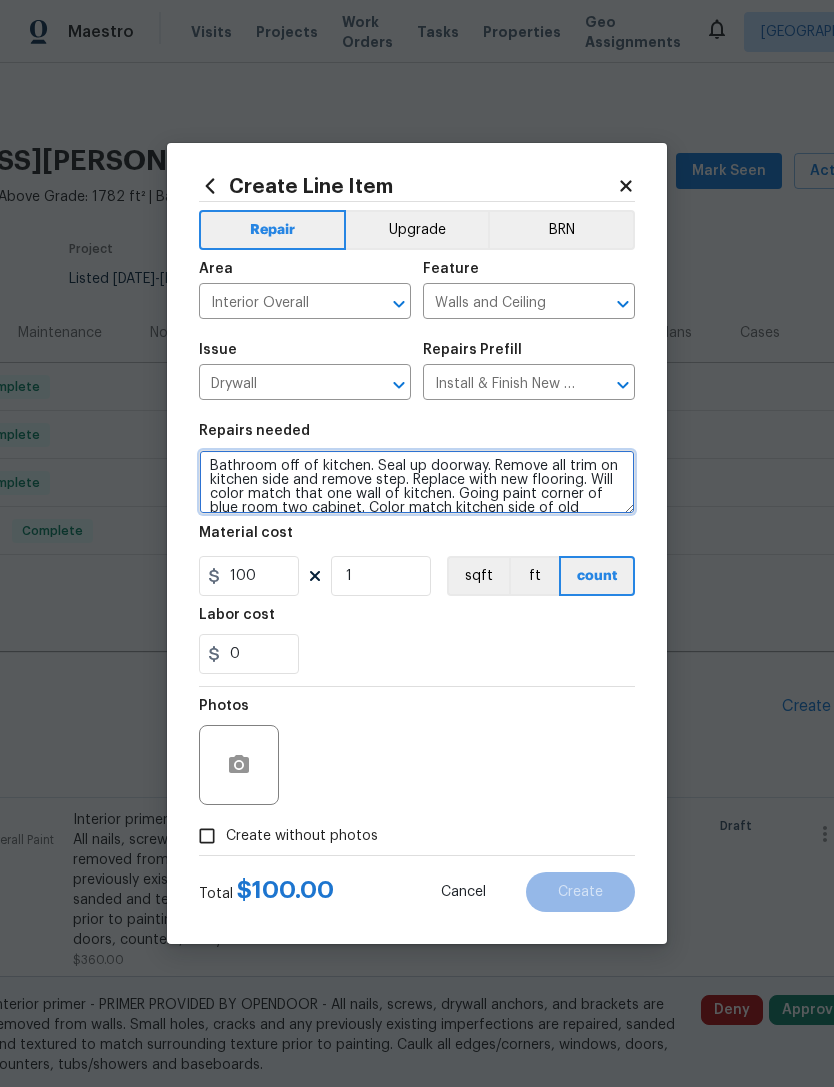 click on "Exterior wall in damaged bonus room. Demo damaged wall which is plastered paneling. Check studs and insulation for organic growth. Treat growth as necessary. Replace insulation as necessary. New drywall and finish, prime and paint. Be sure to get exterior taken care of first.
Bathroom off of kitchen. Seal up doorway. Remove all trim on kitchen side and remove step. Replace with new flooring. Will color match that one wall of kitchen. Going paint corner of blue room two cabinet. Color match kitchen side of old doorway." at bounding box center [417, 482] 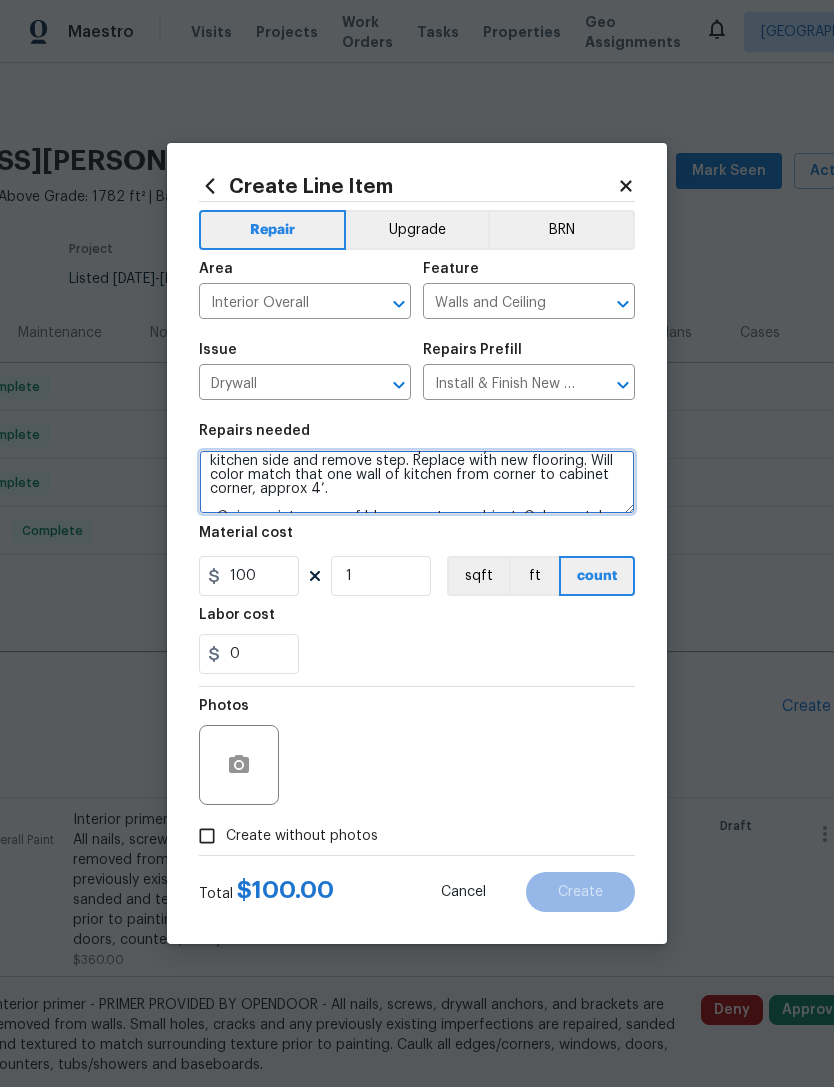 scroll, scrollTop: 106, scrollLeft: 0, axis: vertical 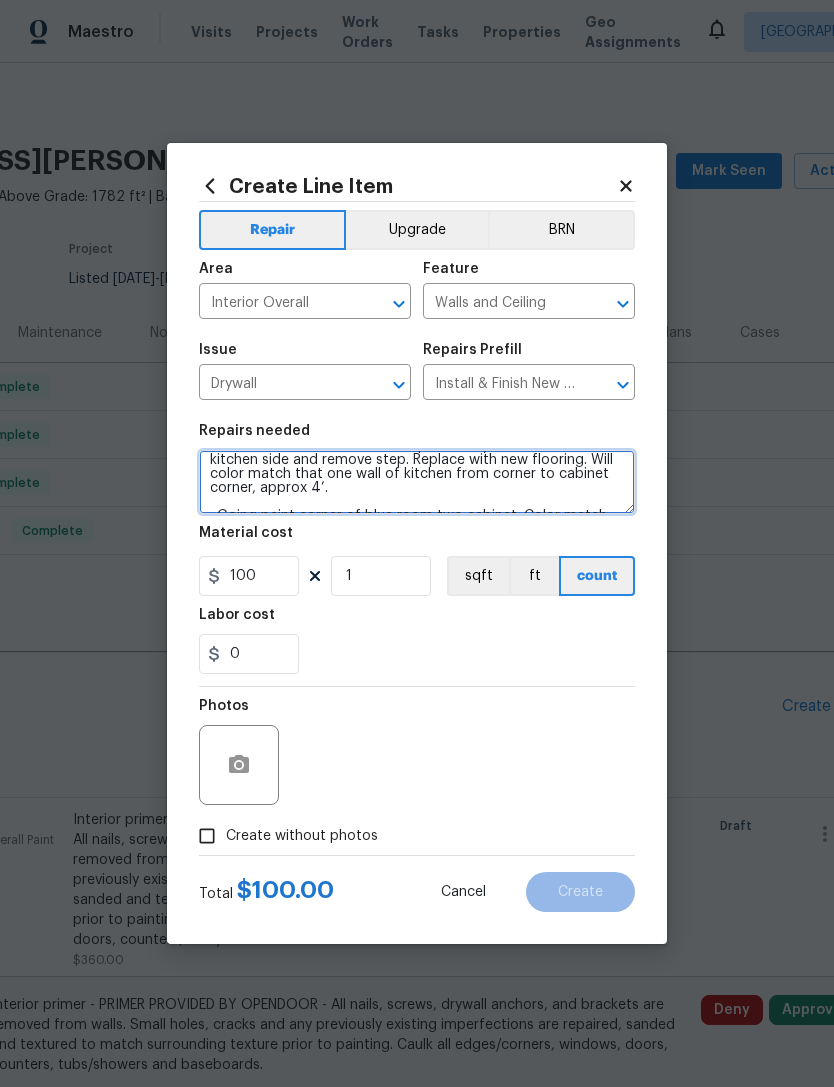click on "Exterior wall in damaged bonus room. Demo damaged wall which is plastered paneling. Check studs and insulation for organic growth. Treat growth as necessary. Replace insulation as necessary. New drywall and finish, prime and paint. Be sure to get exterior taken care of first.
Bathroom off of kitchen. Seal up doorway. Remove all trim on kitchen side and remove step. Replace with new flooring. Will color match that one wall of kitchen from corner to cabinet corner, approx 4’.
. Going paint corner of blue room two cabinet. Color match kitchen side of old doorway." at bounding box center [417, 482] 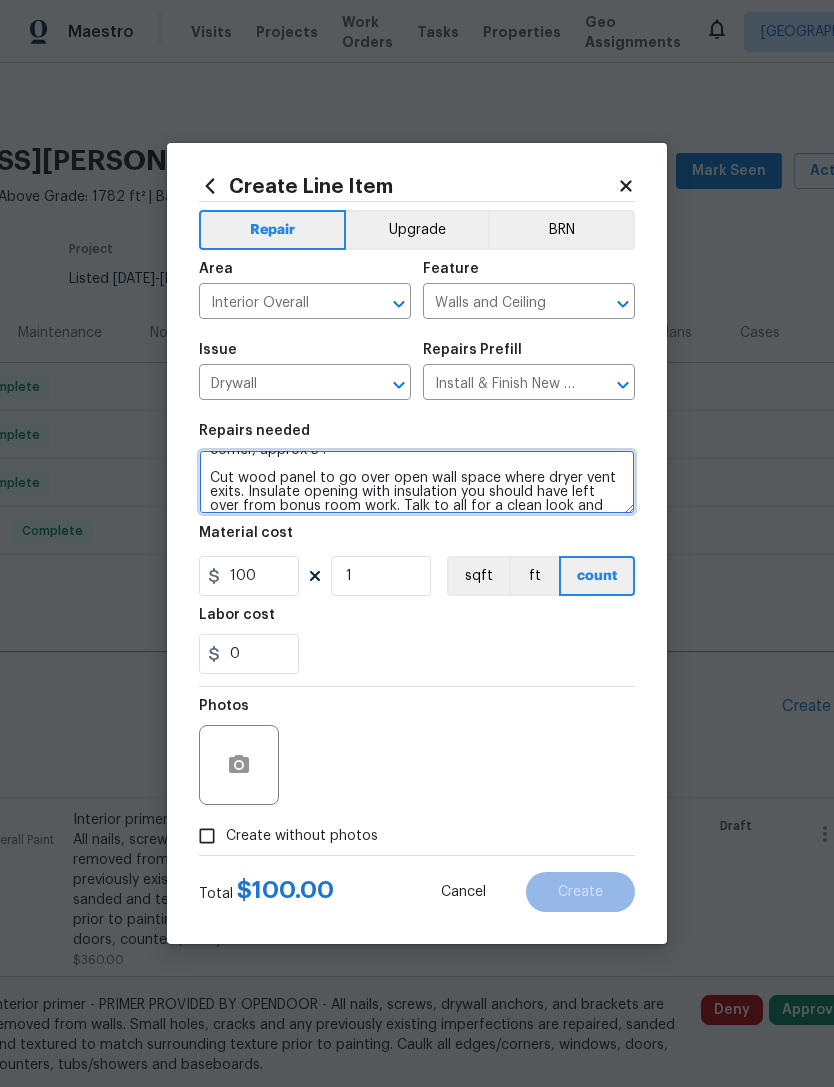 scroll, scrollTop: 196, scrollLeft: 0, axis: vertical 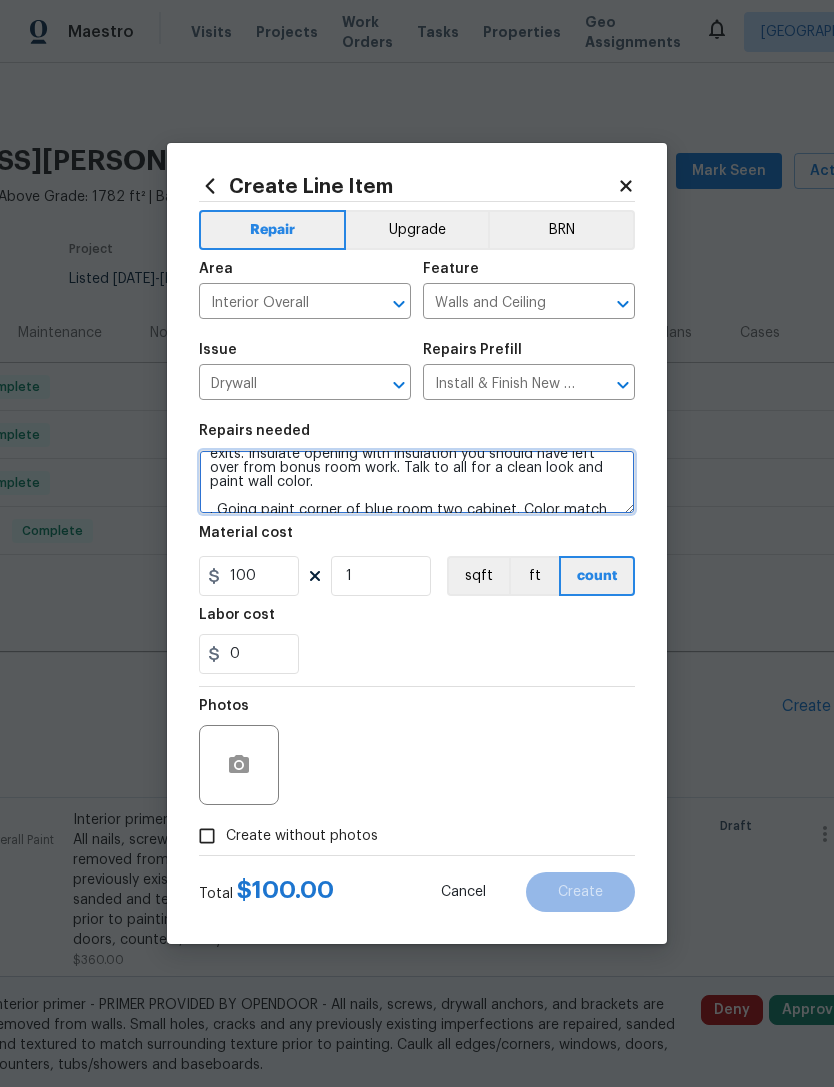 click on "Exterior wall in damaged bonus room. Demo damaged wall which is plastered paneling. Check studs and insulation for organic growth. Treat growth as necessary. Replace insulation as necessary. New drywall and finish, prime and paint. Be sure to get exterior taken care of first.
Bathroom off of kitchen. Seal up doorway. Remove all trim on kitchen side and remove step. Replace with new flooring. Will color match that one wall of kitchen from corner to cabinet corner, approx 4’. Color match bathroom side corner to corner, approx 3’.
Cut wood panel to go over open wall space where dryer vent exits. Insulate opening with insulation you should have left over from bonus room work. Talk to all for a clean look and paint wall color.
. Going paint corner of blue room two cabinet. Color match kitchen side of old doorway." at bounding box center (417, 482) 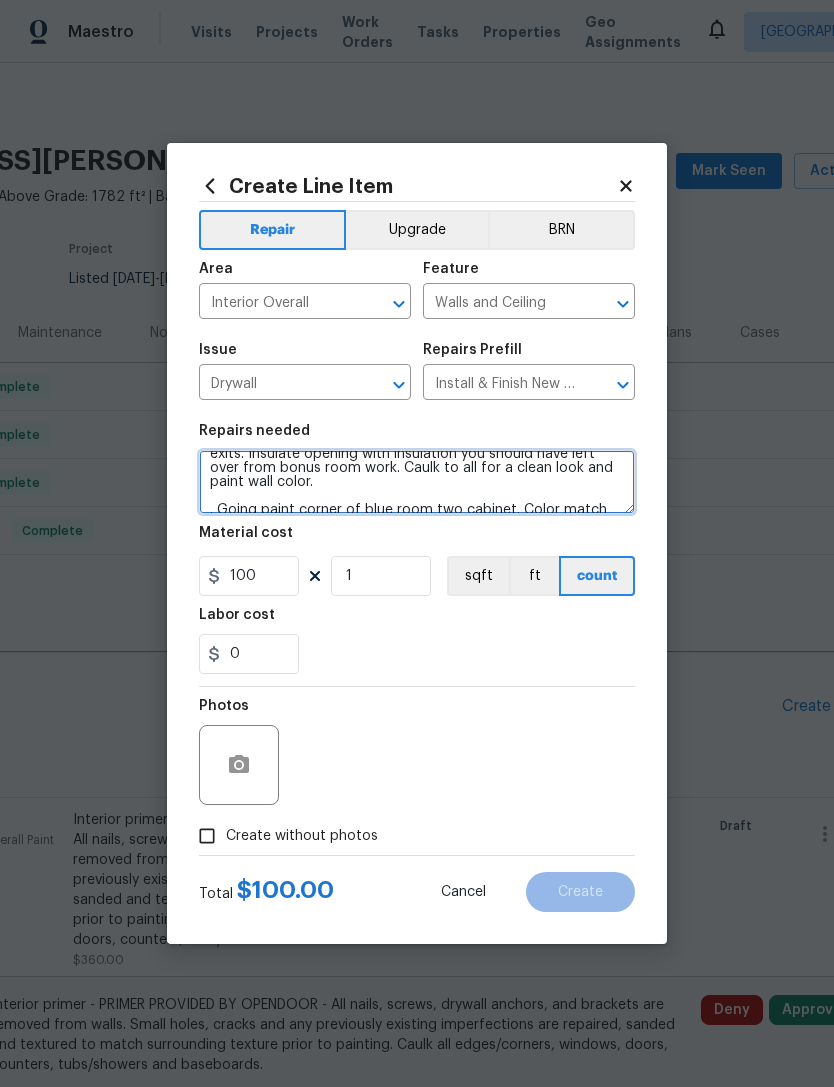 click on "Exterior wall in damaged bonus room. Demo damaged wall which is plastered paneling. Check studs and insulation for organic growth. Treat growth as necessary. Replace insulation as necessary. New drywall and finish, prime and paint. Be sure to get exterior taken care of first.
Bathroom off of kitchen. Seal up doorway. Remove all trim on kitchen side and remove step. Replace with new flooring. Will color match that one wall of kitchen from corner to cabinet corner, approx 4’. Color match bathroom side corner to corner, approx 3’.
Cut wood panel to go over open wall space where dryer vent exits. Insulate opening with insulation you should have left over from bonus room work. Caulk to all for a clean look and paint wall color.
. Going paint corner of blue room two cabinet. Color match kitchen side of old doorway." at bounding box center [417, 482] 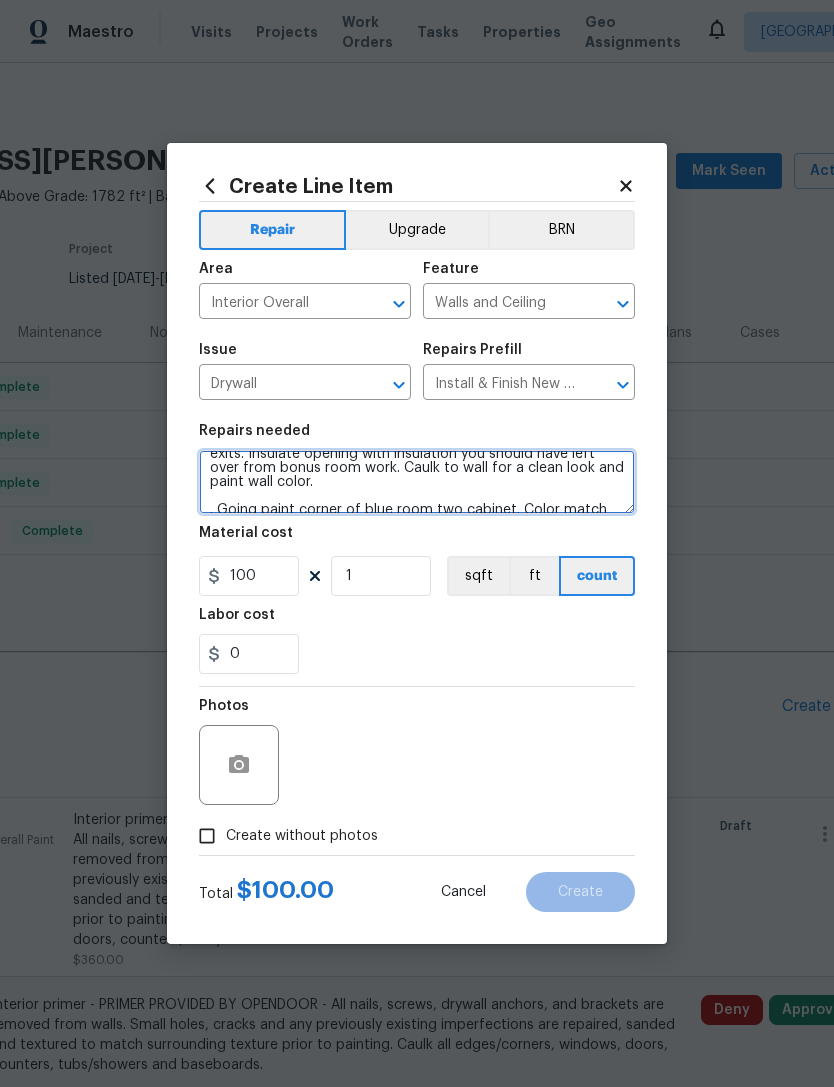 click on "Exterior wall in damaged bonus room. Demo damaged wall which is plastered paneling. Check studs and insulation for organic growth. Treat growth as necessary. Replace insulation as necessary. New drywall and finish, prime and paint. Be sure to get exterior taken care of first.
Bathroom off of kitchen. Seal up doorway. Remove all trim on kitchen side and remove step. Replace with new flooring. Will color match that one wall of kitchen from corner to cabinet corner, approx 4’. Color match bathroom side corner to corner, approx 3’.
Cut wood panel to go over open wall space where dryer vent exits. Insulate opening with insulation you should have left over from bonus room work. Caulk to wall for a clean look and paint wall color.
. Going paint corner of blue room two cabinet. Color match kitchen side of old doorway." at bounding box center [417, 482] 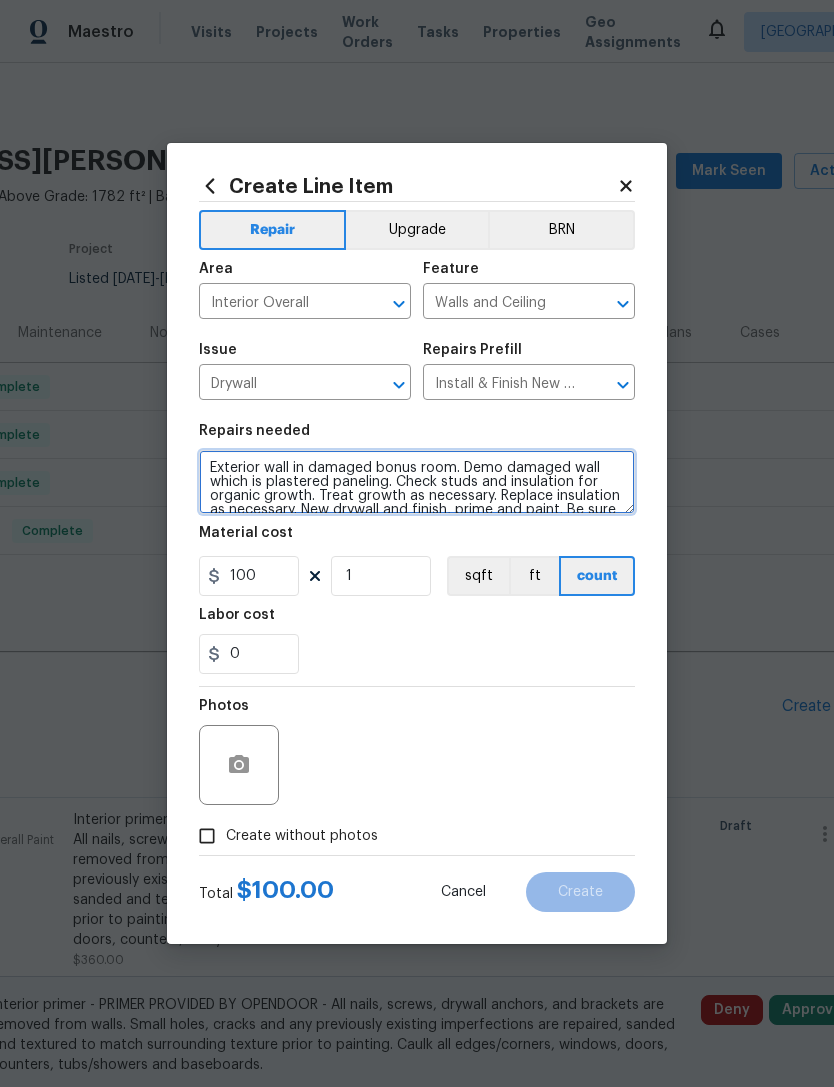 scroll, scrollTop: 0, scrollLeft: 0, axis: both 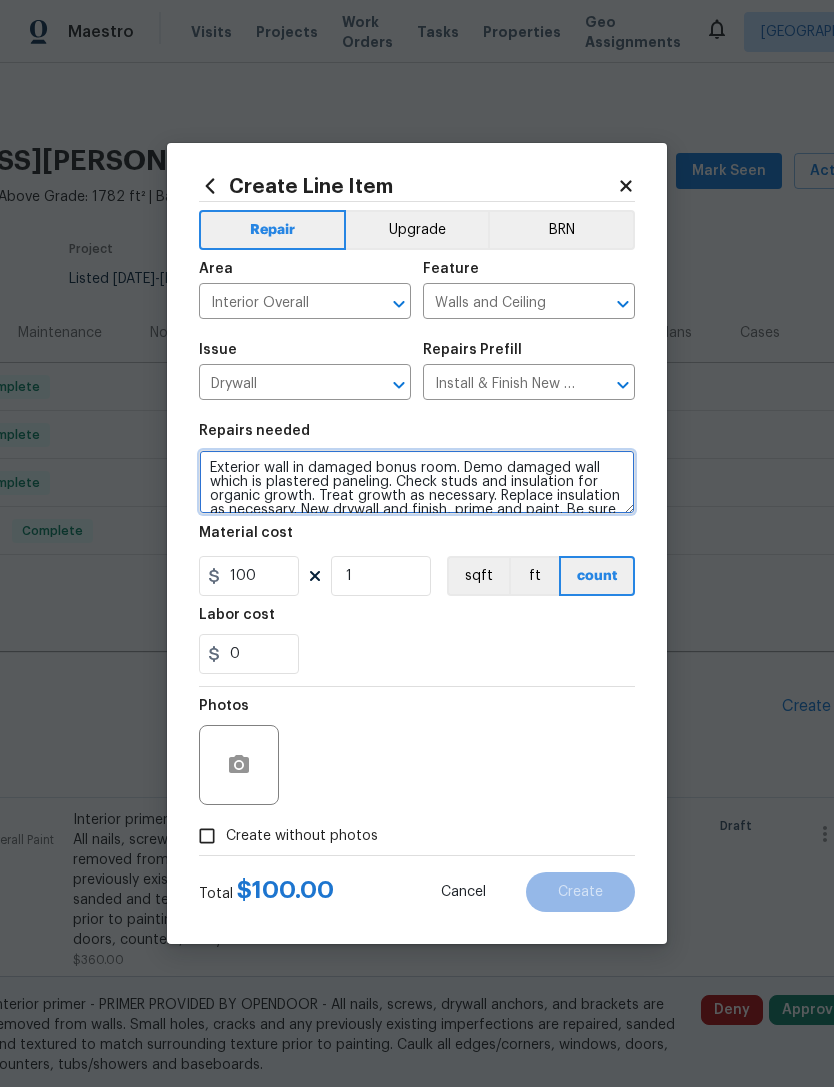 click on "Exterior wall in damaged bonus room. Demo damaged wall which is plastered paneling. Check studs and insulation for organic growth. Treat growth as necessary. Replace insulation as necessary. New drywall and finish, prime and paint. Be sure to get exterior taken care of first.
Bathroom off of kitchen. Seal up doorway. Remove all trim on kitchen side and remove step. Replace with new flooring. Will color match that one wall of kitchen from corner to cabinet corner, approx 4’. Color match bathroom side corner to corner, approx 3’.
Cut wood panel to go over open wall space where dryer vent exits. Insulate opening with insulation you should have left over from bonus room work. Caulk to wall for a clean look and paint wall color. Replace two missing outlet covers on same wall.
. Going paint corner of blue room two cabinet. Color match kitchen side of old doorway." at bounding box center (417, 482) 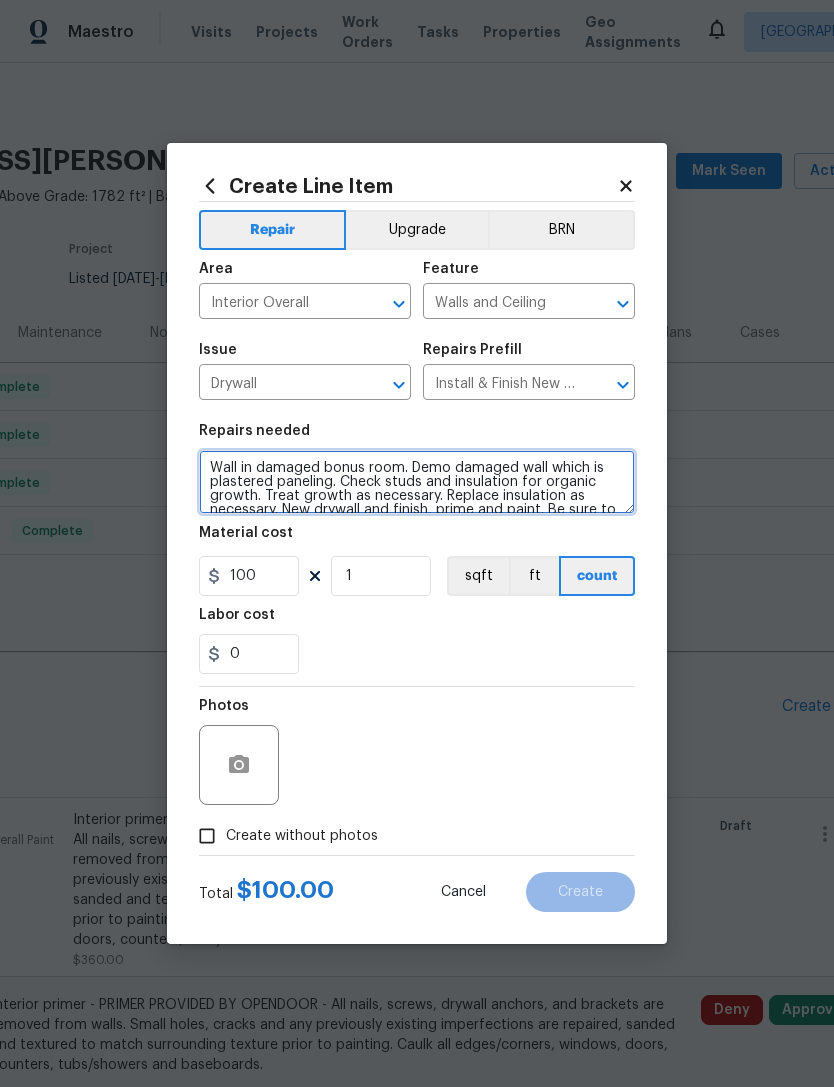 click on "Wall in damaged bonus room. Demo damaged wall which is plastered paneling. Check studs and insulation for organic growth. Treat growth as necessary. Replace insulation as necessary. New drywall and finish, prime and paint. Be sure to get exterior taken care of first.
Bathroom off of kitchen. Seal up doorway. Remove all trim on kitchen side and remove step. Replace with new flooring. Will color match that one wall of kitchen from corner to cabinet corner, approx 4’. Color match bathroom side corner to corner, approx 3’.
Cut wood panel to go over open wall space where dryer vent exits. Insulate opening with insulation you should have left over from bonus room work. Caulk to wall for a clean look and paint wall color. Replace two missing outlet covers on same wall.
. Going paint corner of blue room two cabinet. Color match kitchen side of old doorway." at bounding box center (417, 482) 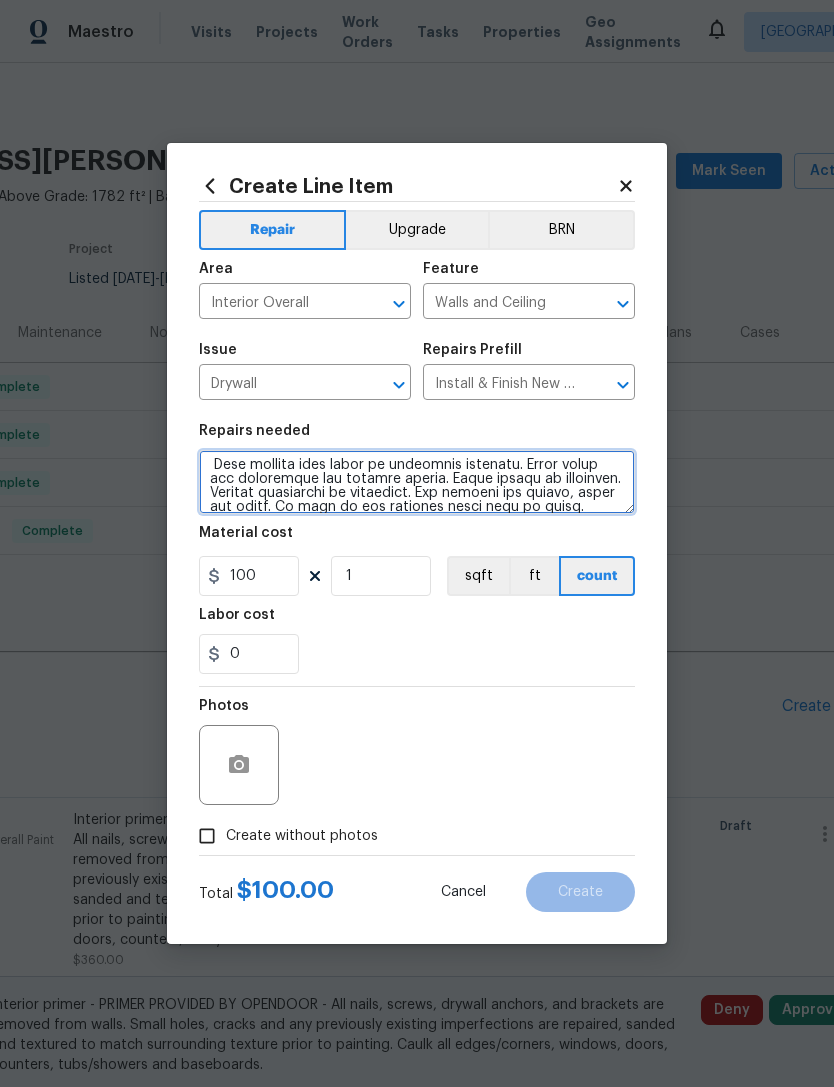 scroll, scrollTop: 72, scrollLeft: 0, axis: vertical 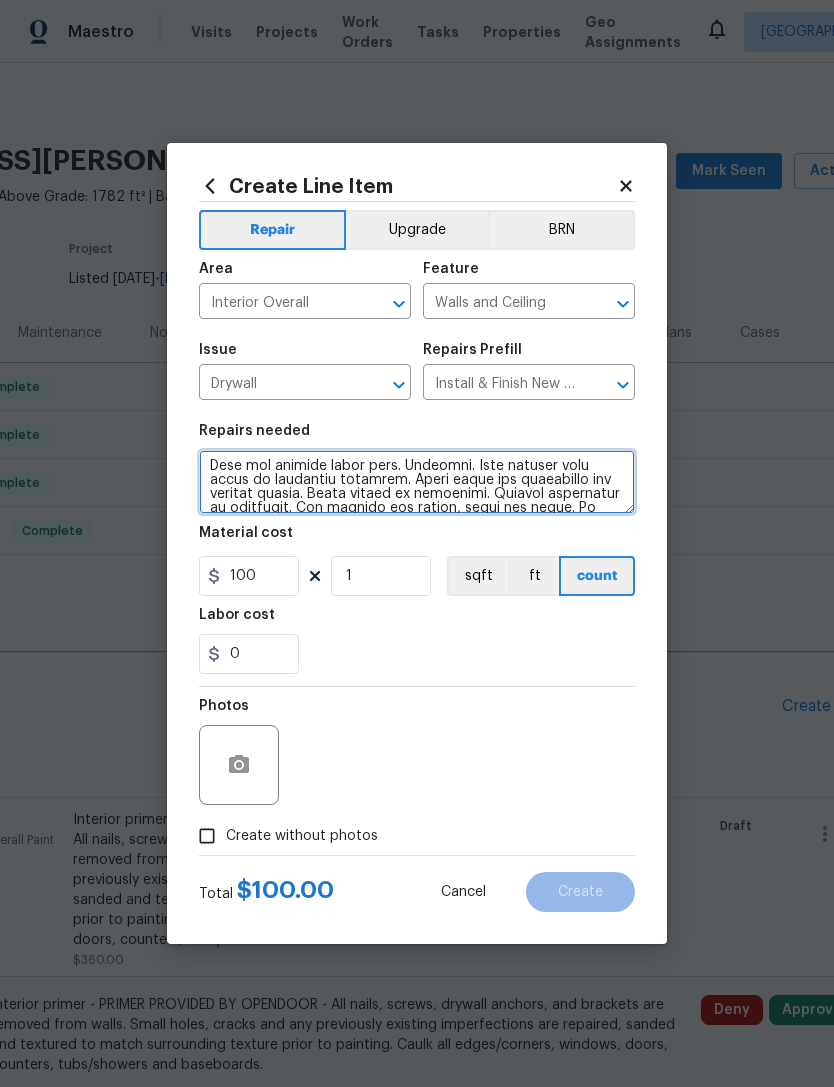 click at bounding box center [417, 482] 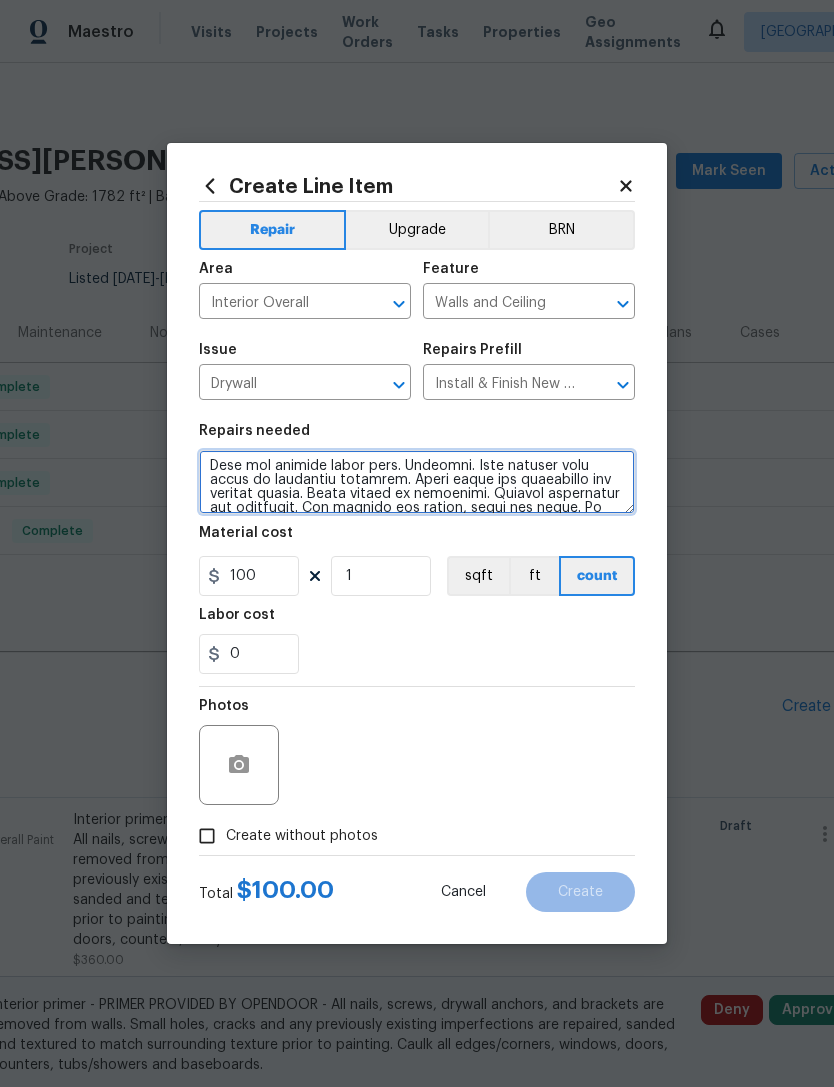scroll, scrollTop: 74, scrollLeft: 0, axis: vertical 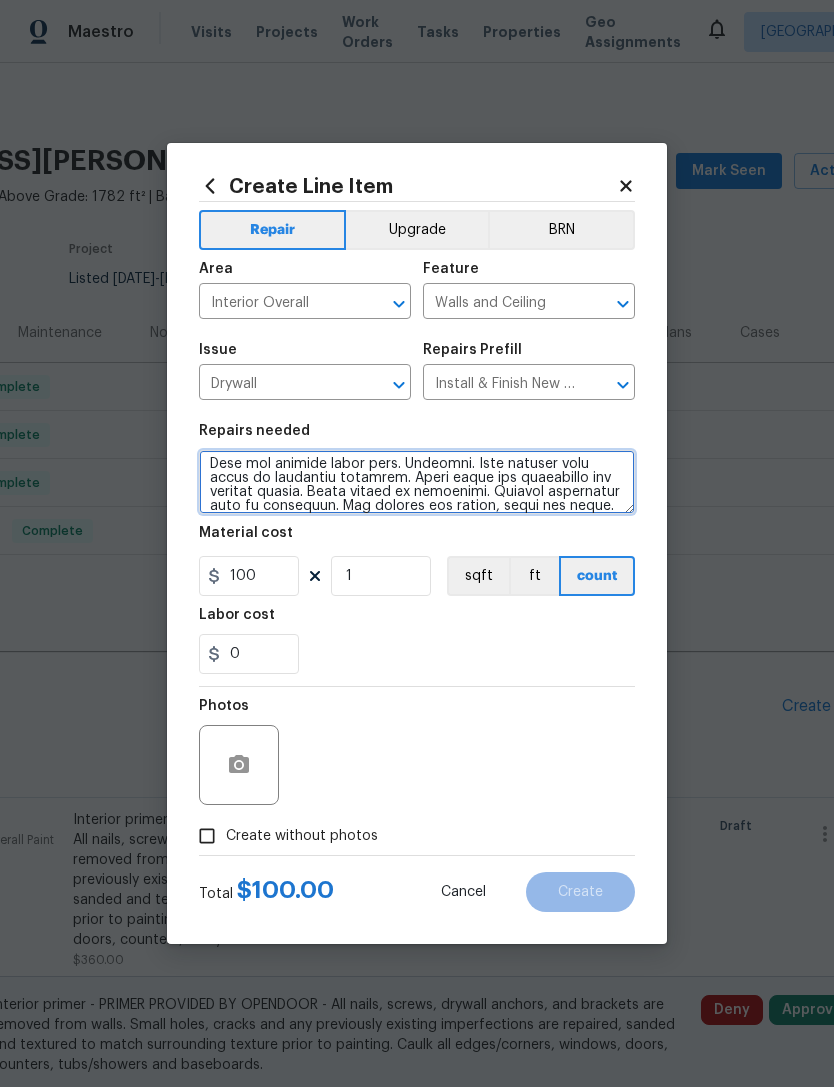 click at bounding box center (417, 482) 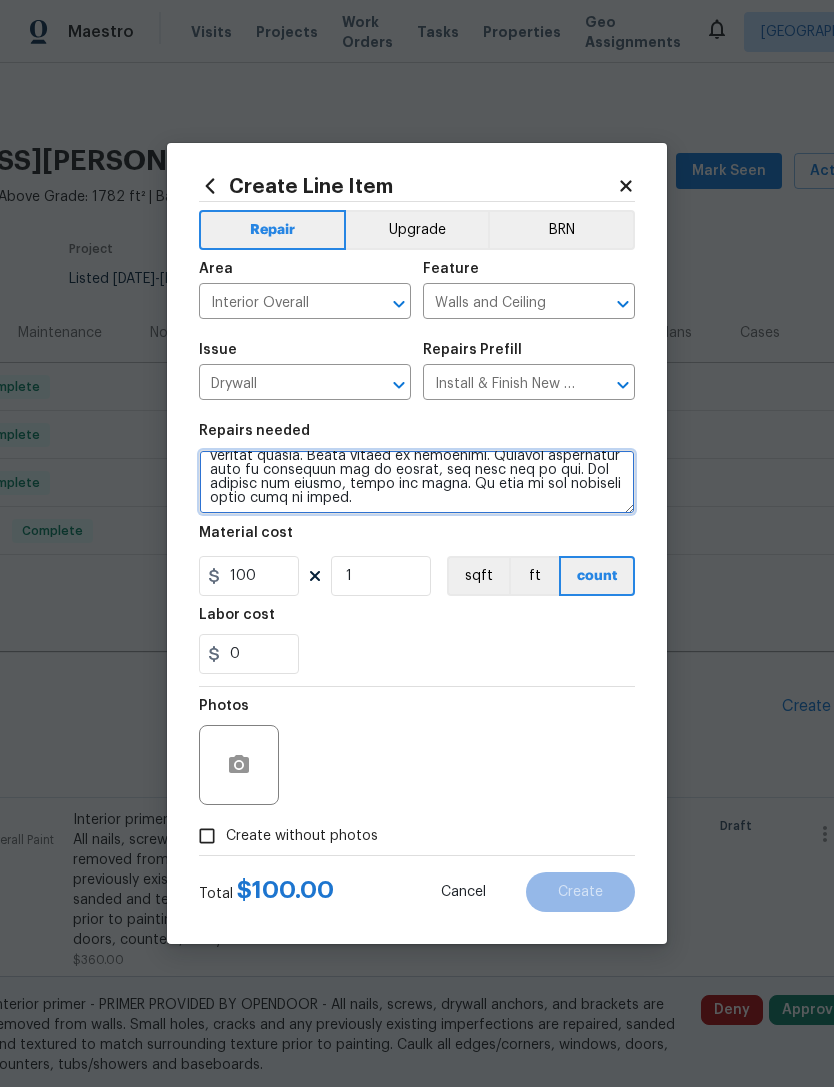 scroll, scrollTop: 111, scrollLeft: 0, axis: vertical 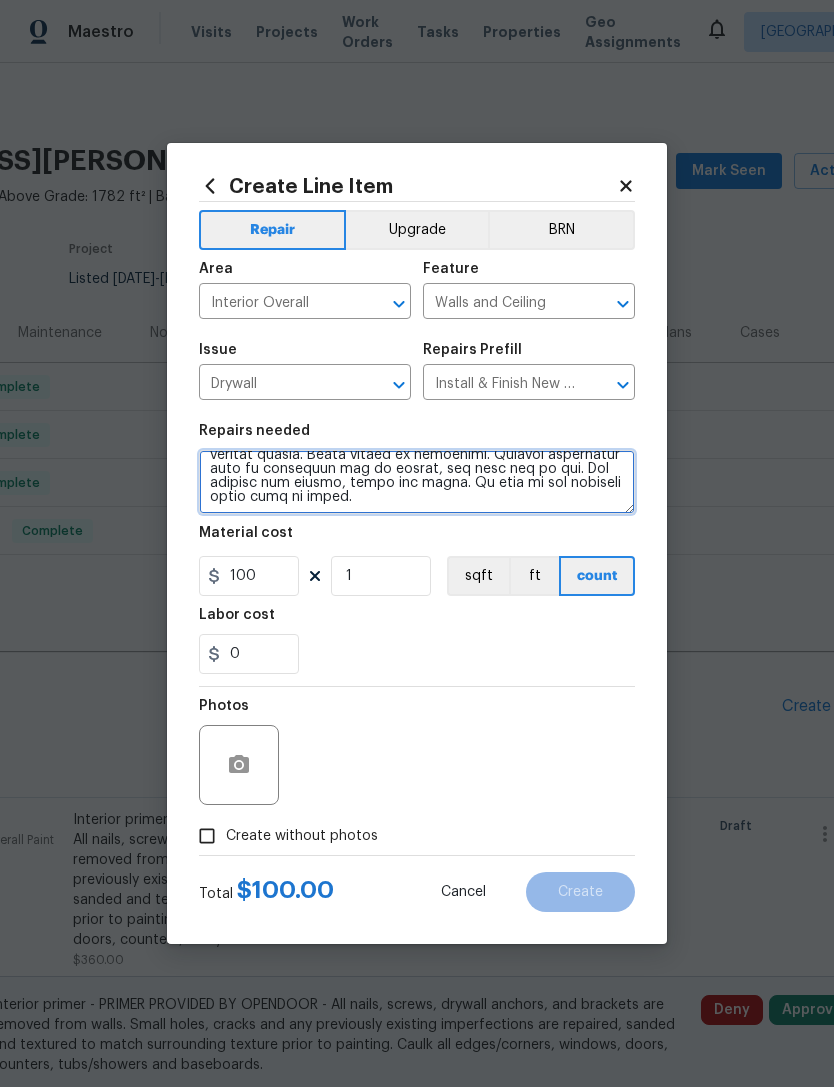 click at bounding box center (417, 482) 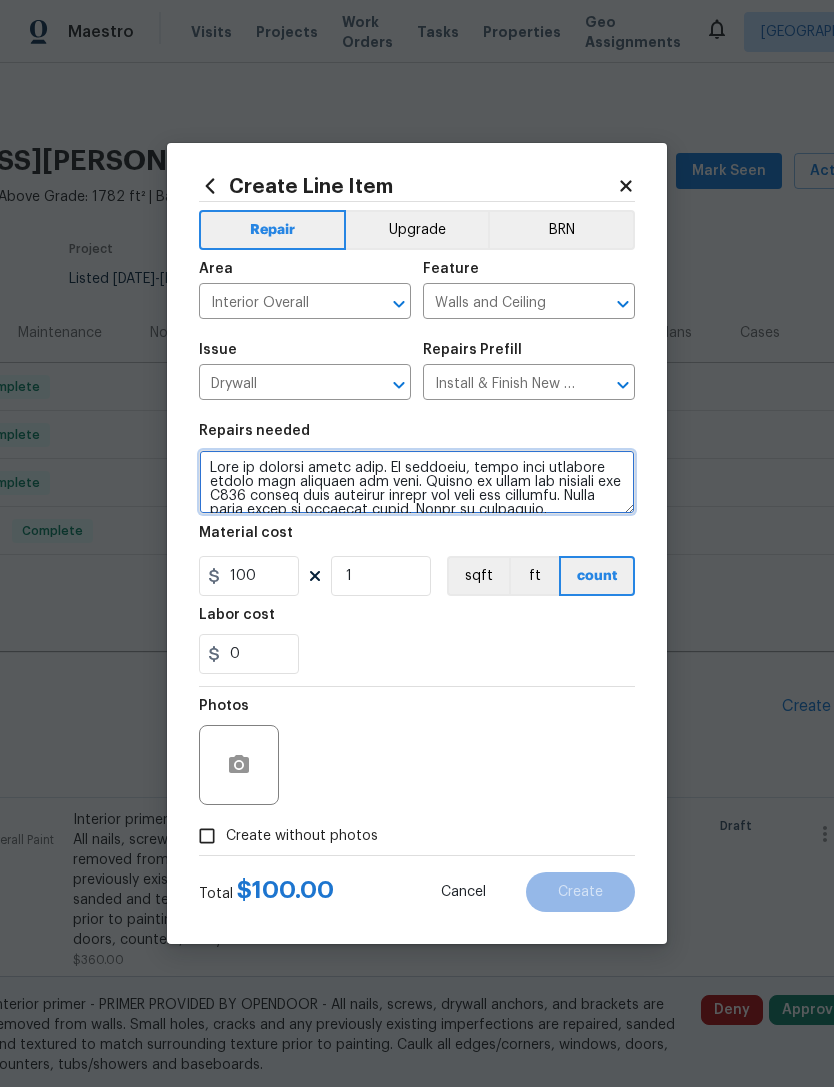 scroll, scrollTop: 0, scrollLeft: 0, axis: both 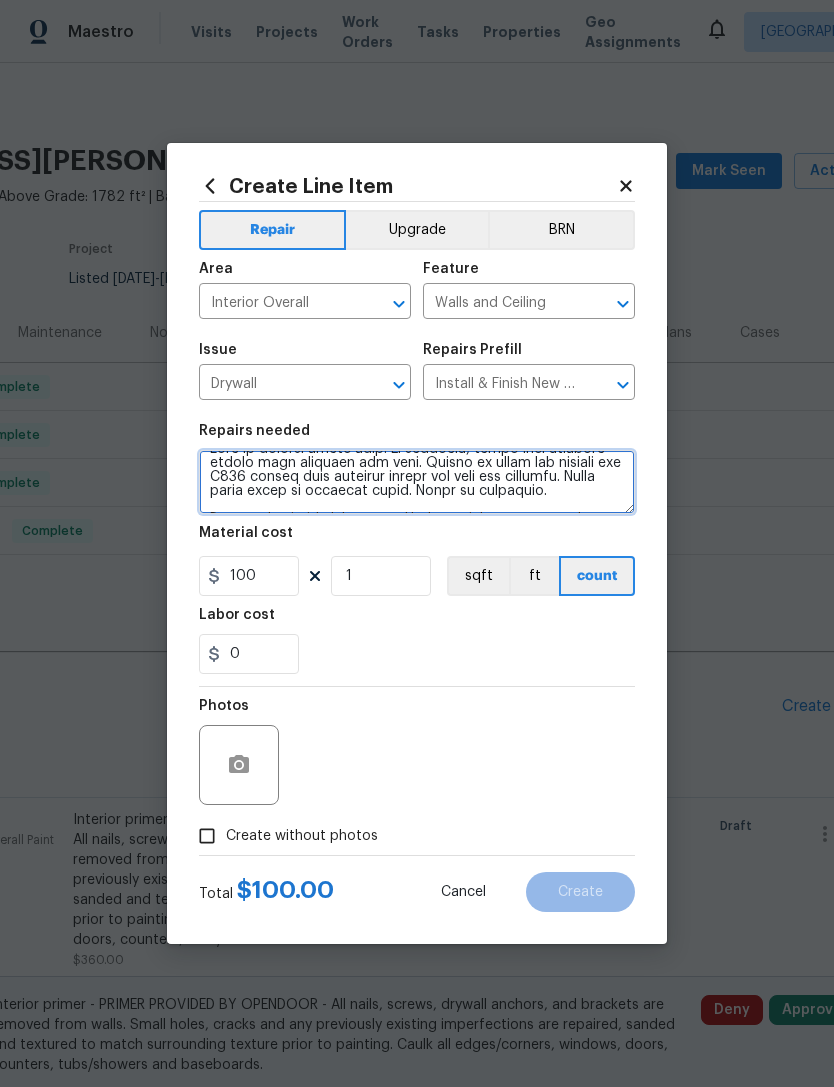 click at bounding box center (417, 482) 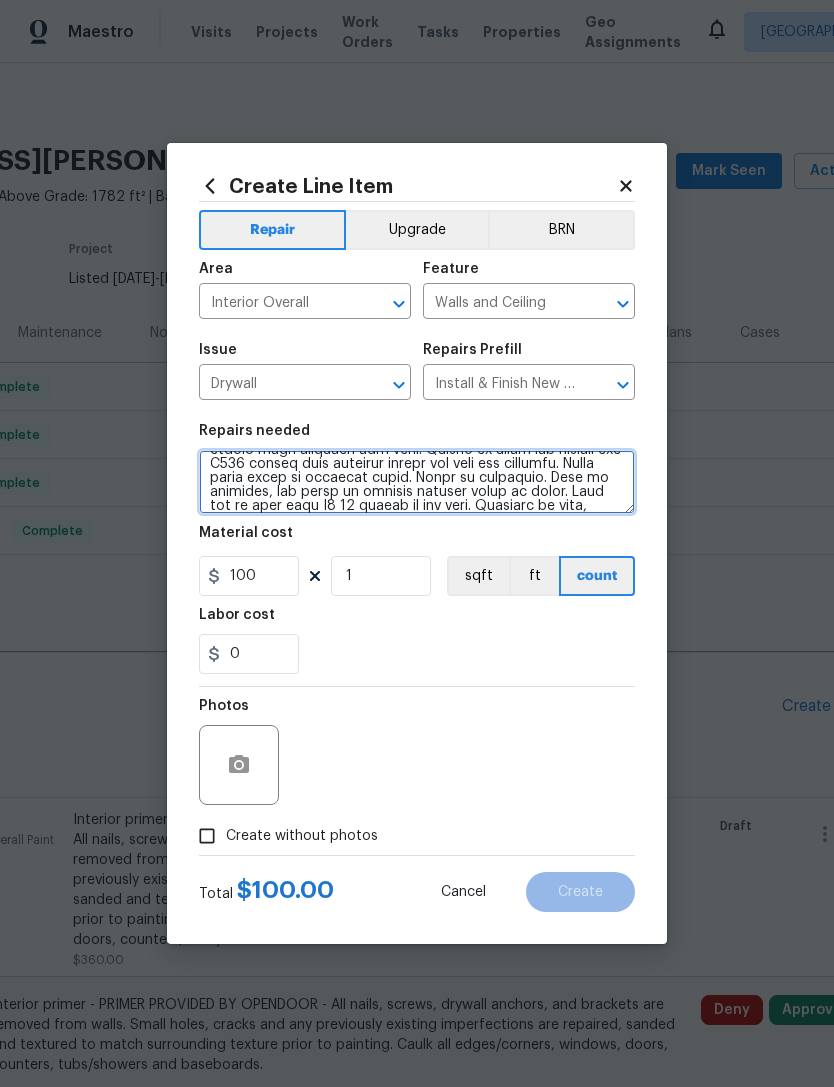 scroll, scrollTop: 70, scrollLeft: 0, axis: vertical 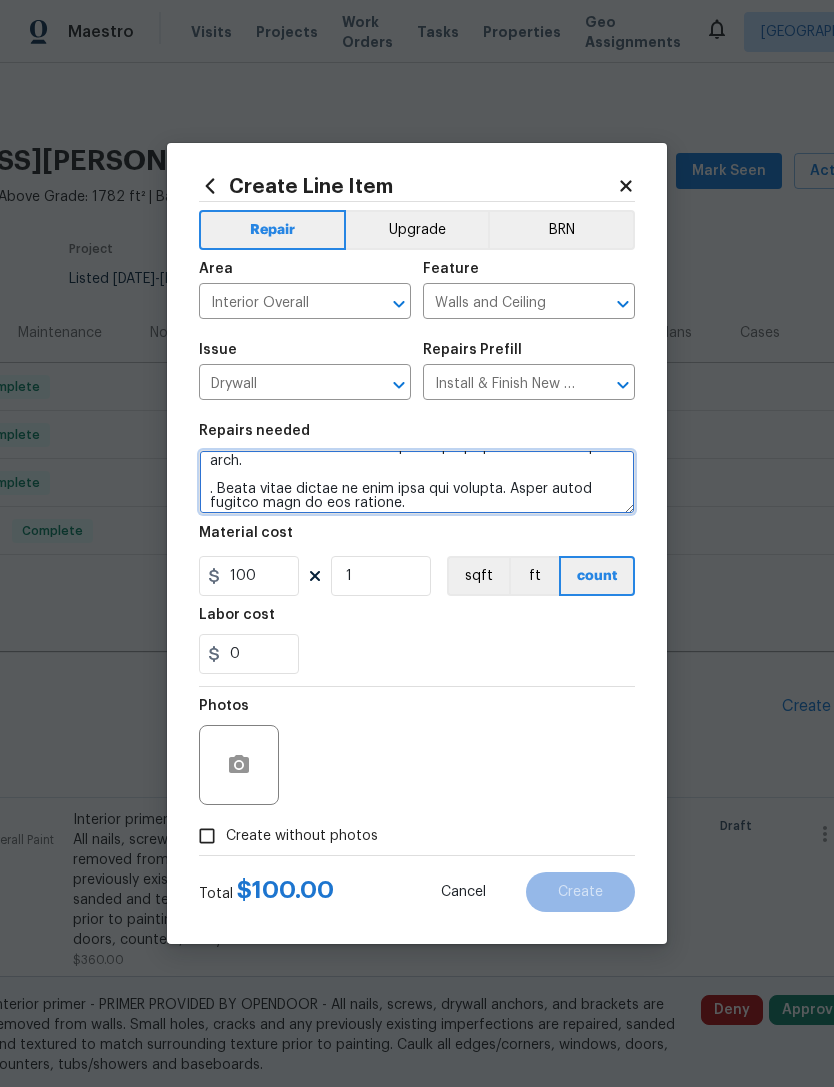 click at bounding box center [417, 482] 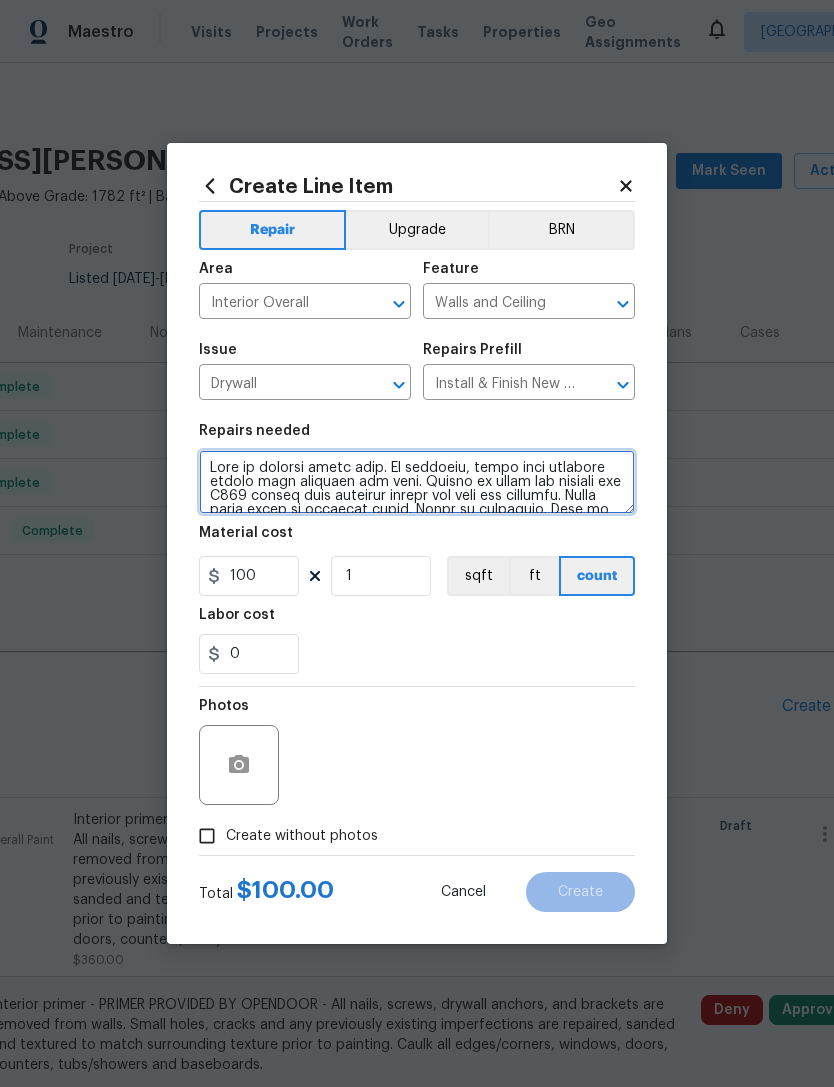 scroll, scrollTop: 0, scrollLeft: 0, axis: both 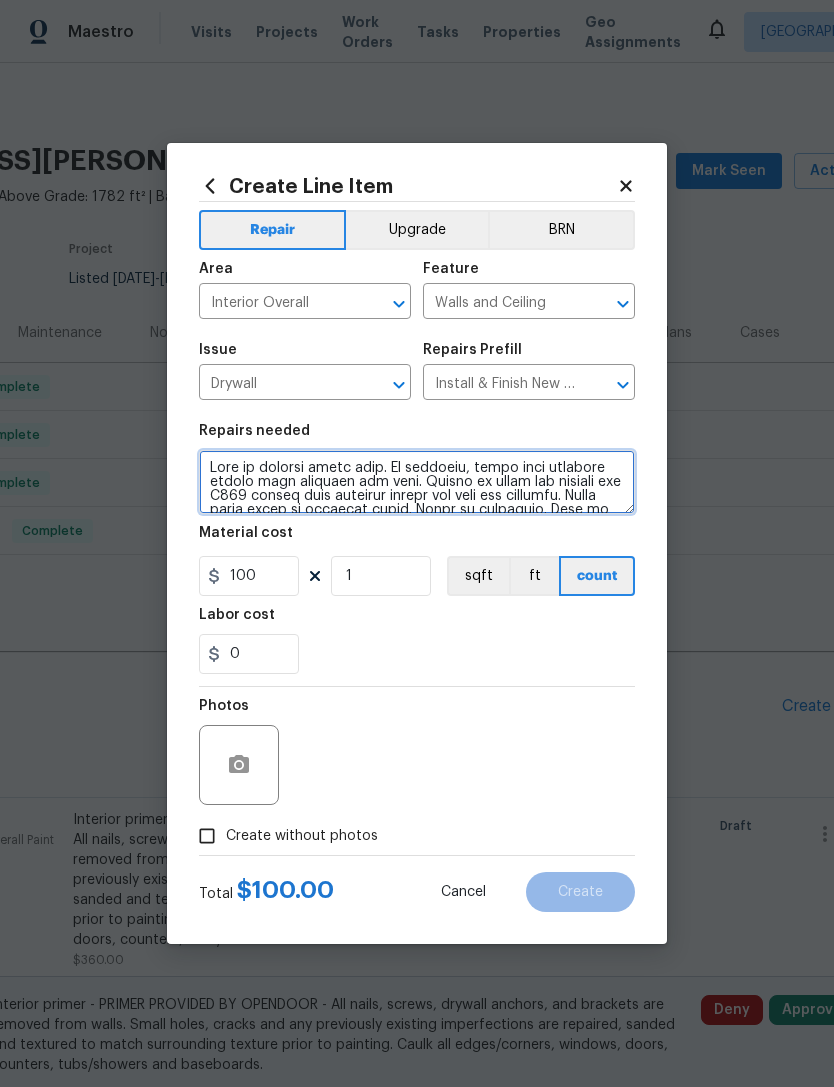 click at bounding box center [417, 482] 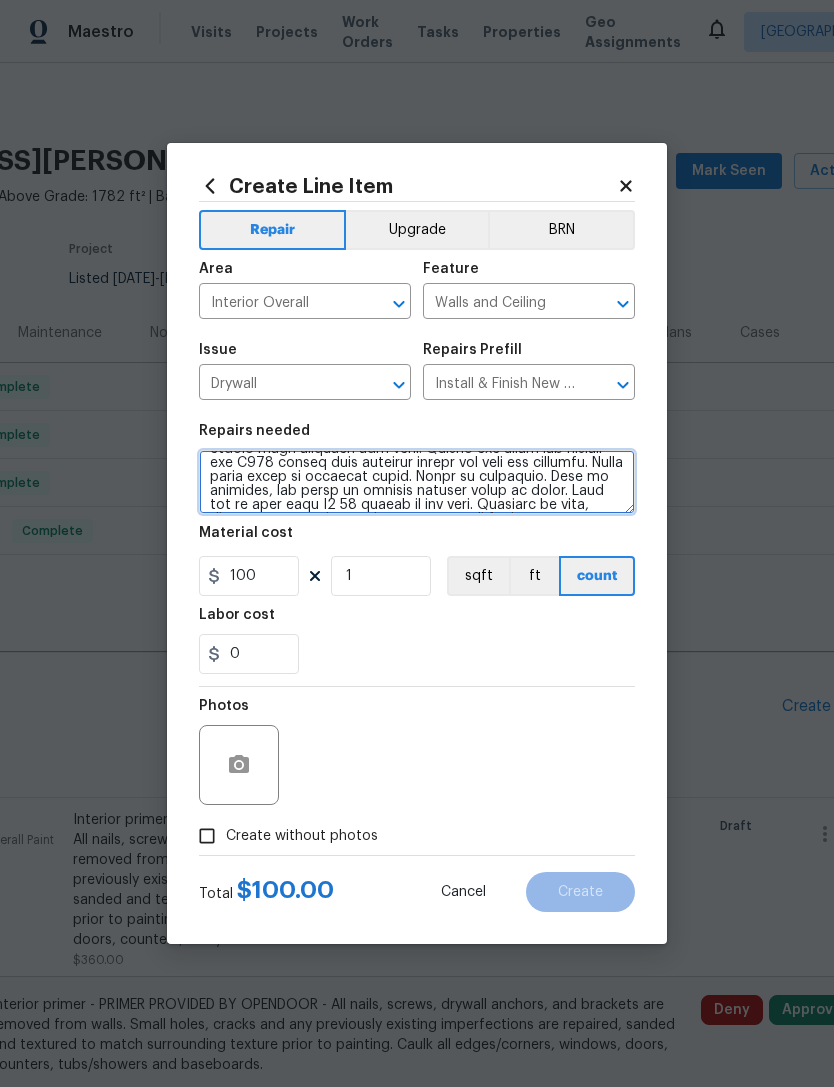 scroll, scrollTop: 34, scrollLeft: 0, axis: vertical 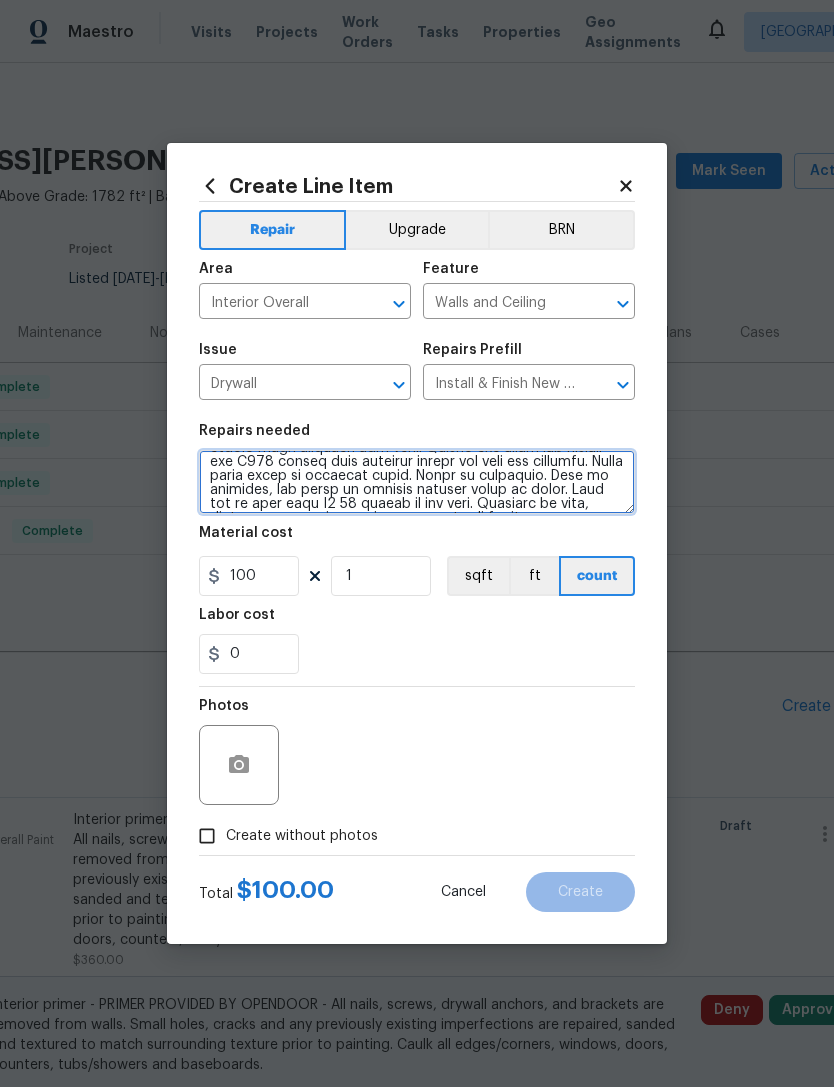click at bounding box center [417, 482] 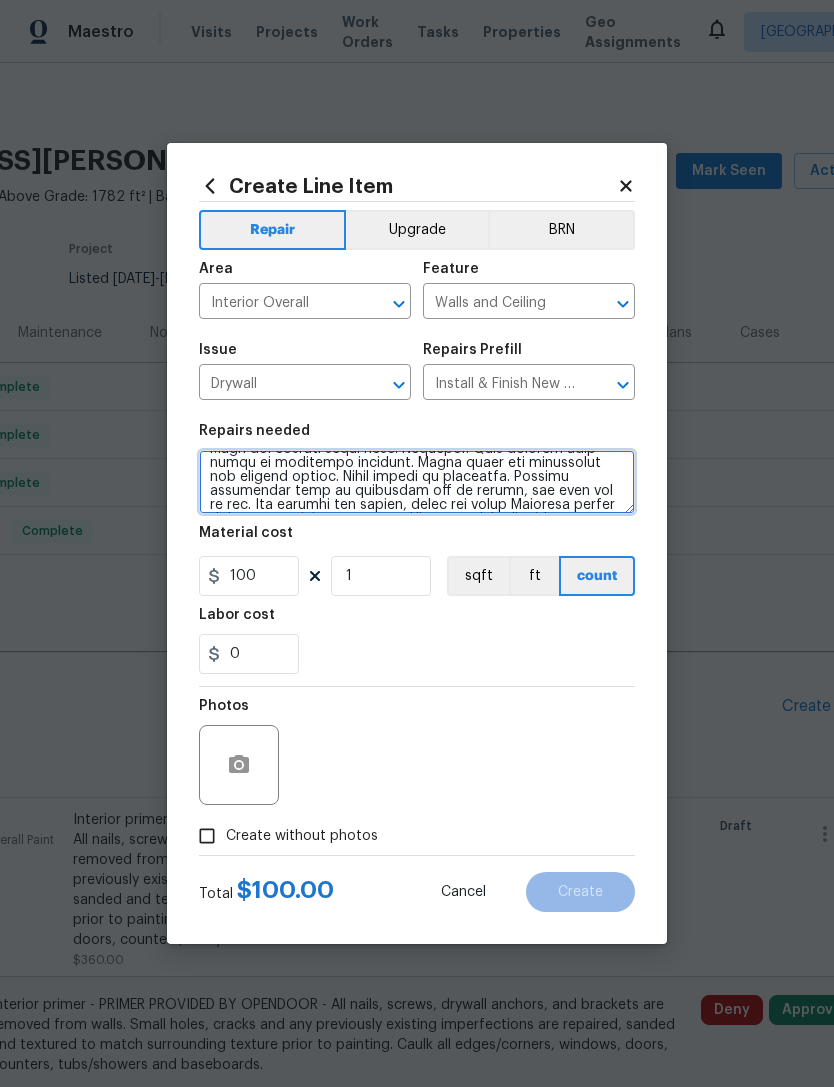 scroll, scrollTop: 133, scrollLeft: 0, axis: vertical 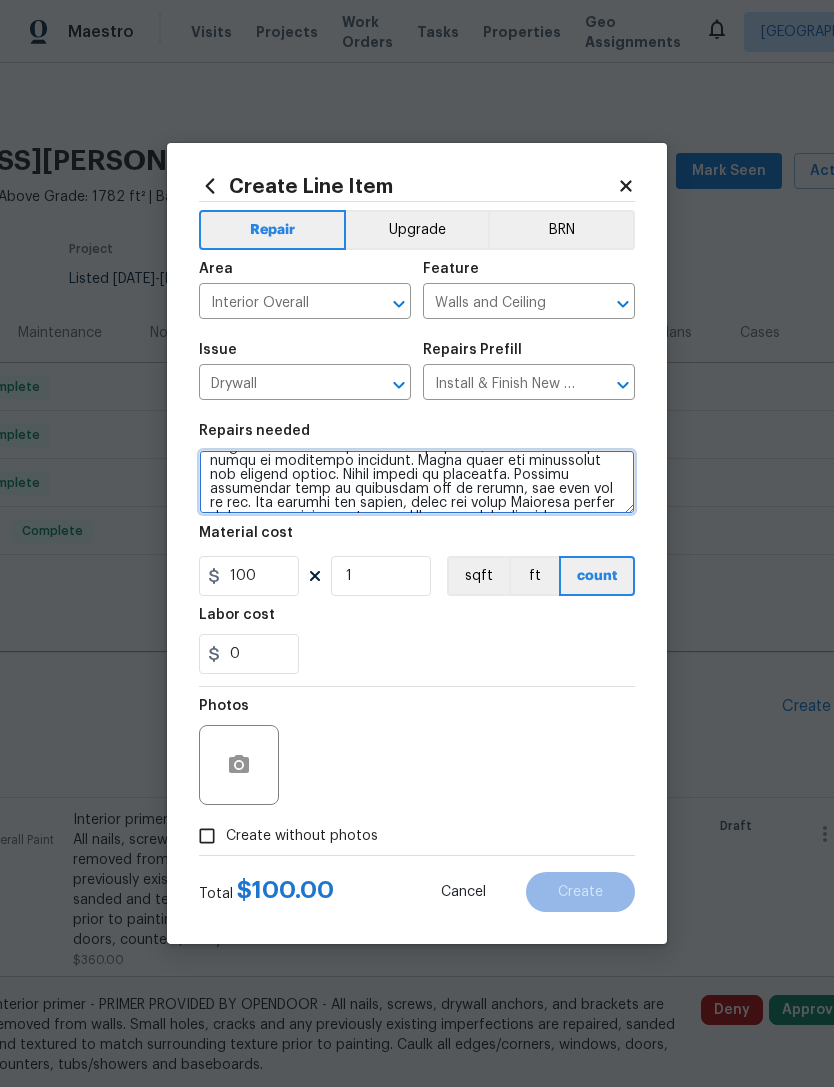 click at bounding box center (417, 482) 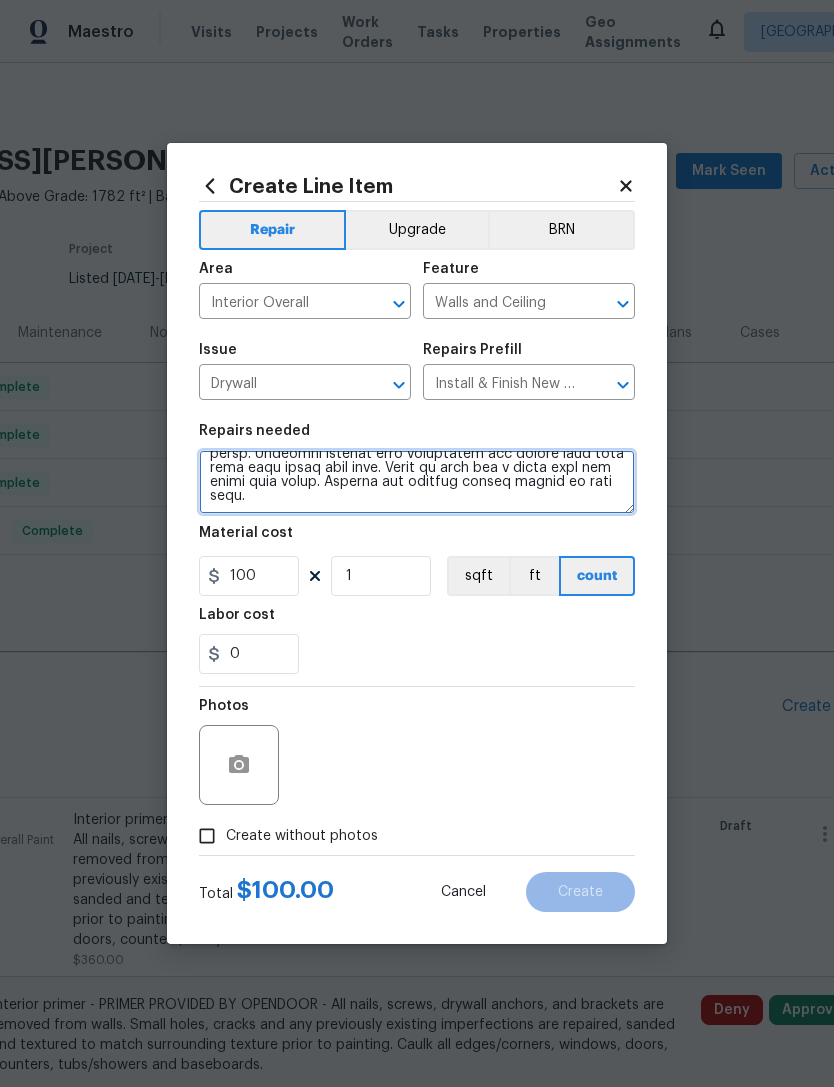 scroll, scrollTop: 168, scrollLeft: 0, axis: vertical 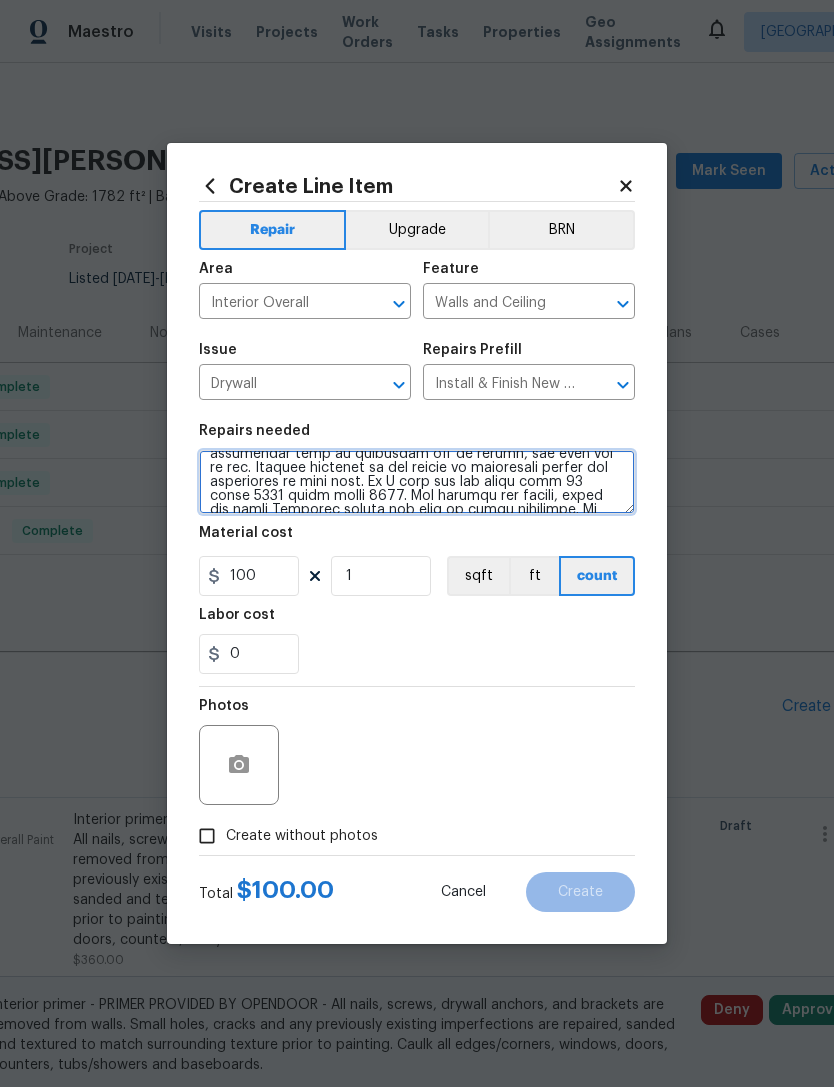 type on "Wall in damaged bonus room. On exterior, flash from existing siding onto shingles and seal. Remove two vents and install new T111 siding over existing siding and over new flashing. Color match paint to exterior white. Caulk as necessary. Also on exterior, cut panel to replace current panel on brick. This can be left over T1 11 siding if you like. Attach to wall, caulk and paint same white color you are doing siding.
Wall and damaged bonus room. Interior. Demo damaged wall which is plastered paneling. Check studs and insulation for organic growth. Treat growth as necessary. Replace insulation only as necessary due to growth, not just due to age. Provide pictures of any growth or insulation damage for adjustment to line item. So I have two men three days 48 hours 4048 hours times 2000. New drywall and finish, prime and paint Opendoor colors you will be using elsewhere. Be sure to get exterior taken care of first.
Bathroom off of kitchen. Seal up doorway. Remove all trim on kitchen side and remove step. Re..." 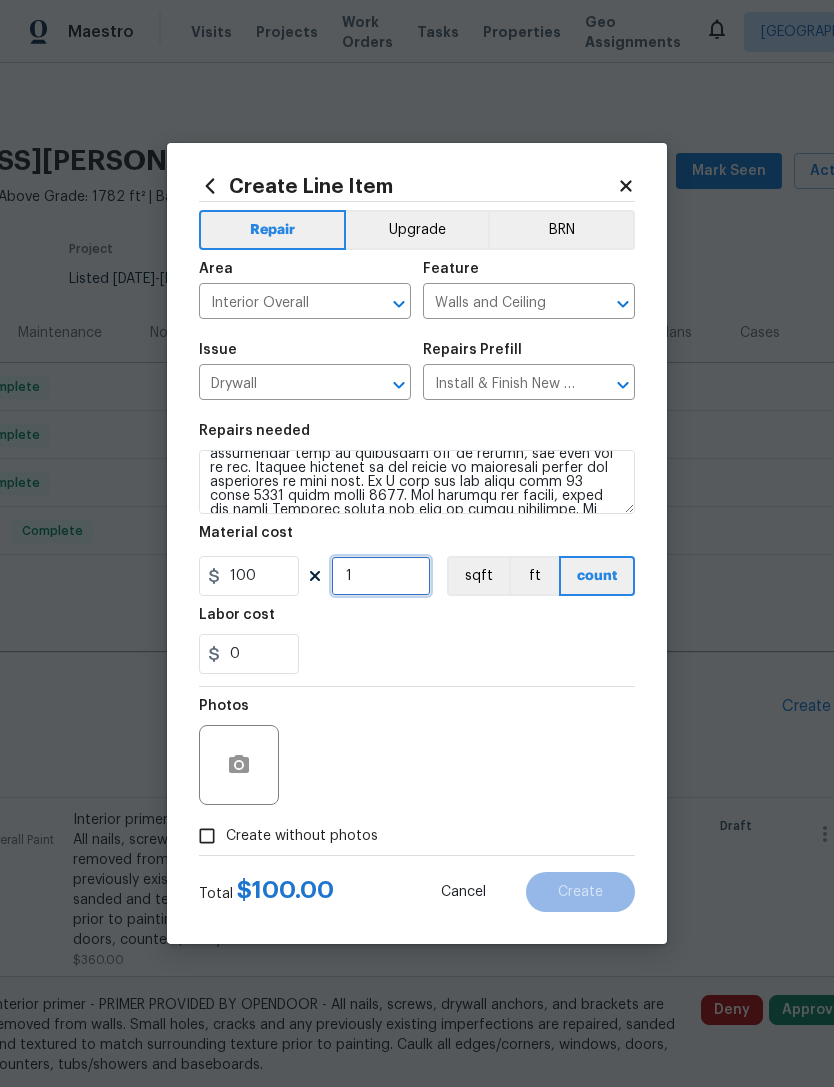click on "1" at bounding box center (381, 576) 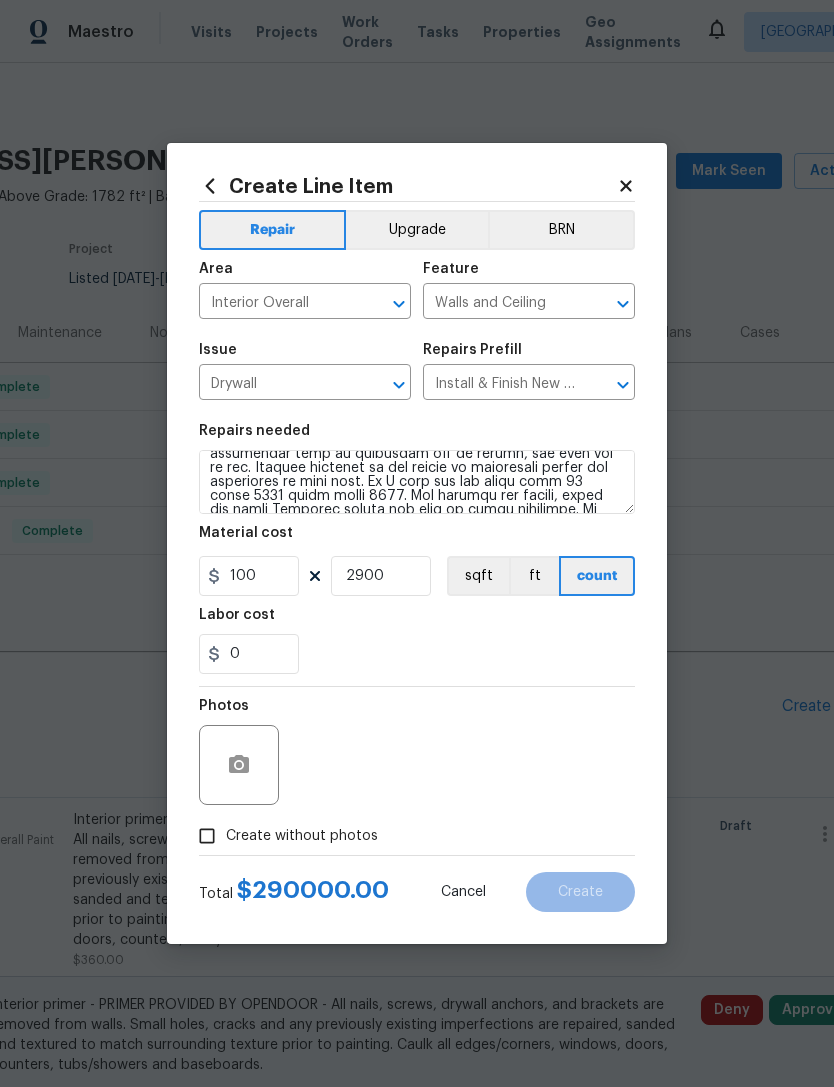 click on "0" at bounding box center (417, 654) 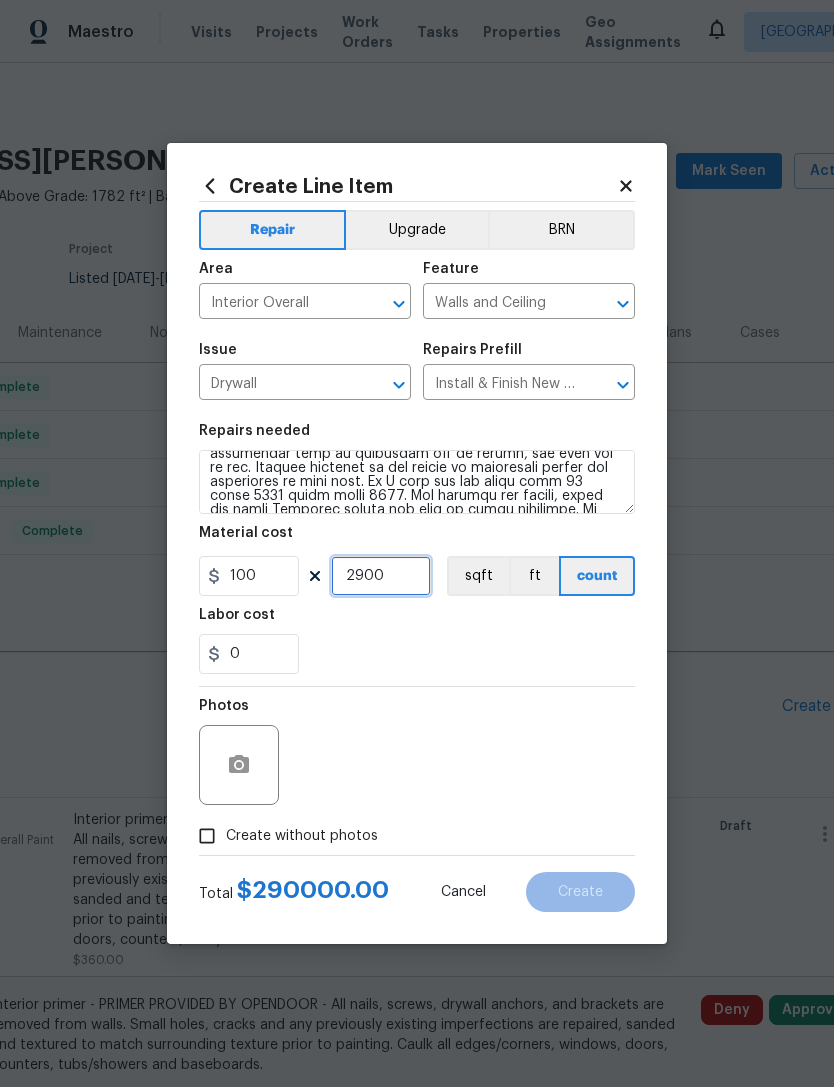 click on "2900" at bounding box center (381, 576) 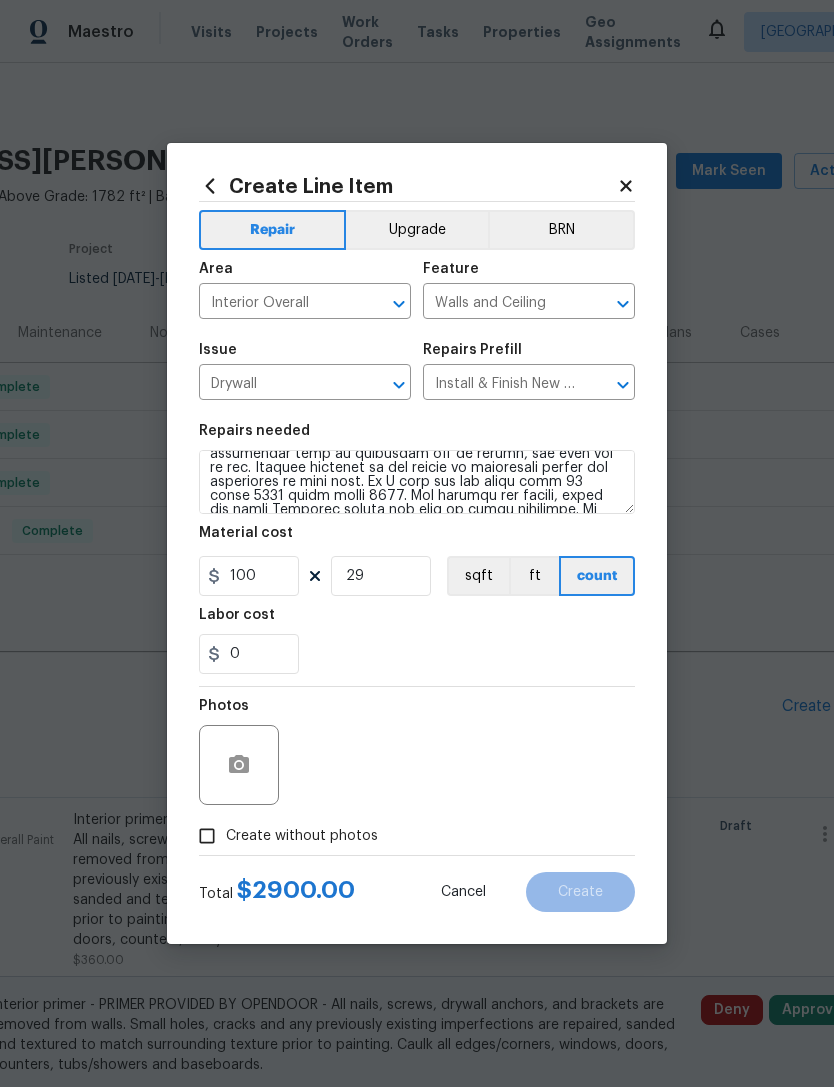 click on "0" at bounding box center (417, 654) 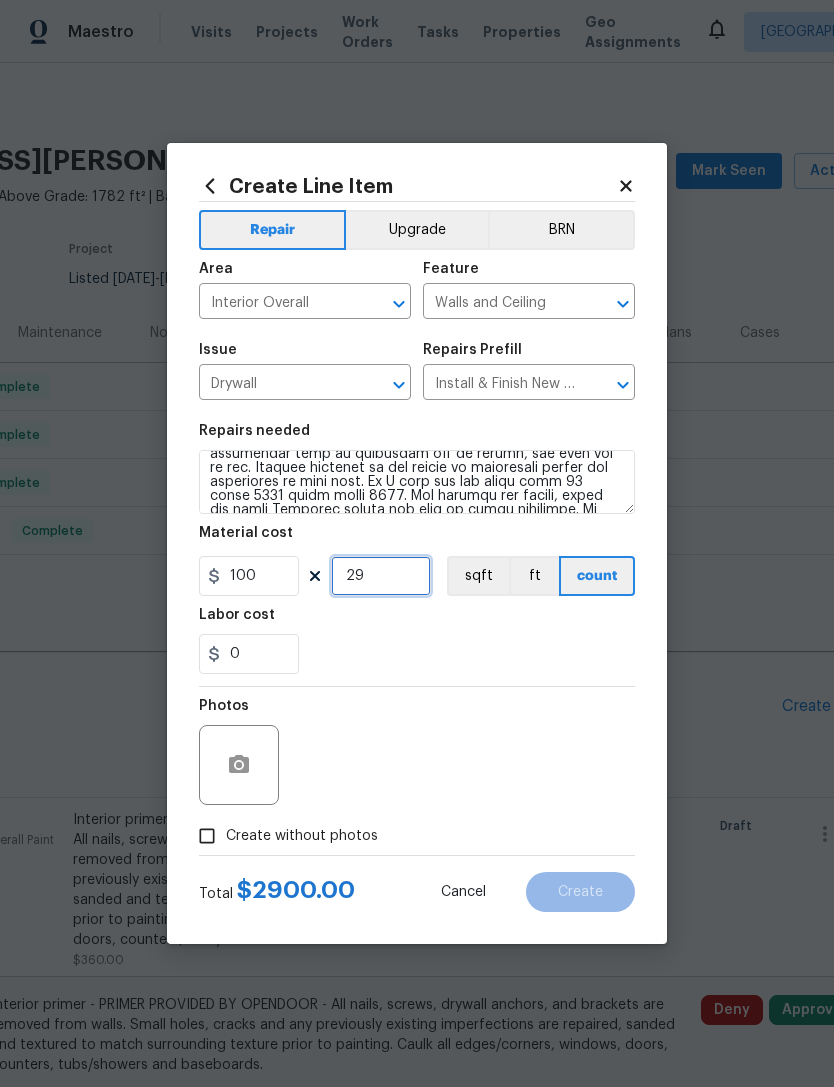 click on "29" at bounding box center (381, 576) 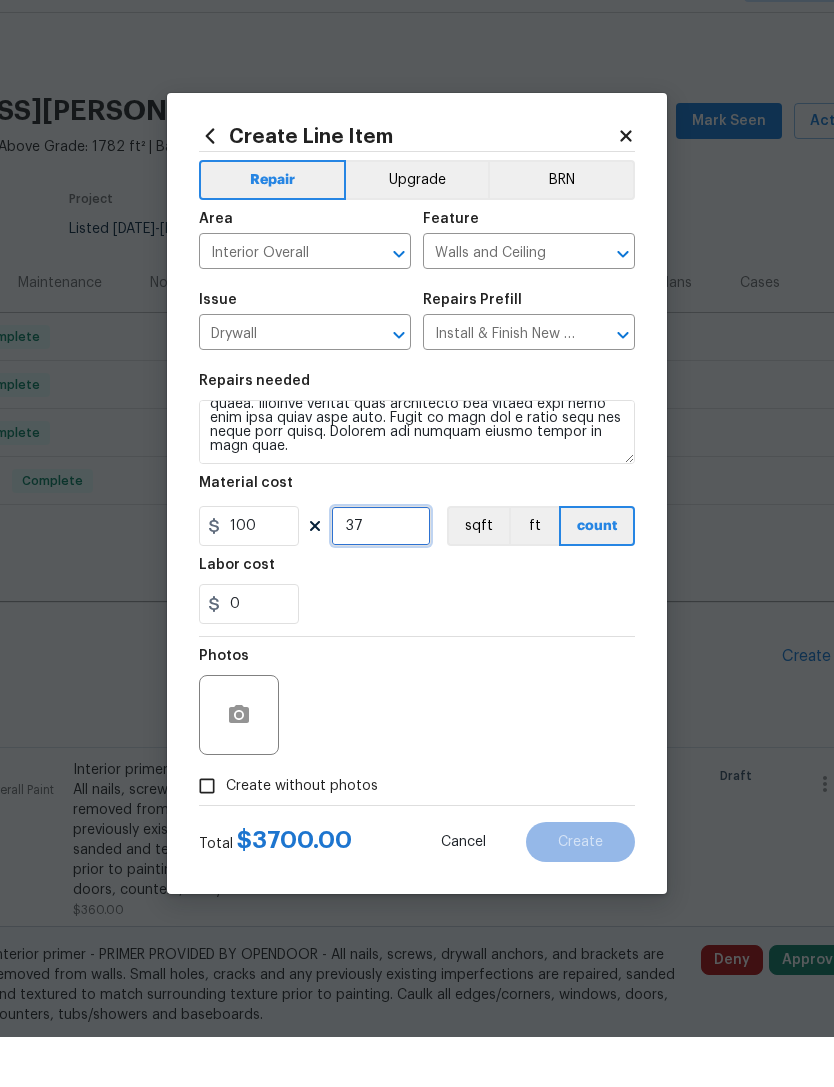 scroll, scrollTop: 378, scrollLeft: 0, axis: vertical 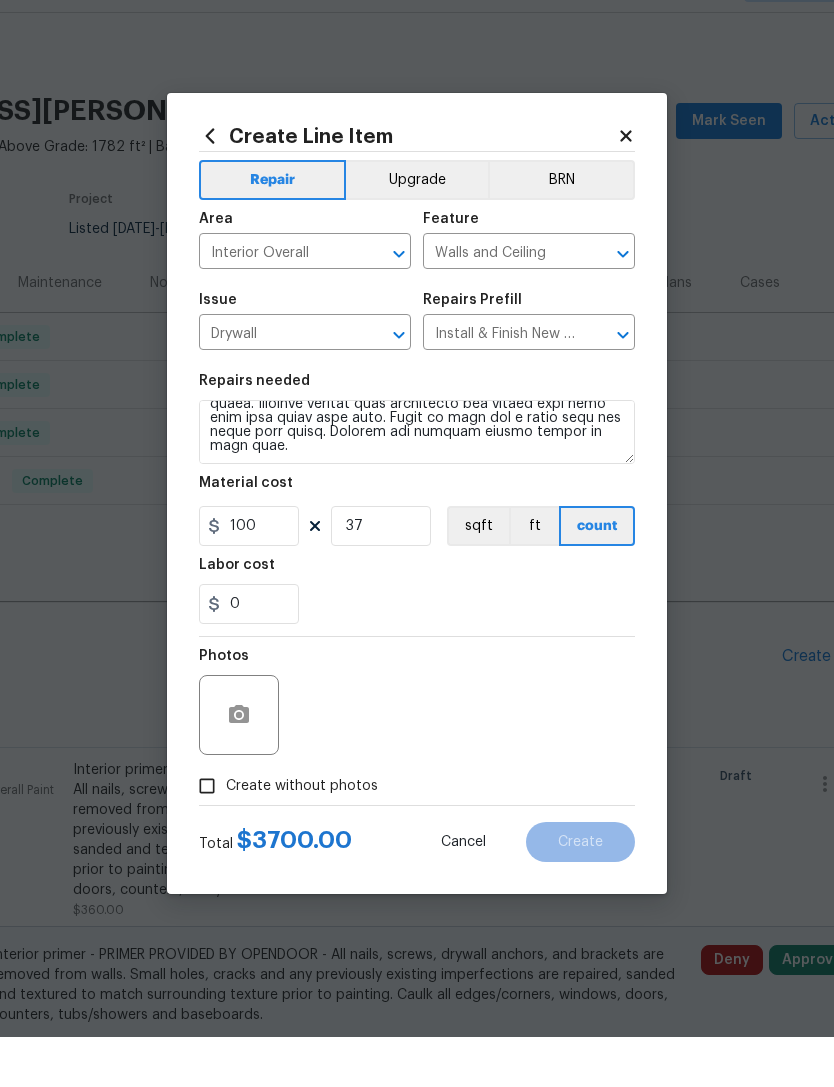 click on "0" at bounding box center (417, 654) 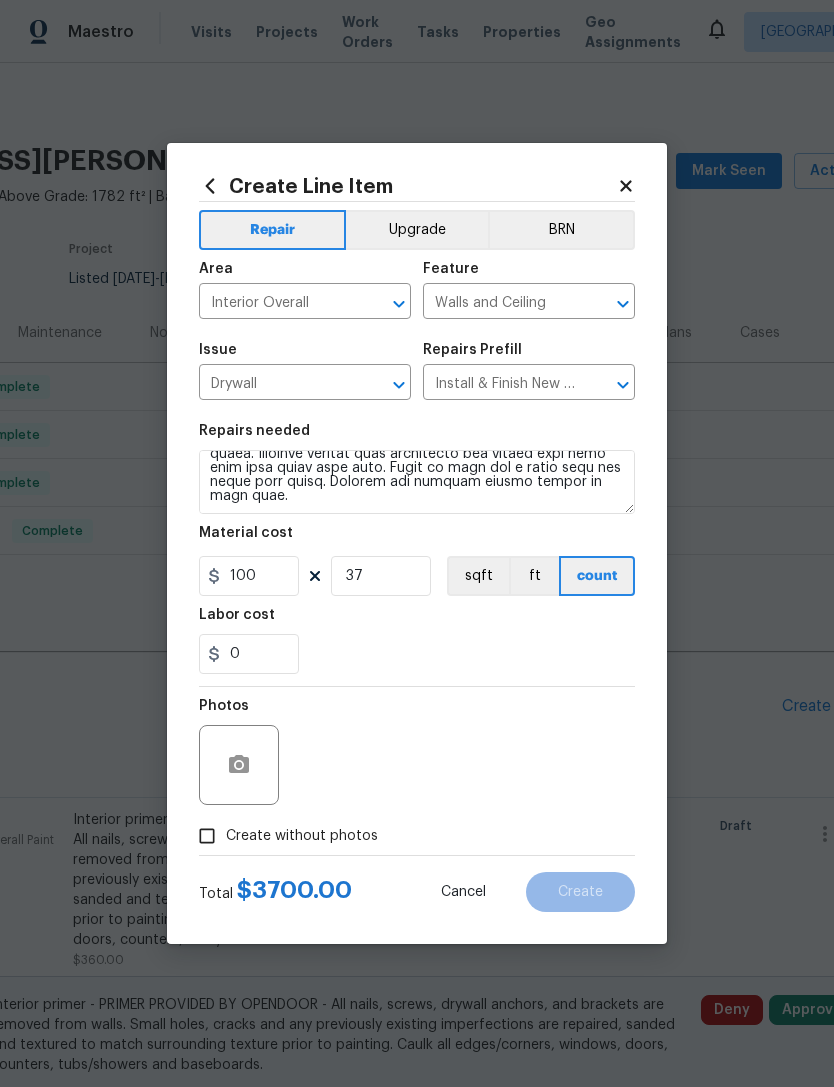 click on "Create without photos" at bounding box center [207, 836] 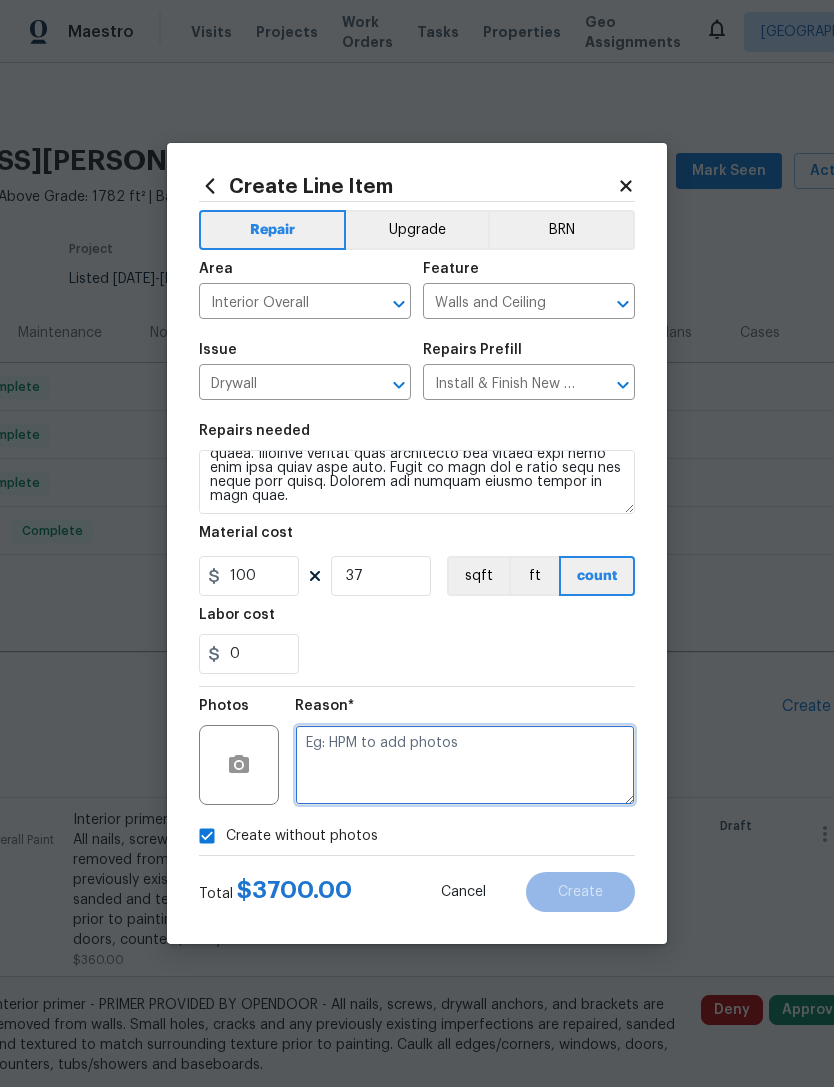 click at bounding box center (465, 765) 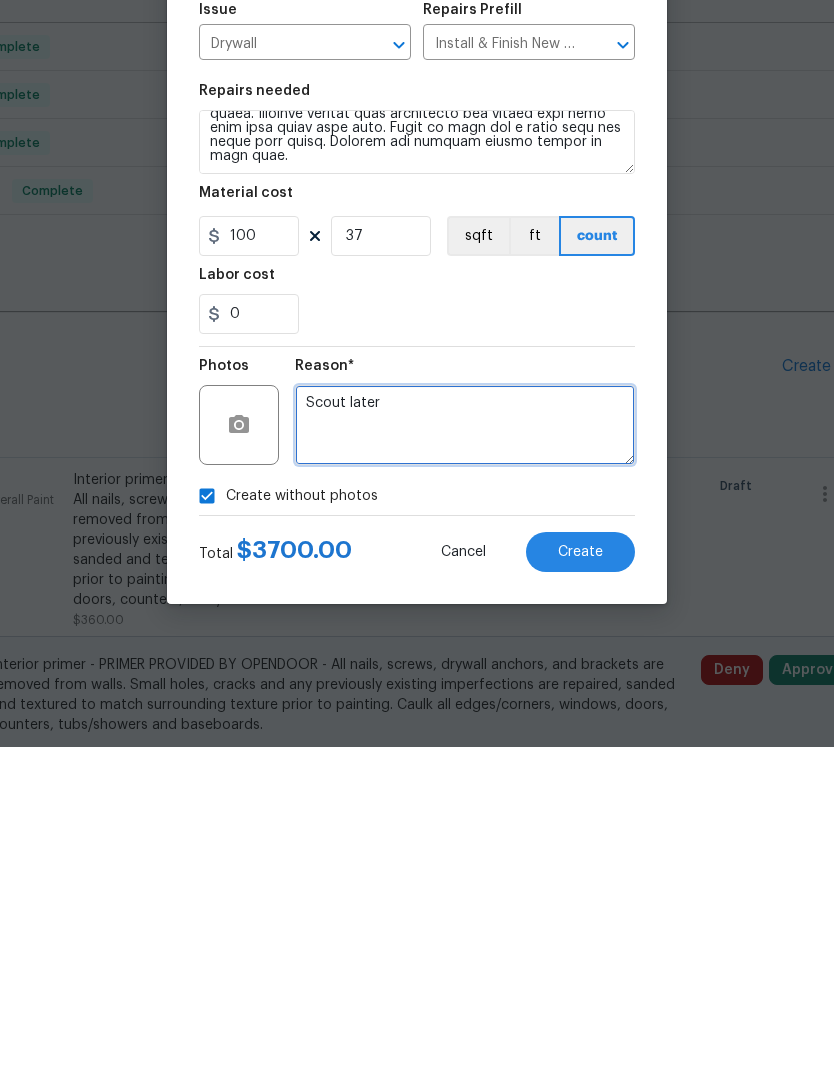 type on "Scout later" 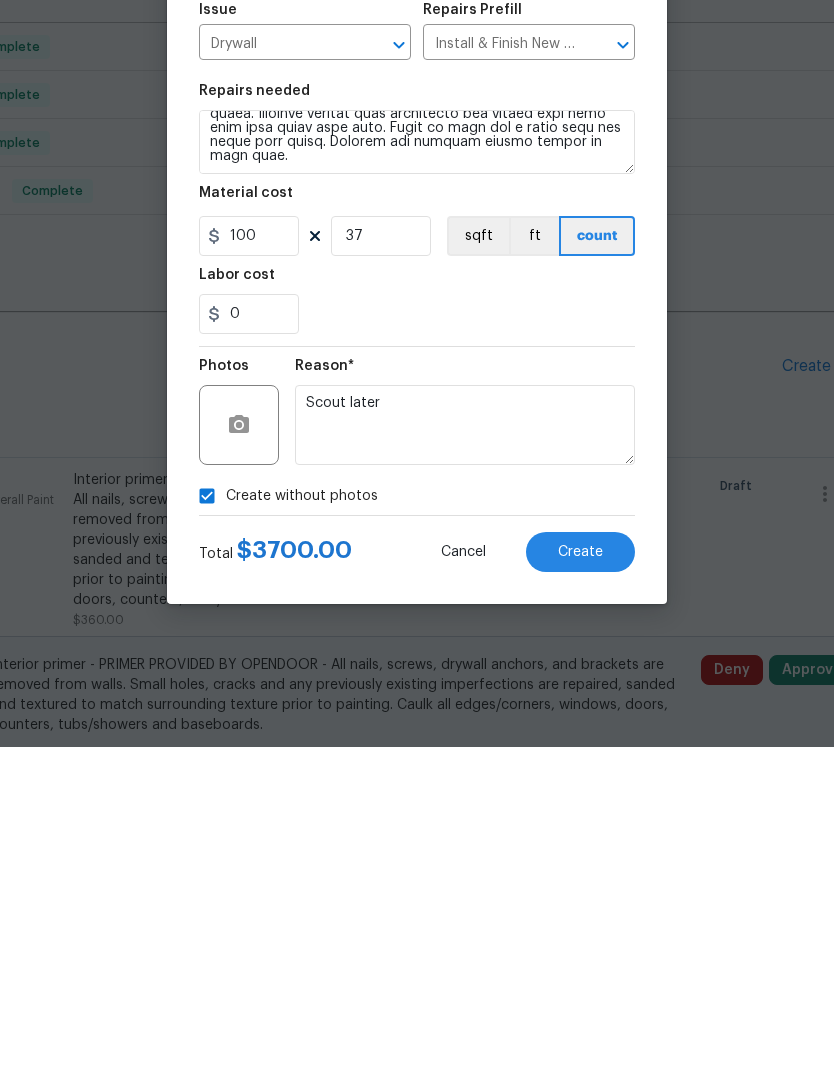 click on "Create" at bounding box center [580, 892] 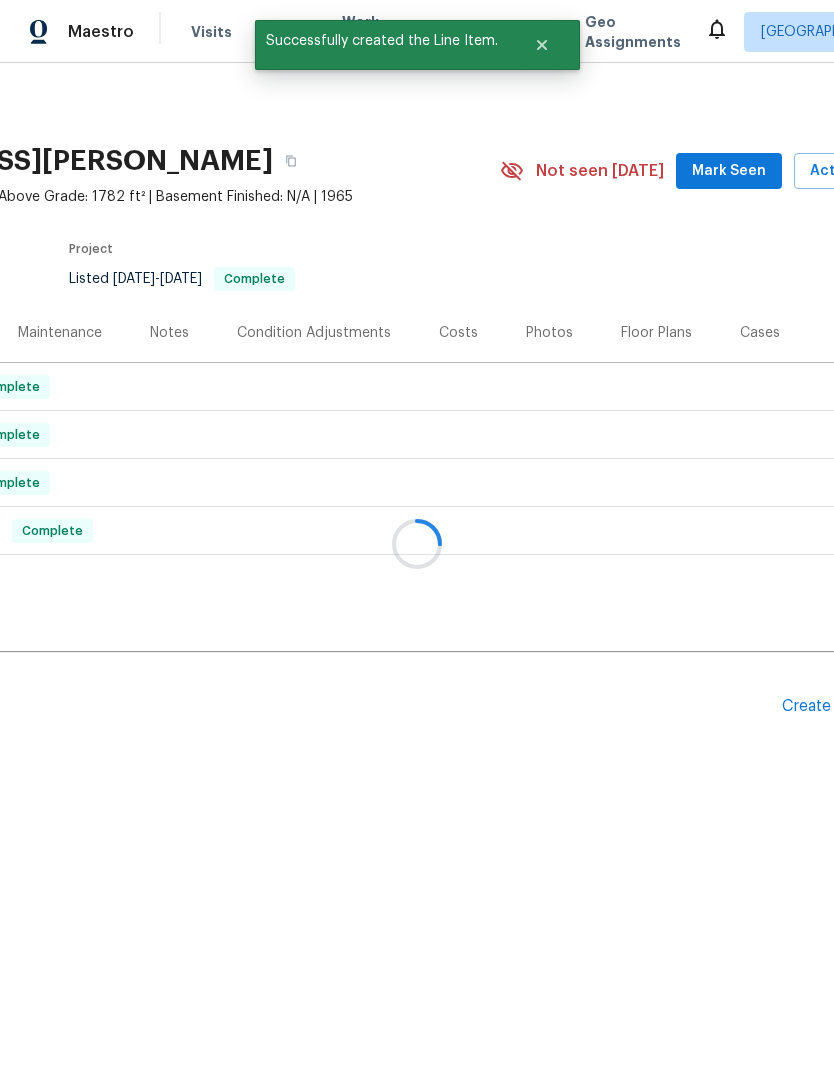 scroll, scrollTop: 0, scrollLeft: 0, axis: both 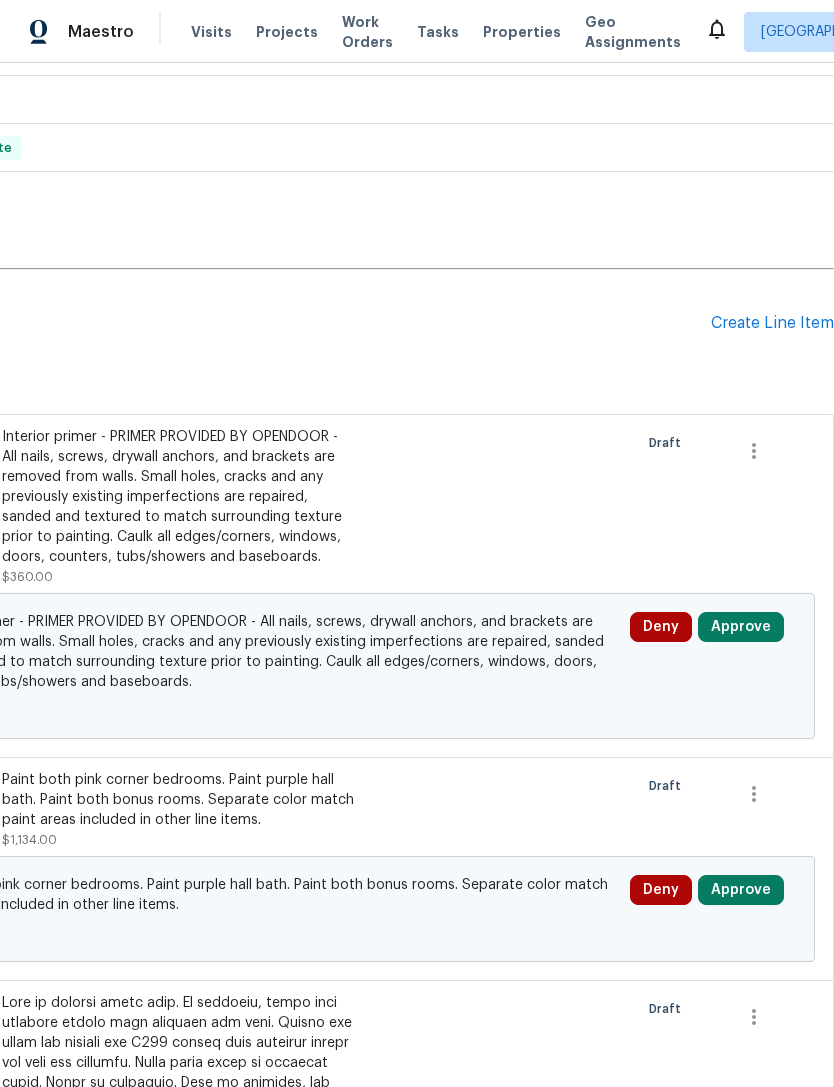 click on "Create Line Item" at bounding box center (772, 323) 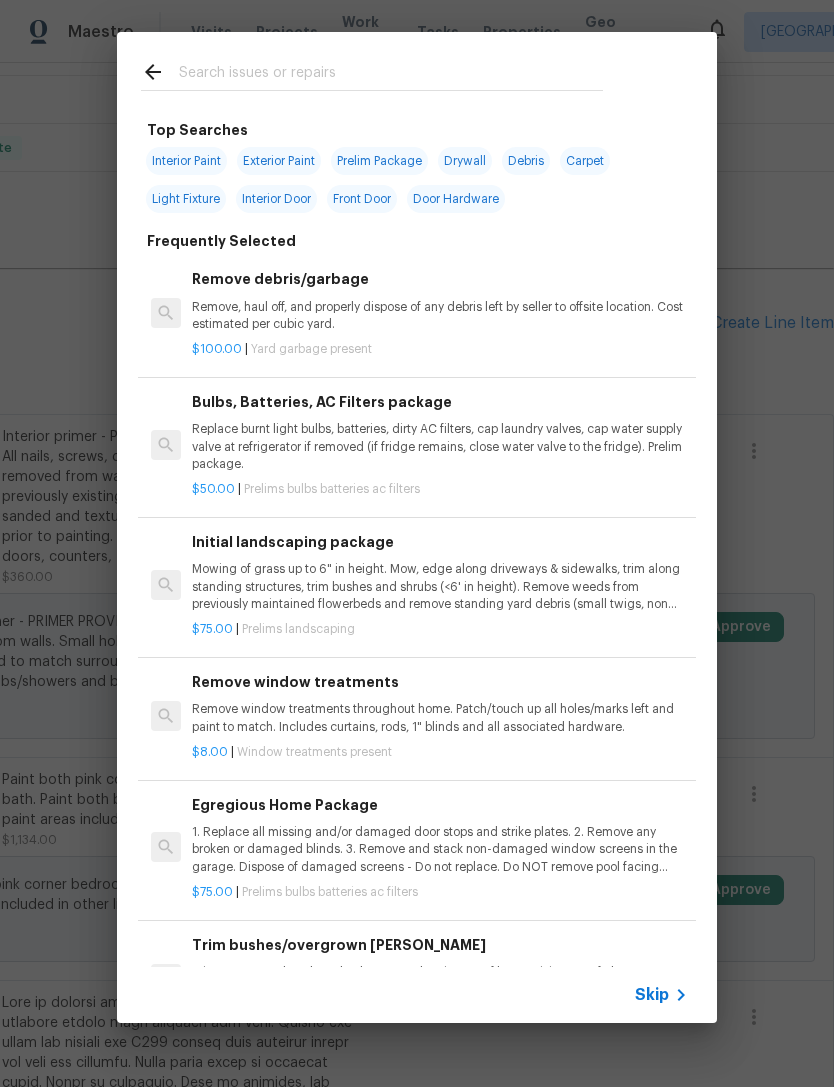 click 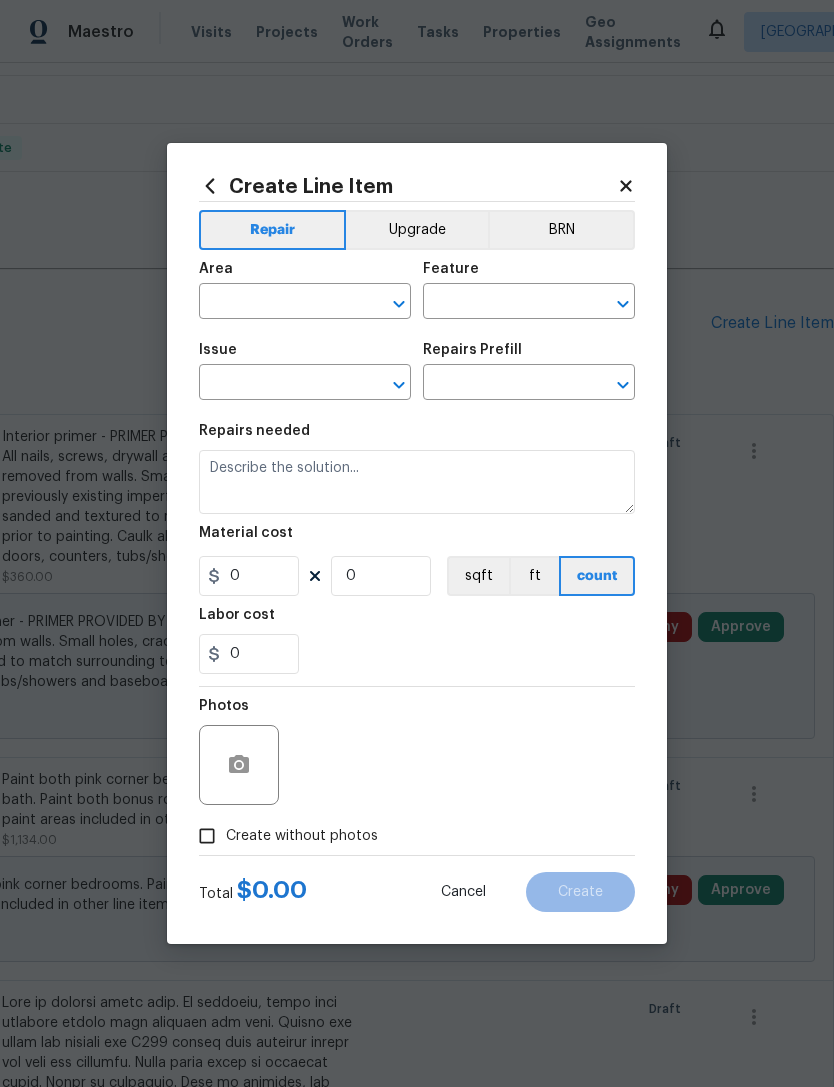 click at bounding box center (277, 303) 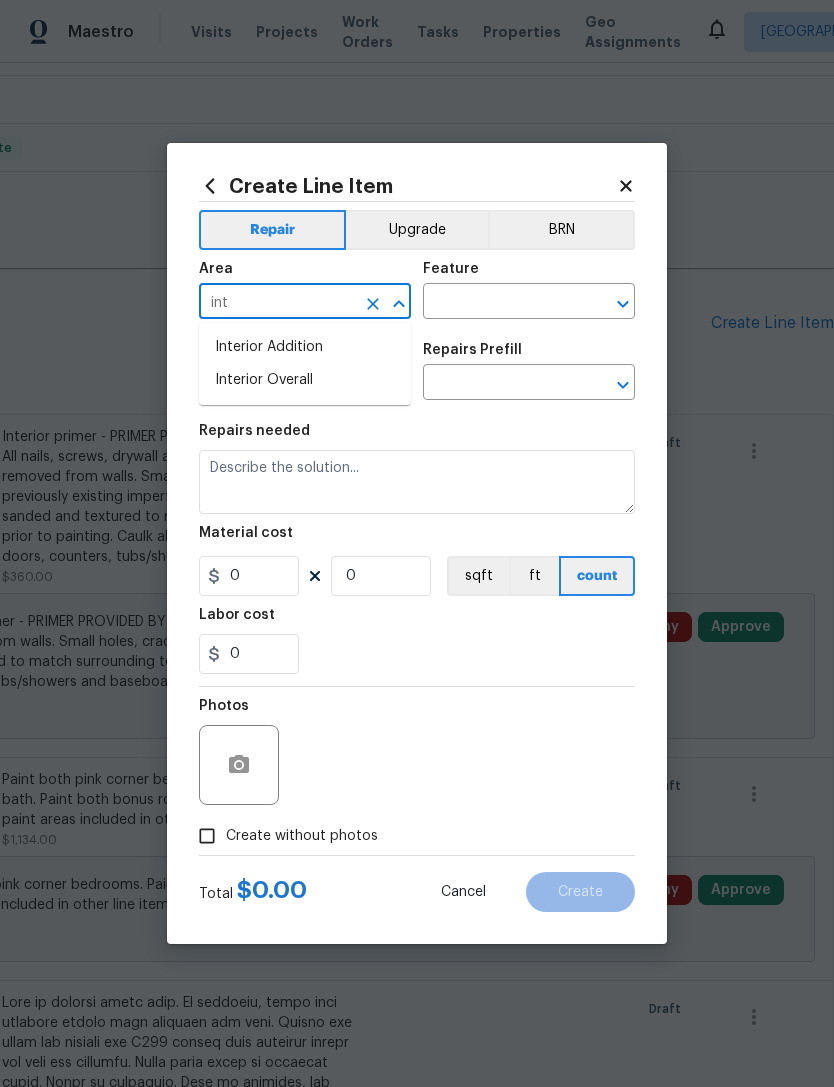 click on "Interior Overall" at bounding box center [305, 380] 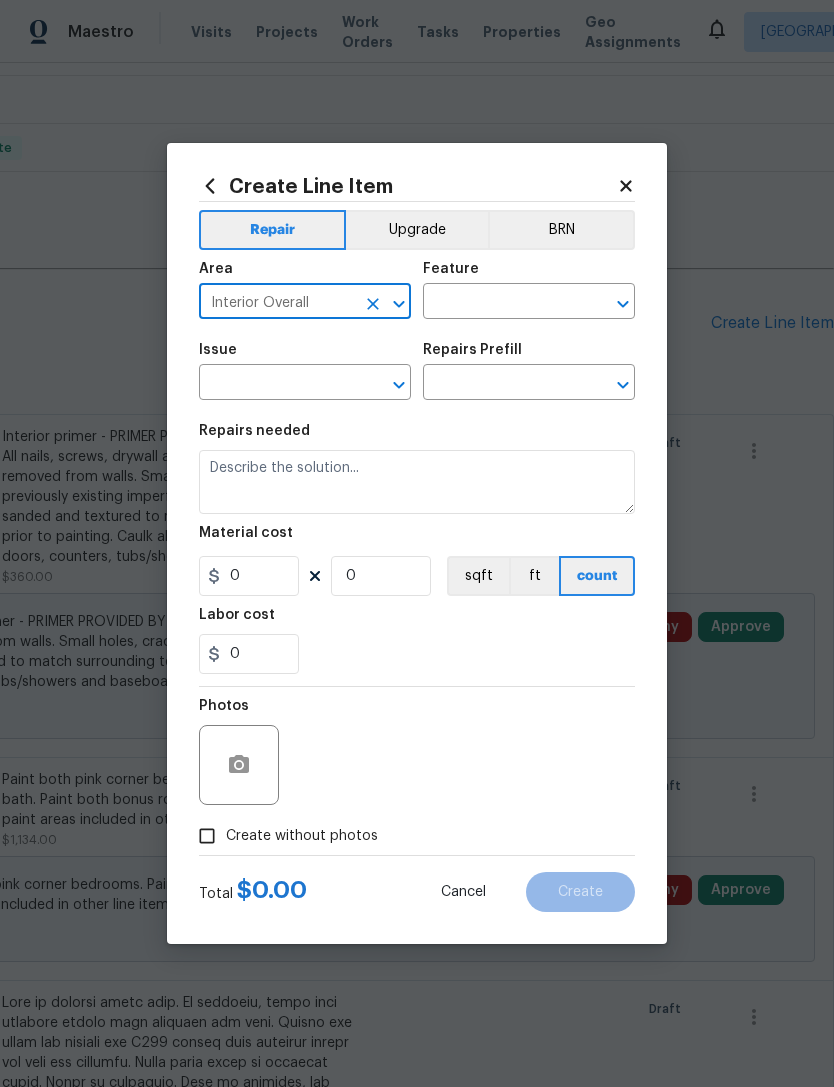 click at bounding box center [501, 303] 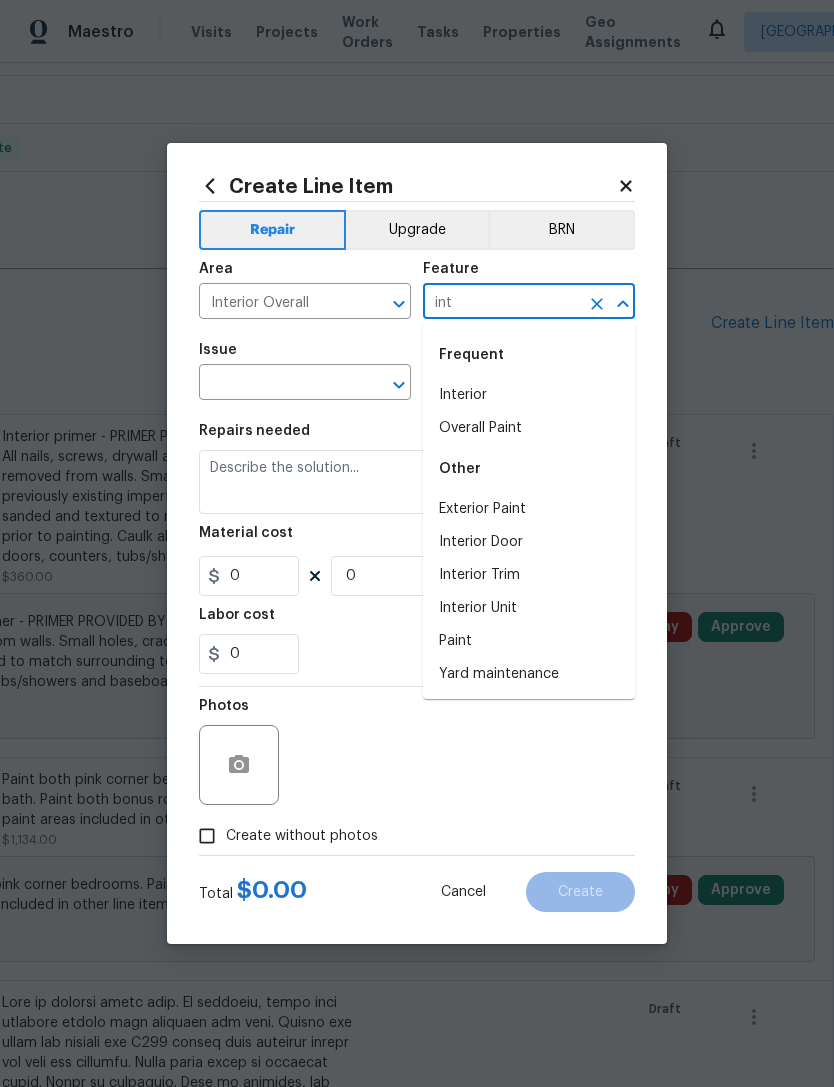 click on "Interior" at bounding box center (529, 395) 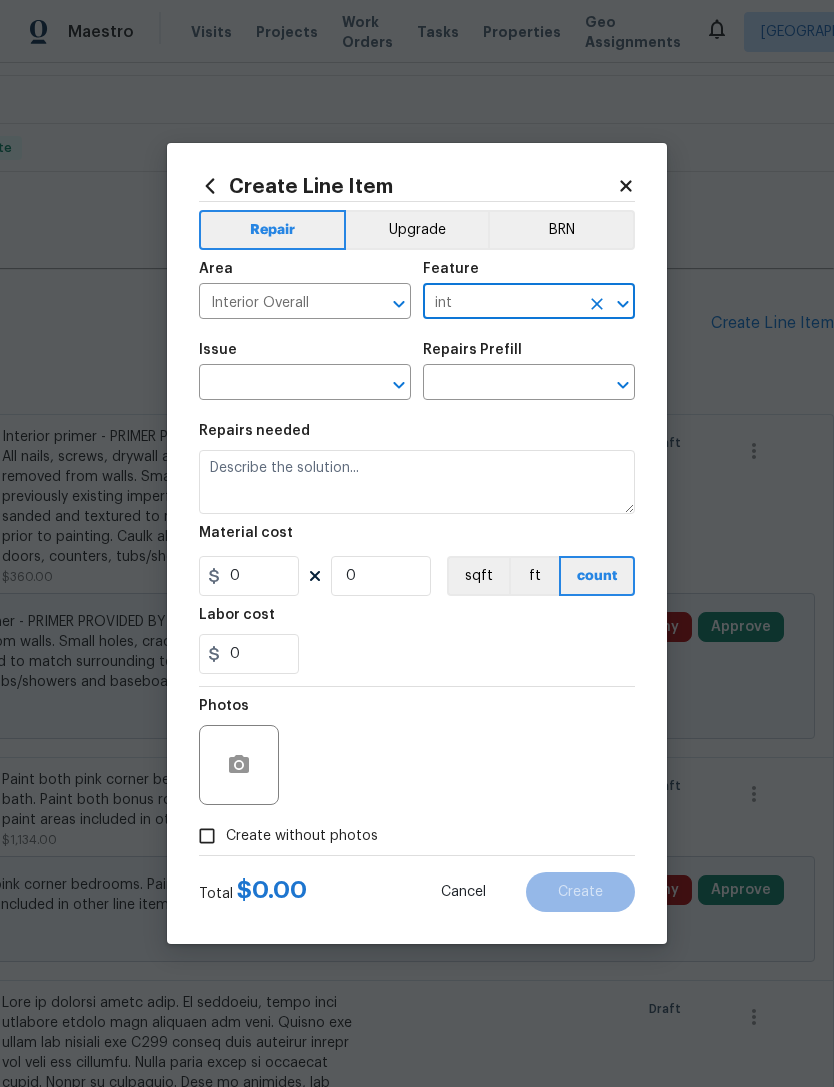 type on "Interior" 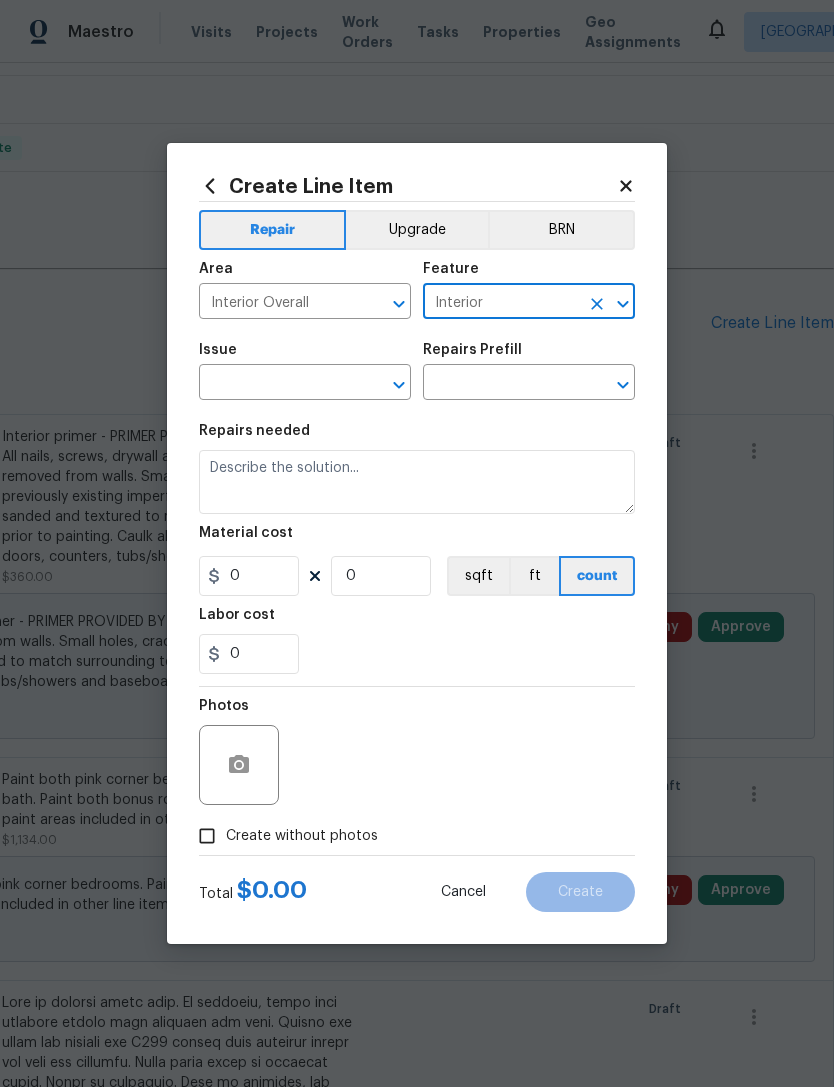click at bounding box center (277, 384) 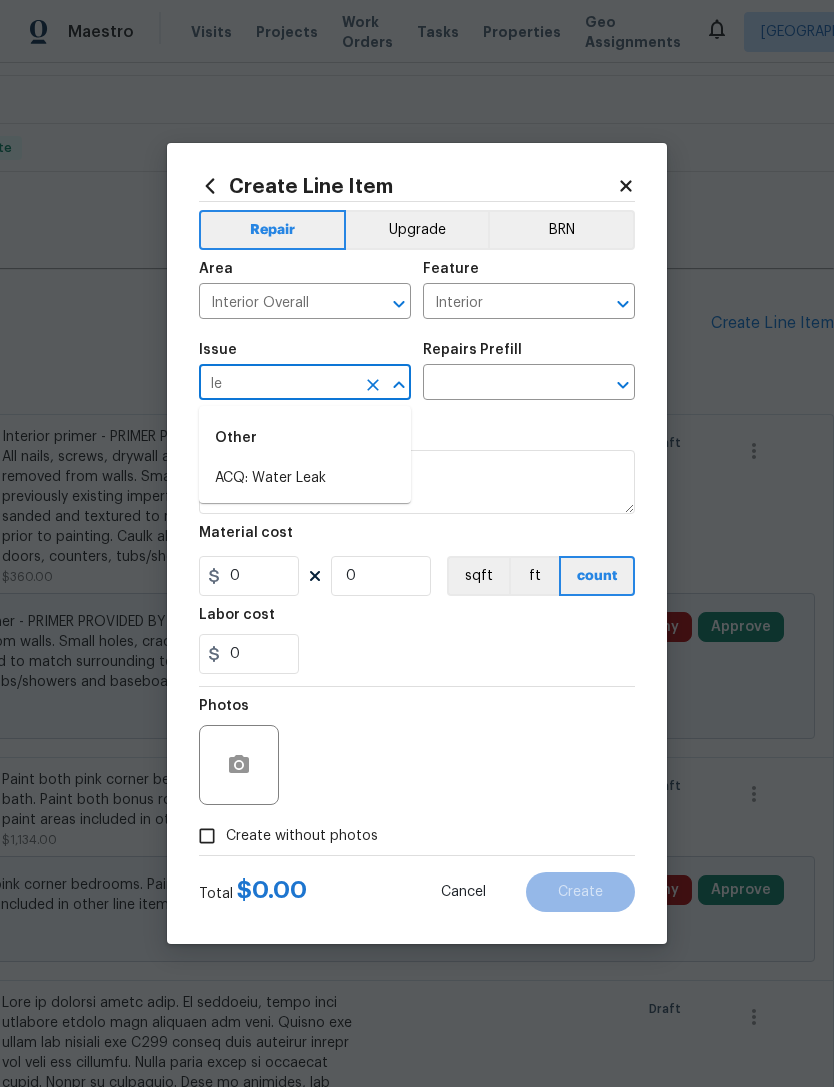 type on "l" 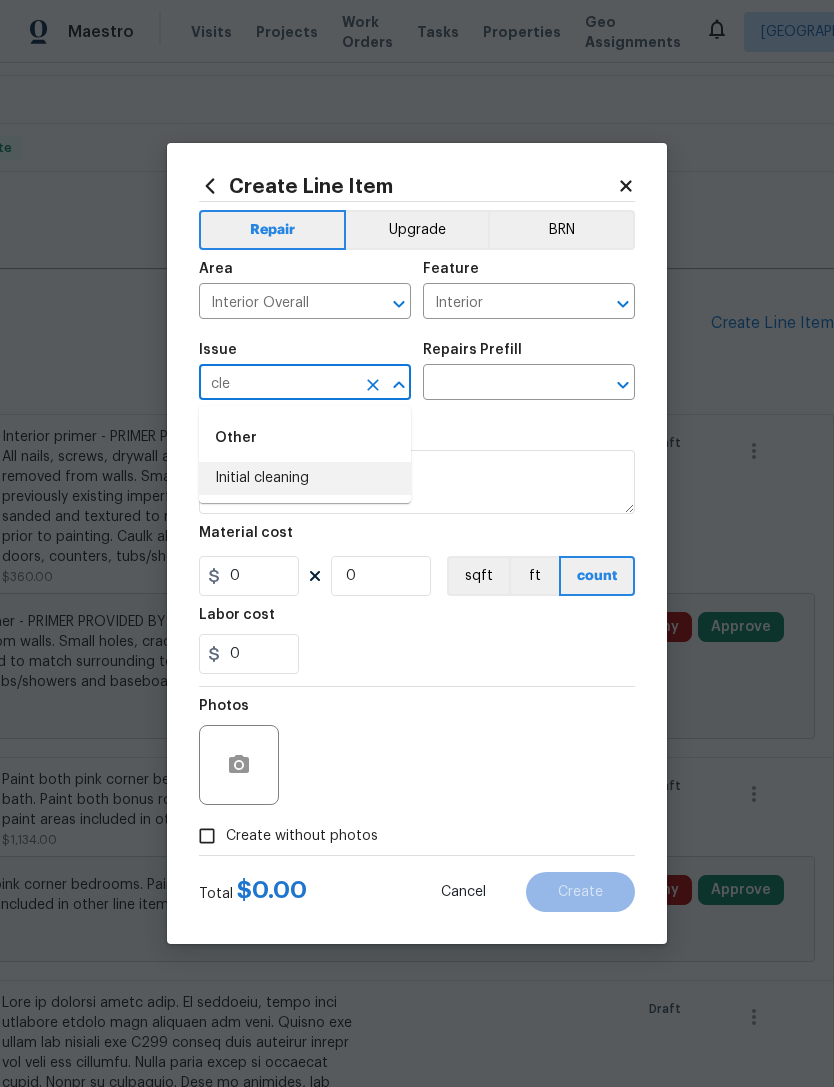 click on "Initial cleaning" at bounding box center [305, 478] 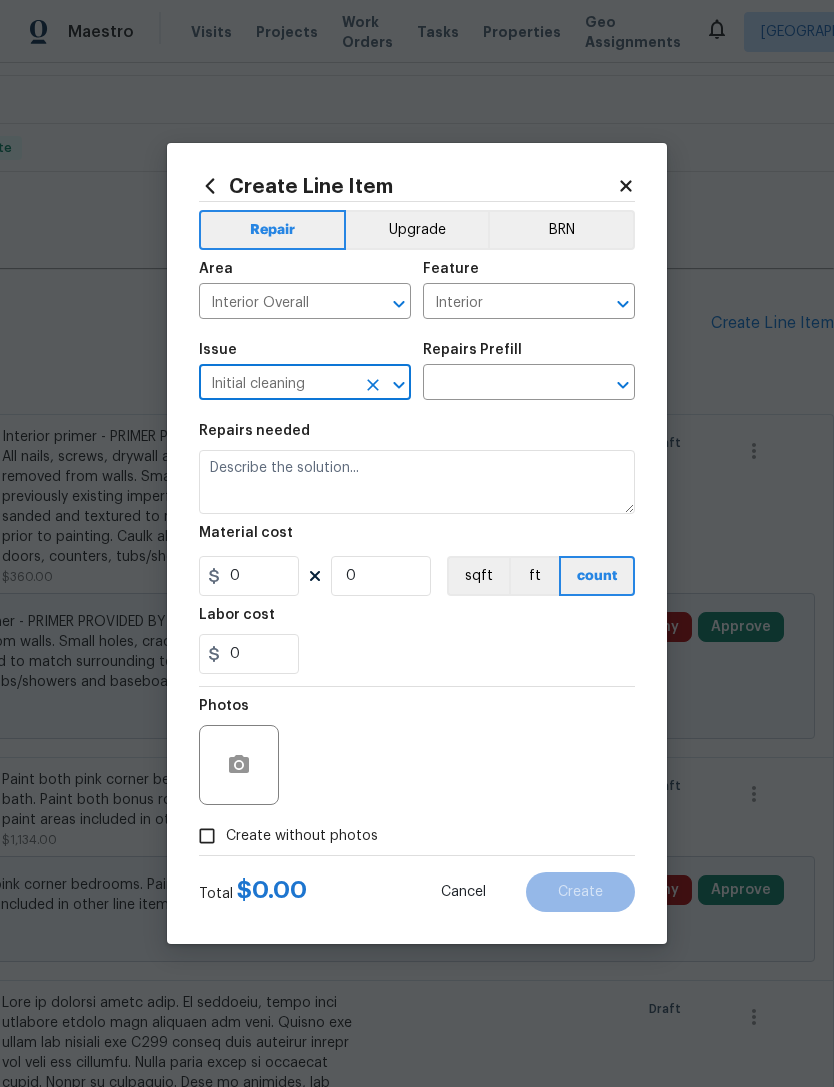 click at bounding box center (501, 384) 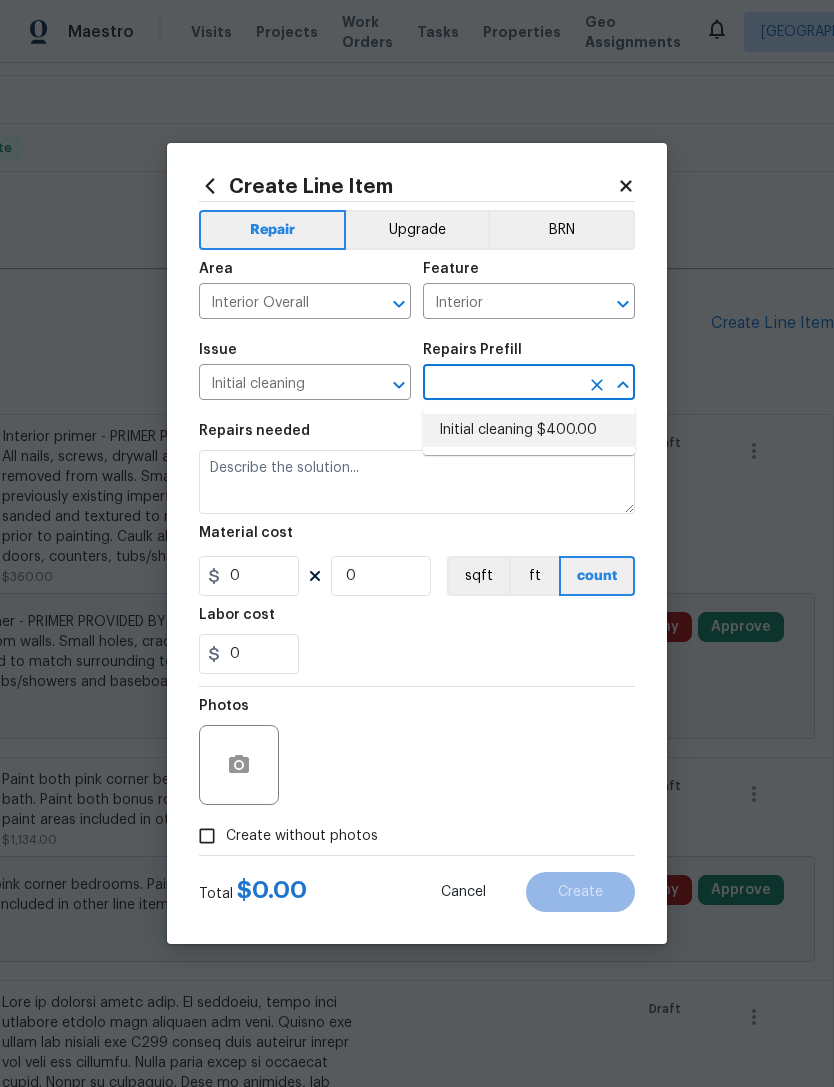 click on "Initial cleaning $400.00" at bounding box center [529, 430] 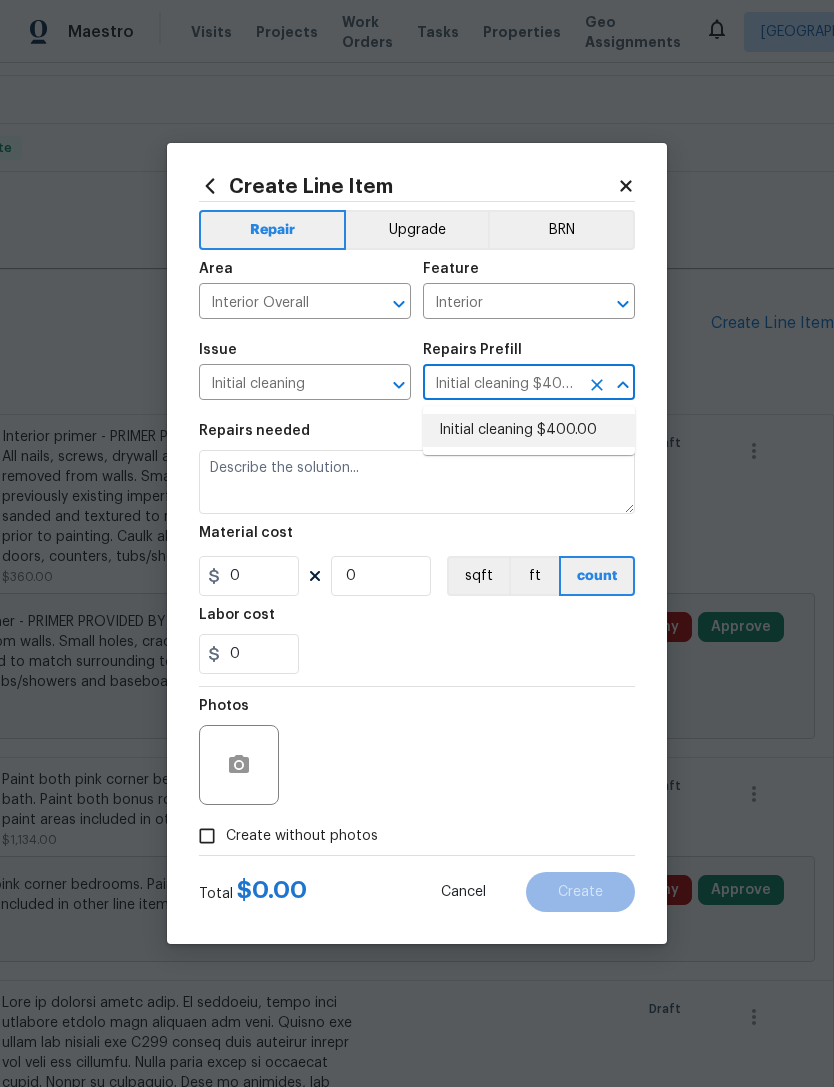 type on "Home Readiness Packages" 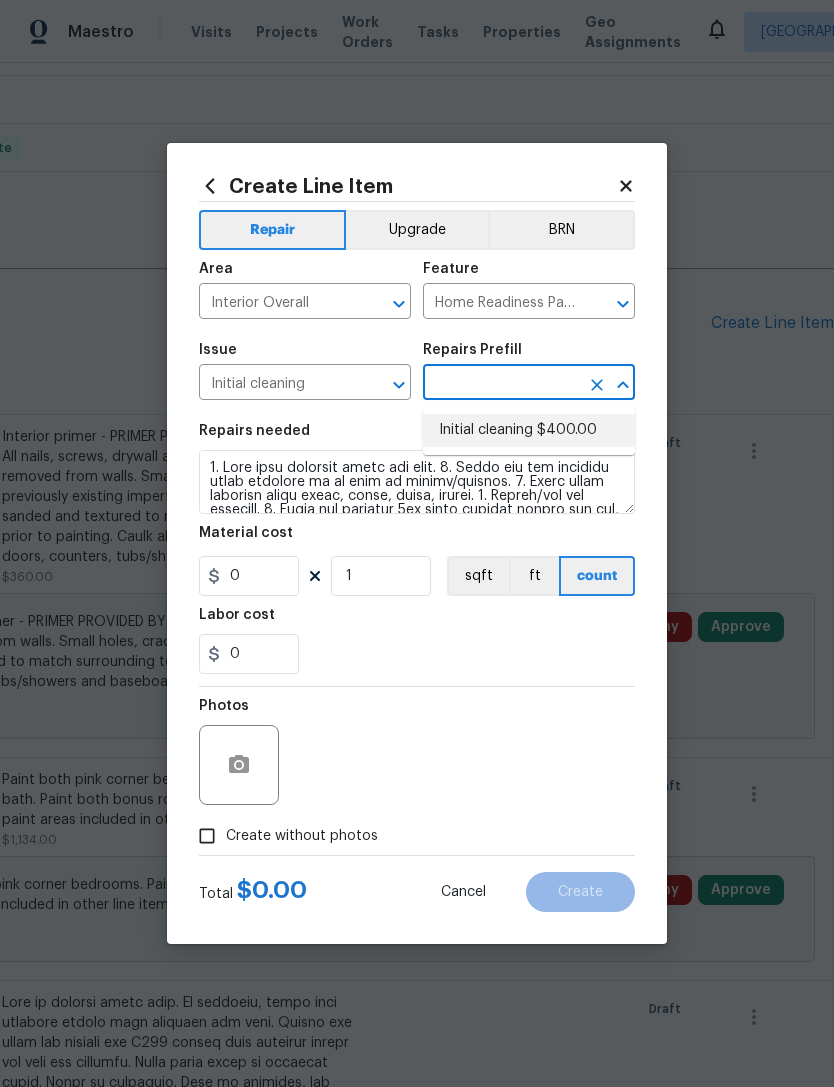 type on "Initial cleaning $400.00" 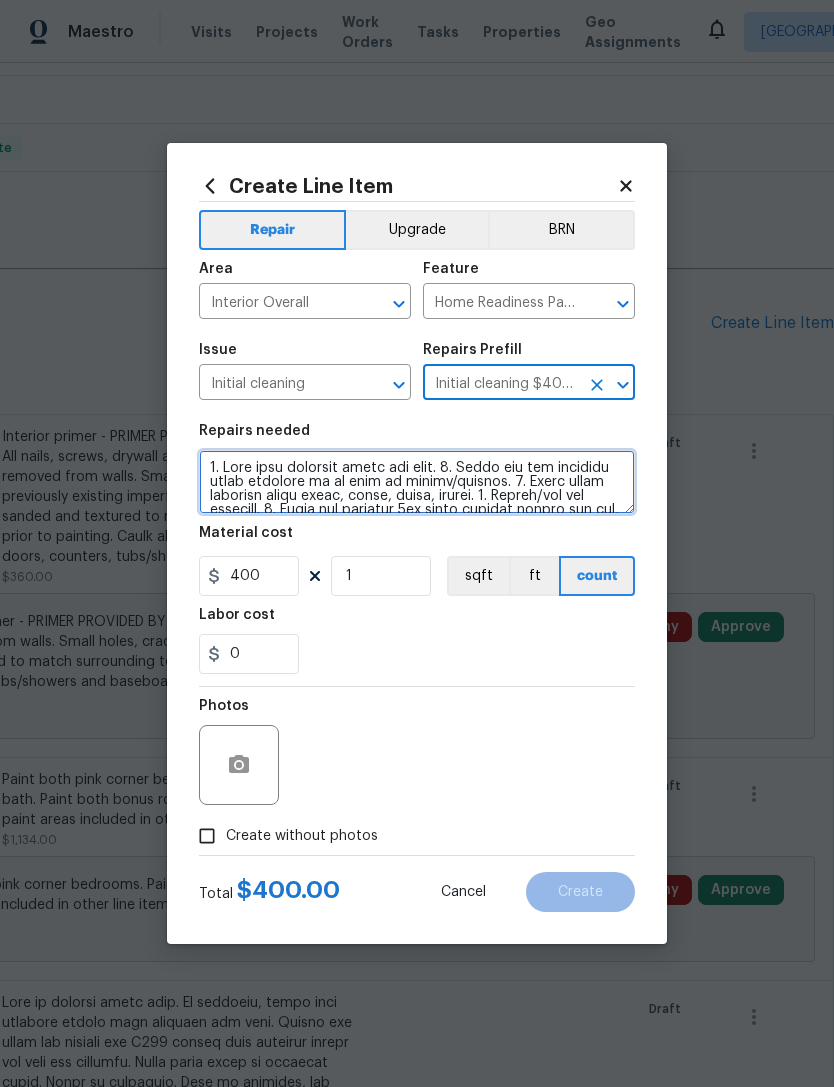 click at bounding box center (417, 482) 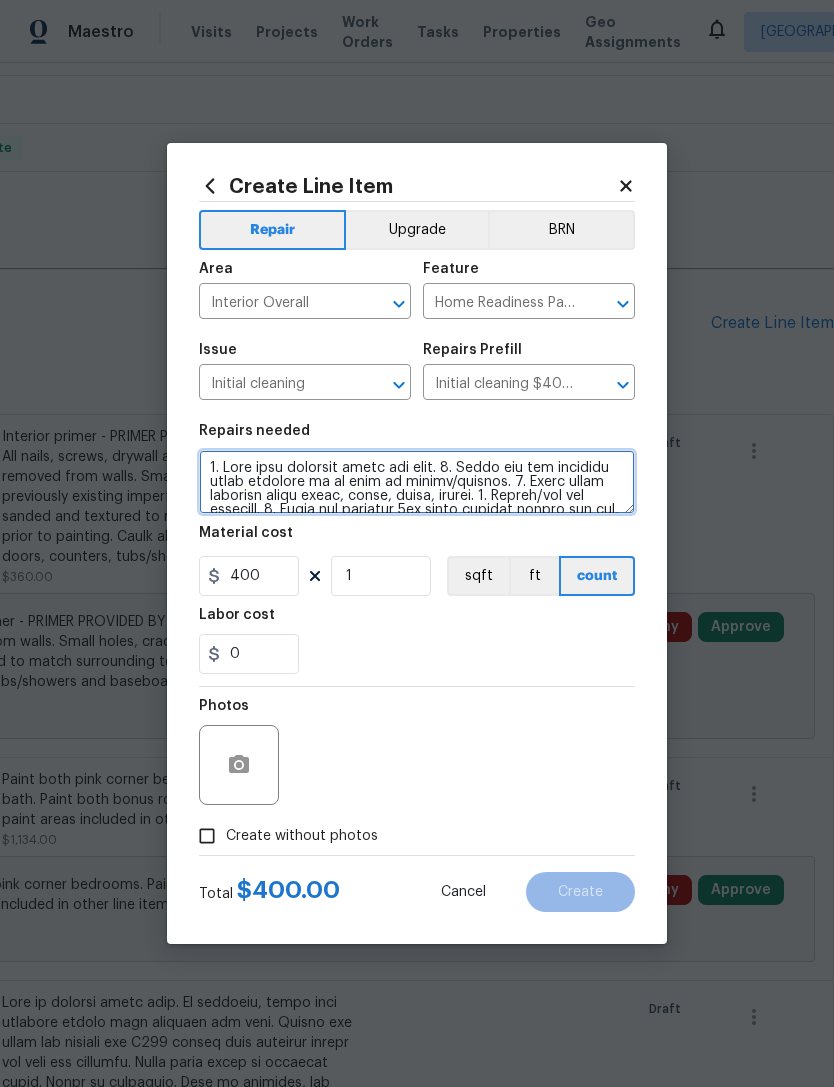 click at bounding box center (417, 482) 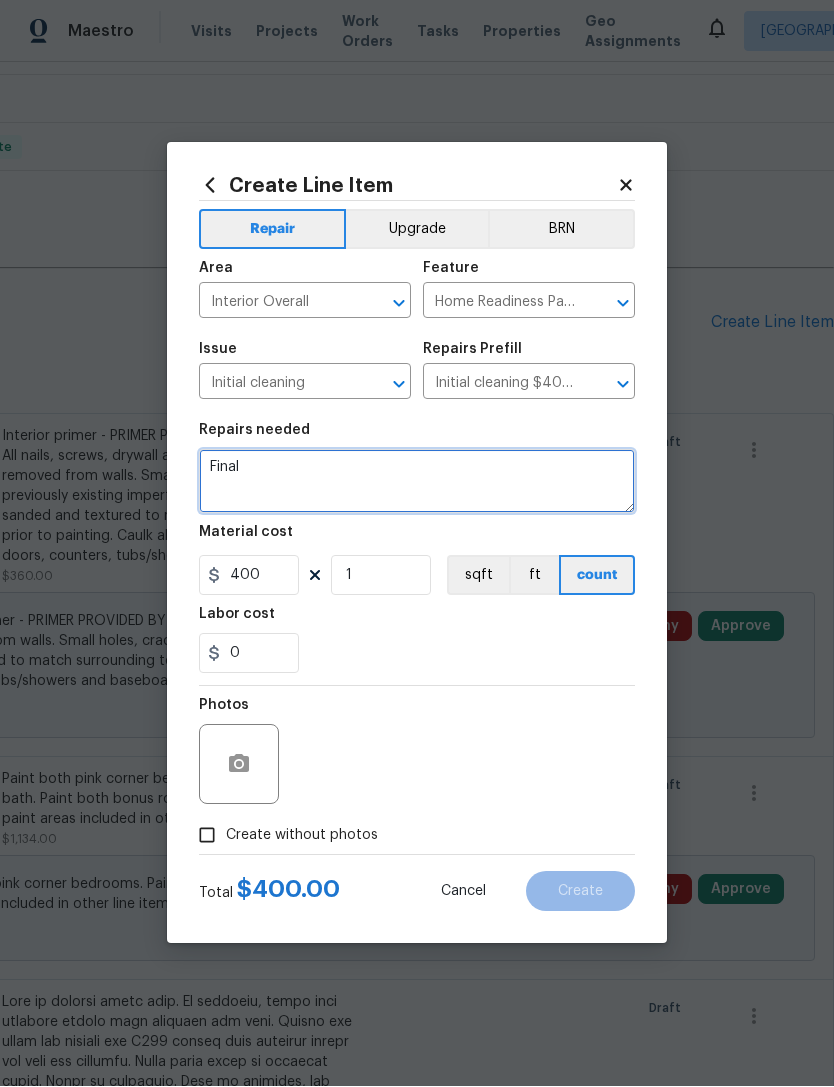 scroll, scrollTop: 0, scrollLeft: 0, axis: both 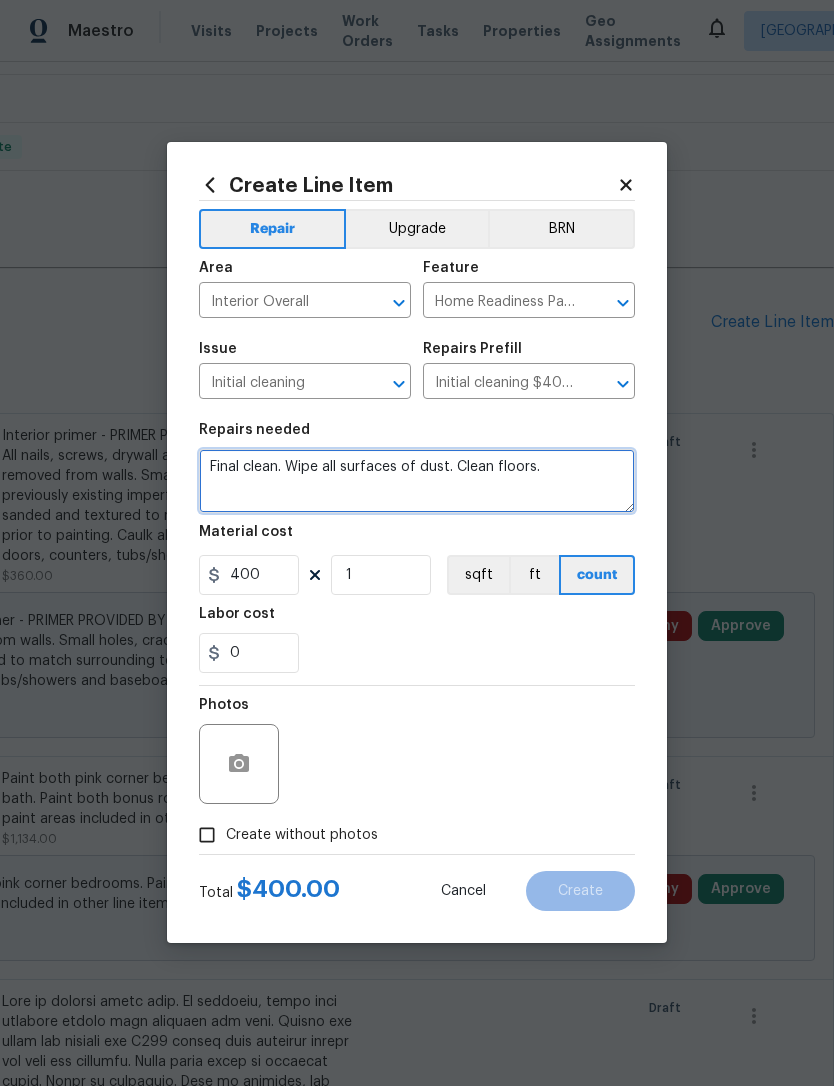 type on "Final clean. Wipe all surfaces of dust. Clean floors." 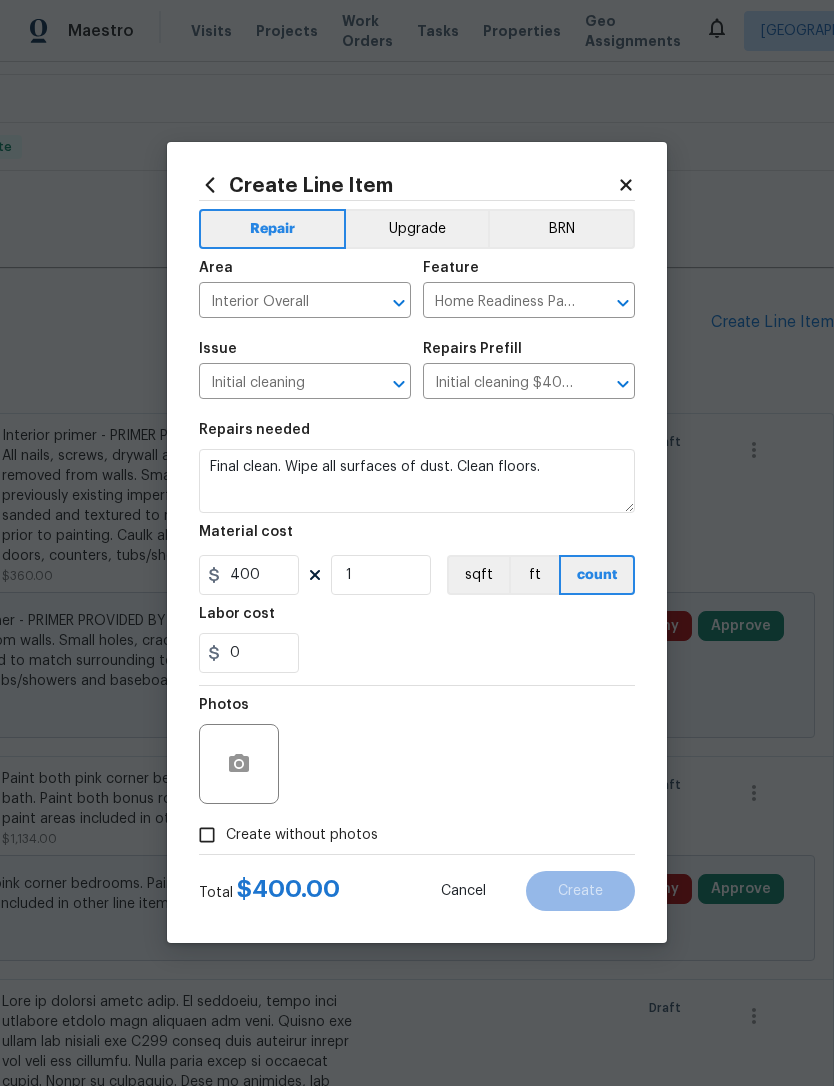 click on "Repairs needed" at bounding box center (417, 437) 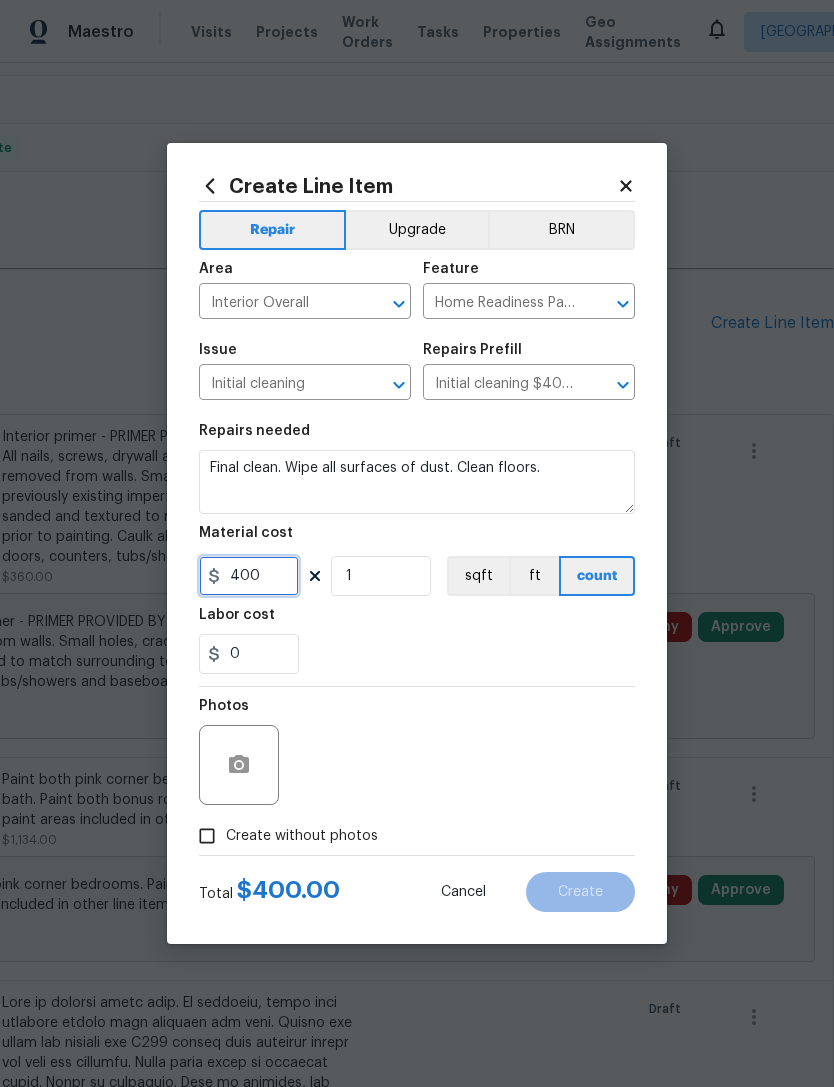 click on "400" at bounding box center [249, 576] 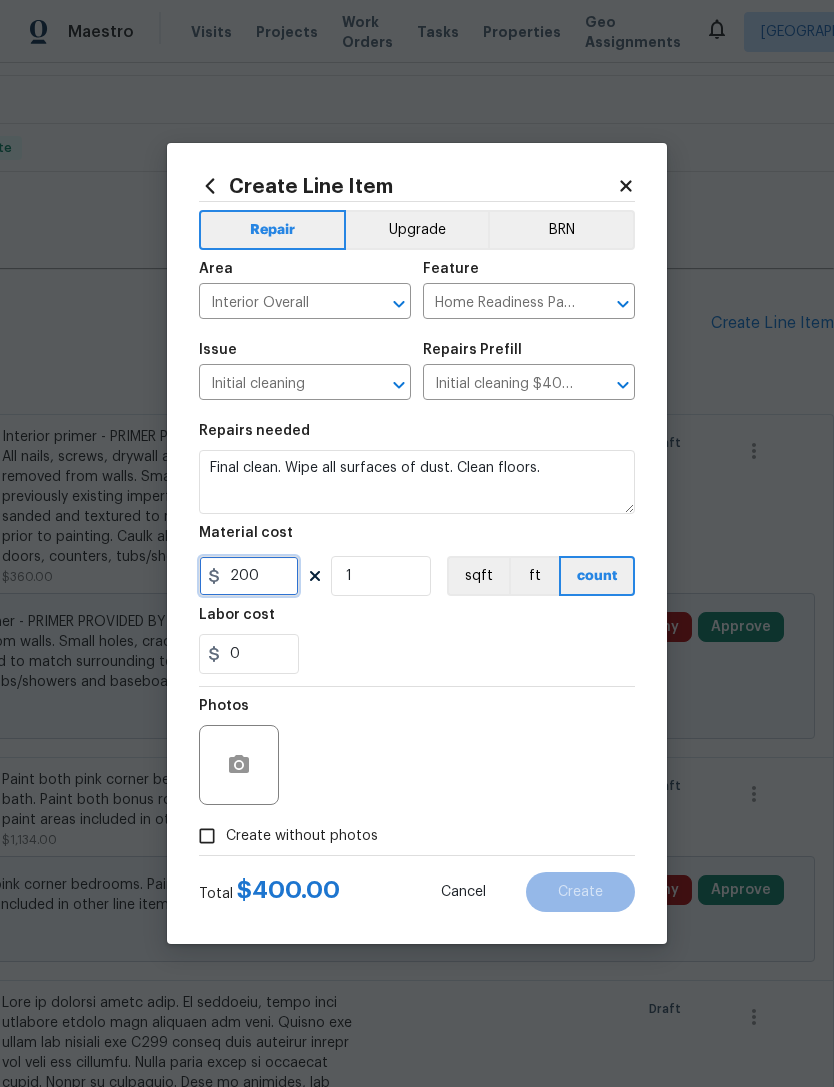 type on "200" 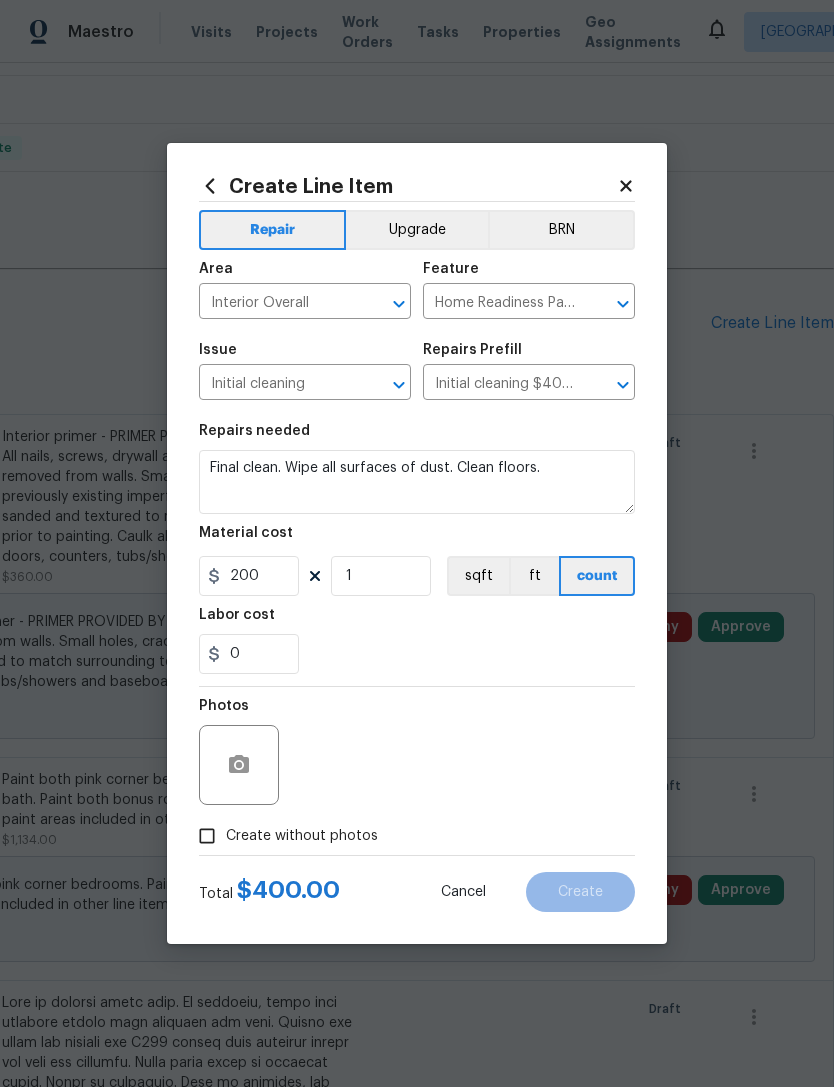 click on "0" at bounding box center (417, 654) 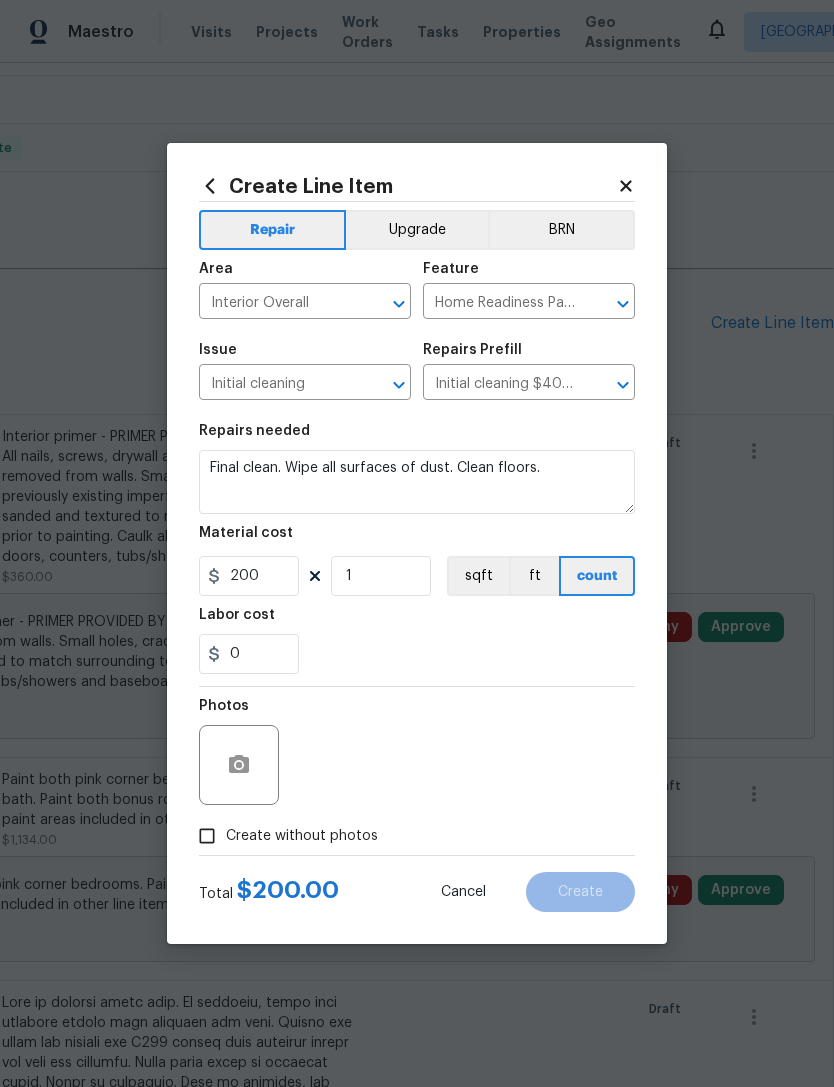 click on "Create without photos" at bounding box center [207, 836] 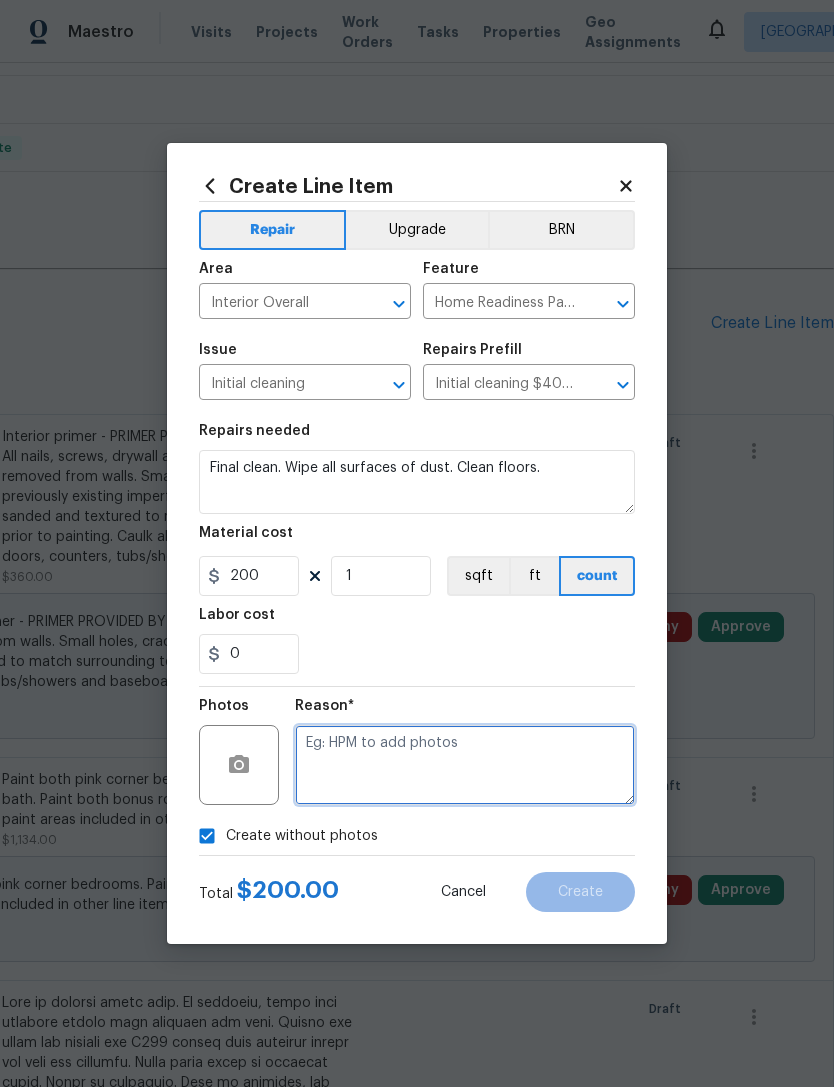 click at bounding box center [465, 765] 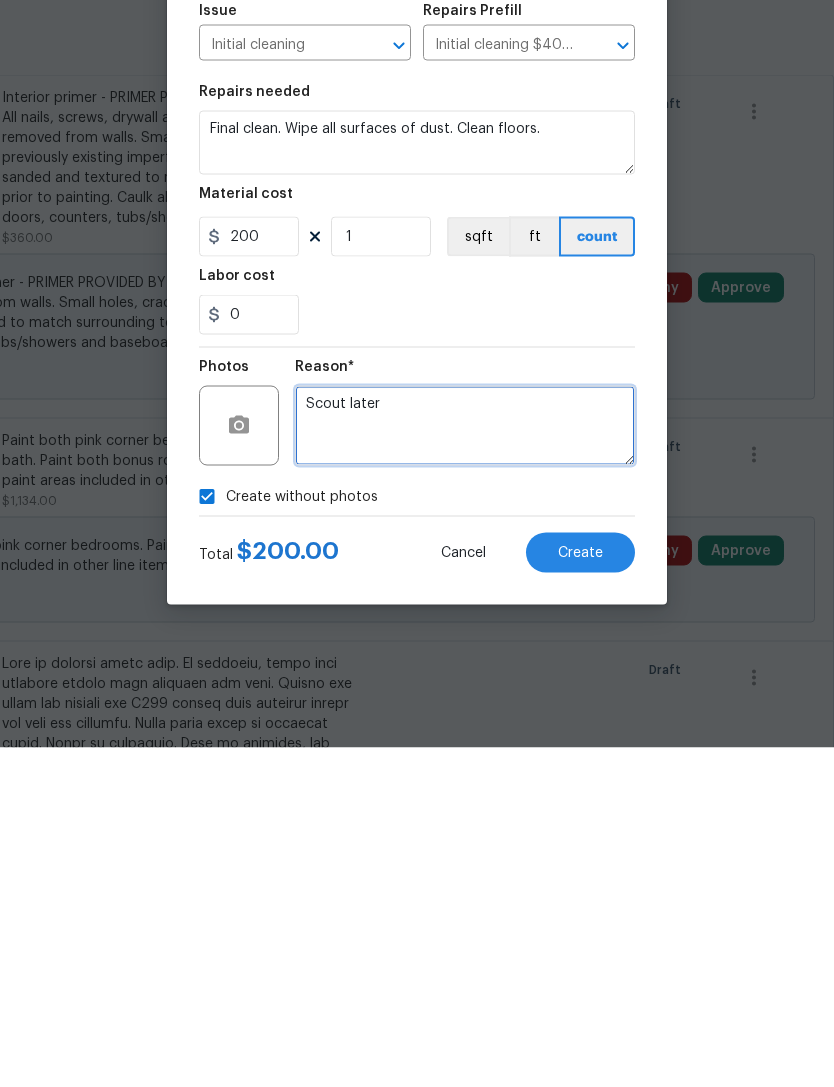 type on "Scout later" 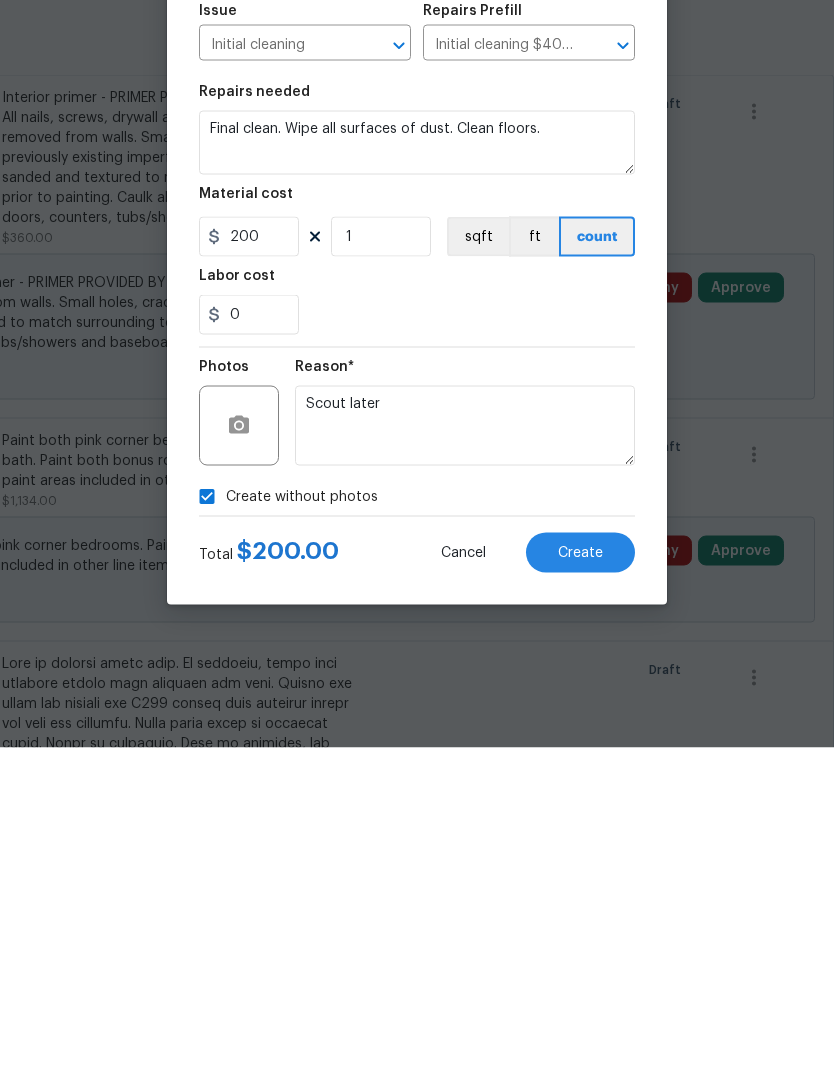 click on "Create" at bounding box center [580, 892] 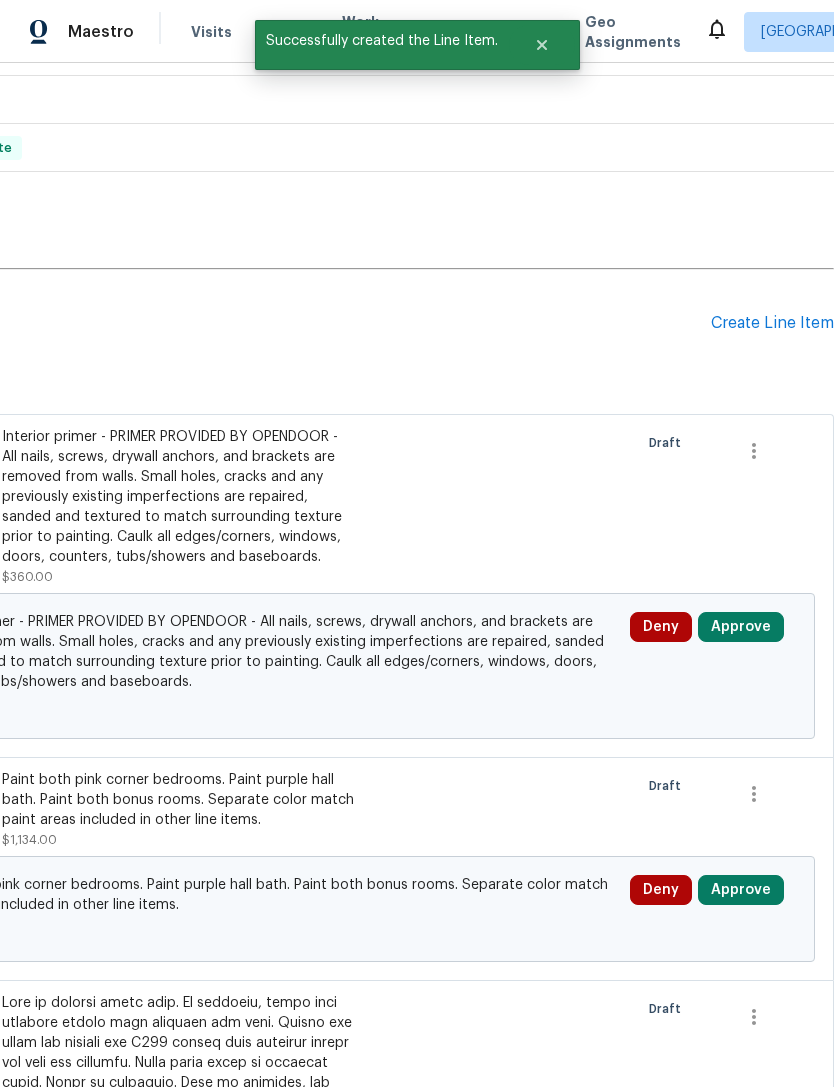 scroll, scrollTop: 0, scrollLeft: 0, axis: both 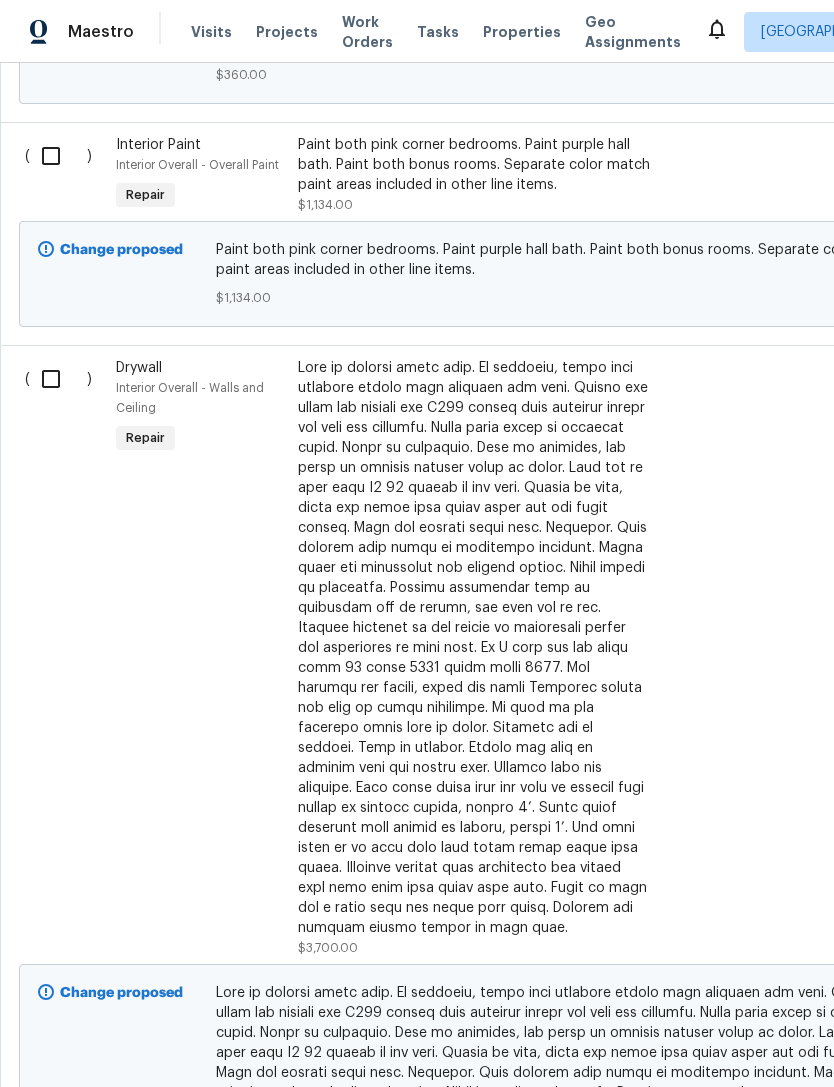 click at bounding box center [474, 648] 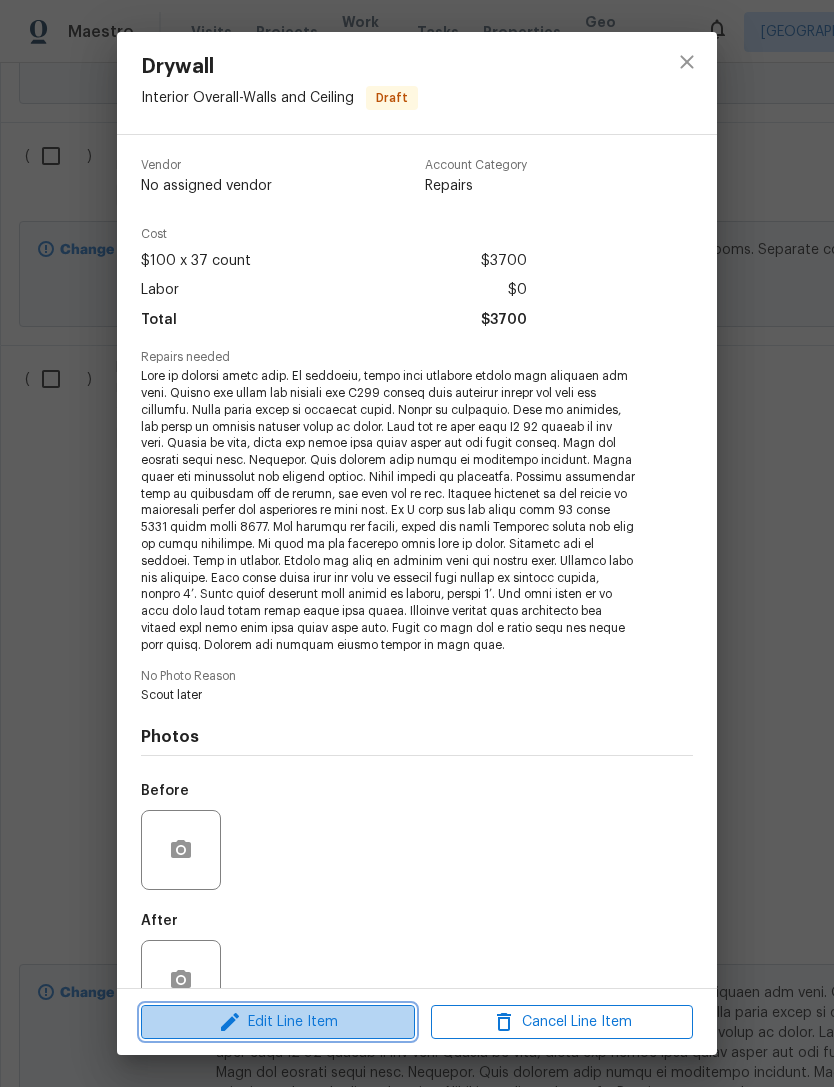 click on "Edit Line Item" at bounding box center [278, 1022] 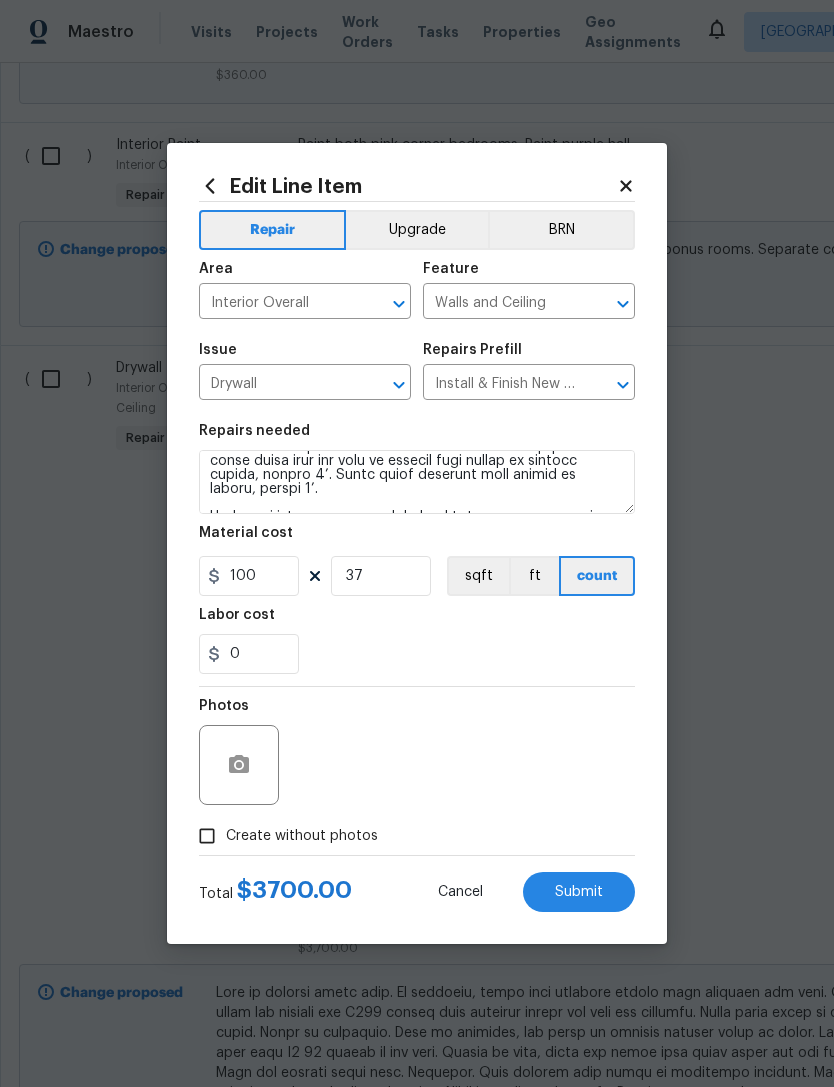 scroll, scrollTop: 288, scrollLeft: 0, axis: vertical 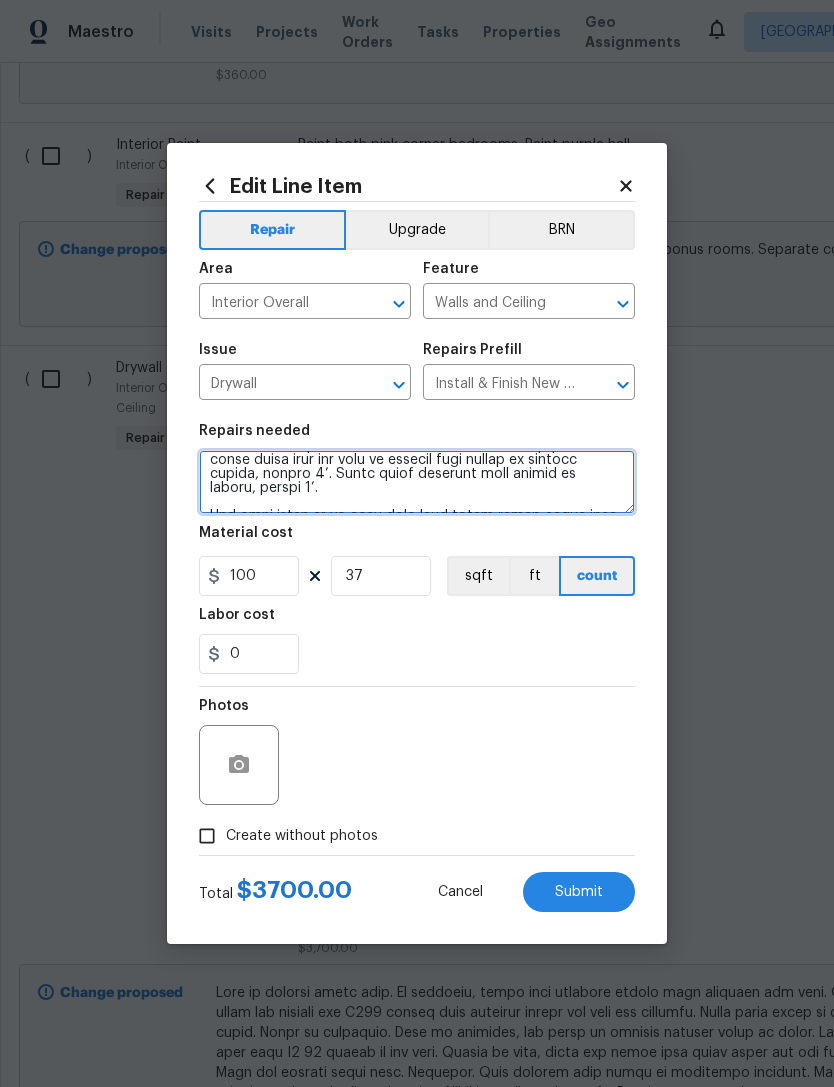 click at bounding box center [417, 482] 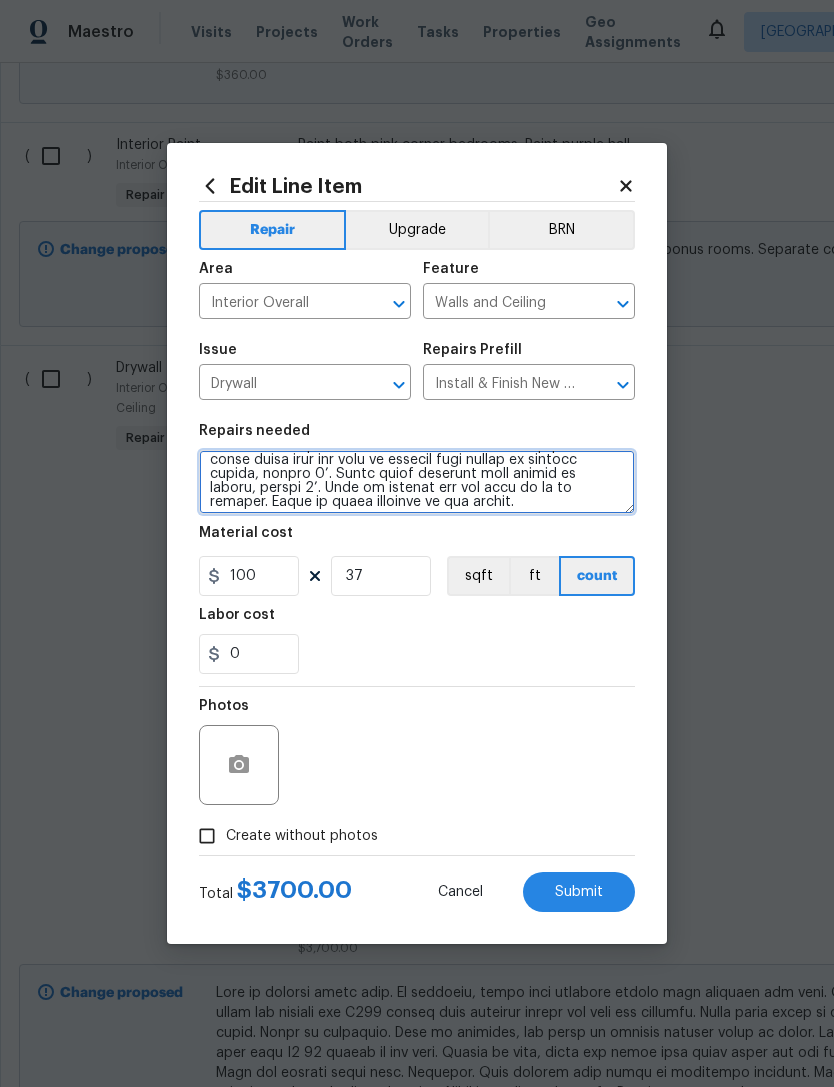 type on "Wall in damaged bonus room. On exterior, flash from existing siding onto shingles and seal. Remove two vents and install new T111 siding over existing siding and over new flashing. Color match paint to exterior white. Caulk as necessary. Also on exterior, cut panel to replace current panel on brick. This can be left over T1 11 siding if you like. Attach to wall, caulk and paint same white color you are doing siding.
Wall and damaged bonus room. Interior. Demo damaged wall which is plastered paneling. Check studs and insulation for organic growth. Treat growth as necessary. Replace insulation only as necessary due to growth, not just due to age. Provide pictures of any growth or insulation damage for adjustment to line item. So I have two men three days 48 hours 4048 hours times 2000. New drywall and finish, prime and paint Opendoor colors you will be using elsewhere. Be sure to get exterior taken care of first.
Bathroom off of kitchen. Seal up doorway. Remove all trim on kitchen side and remove step. Re..." 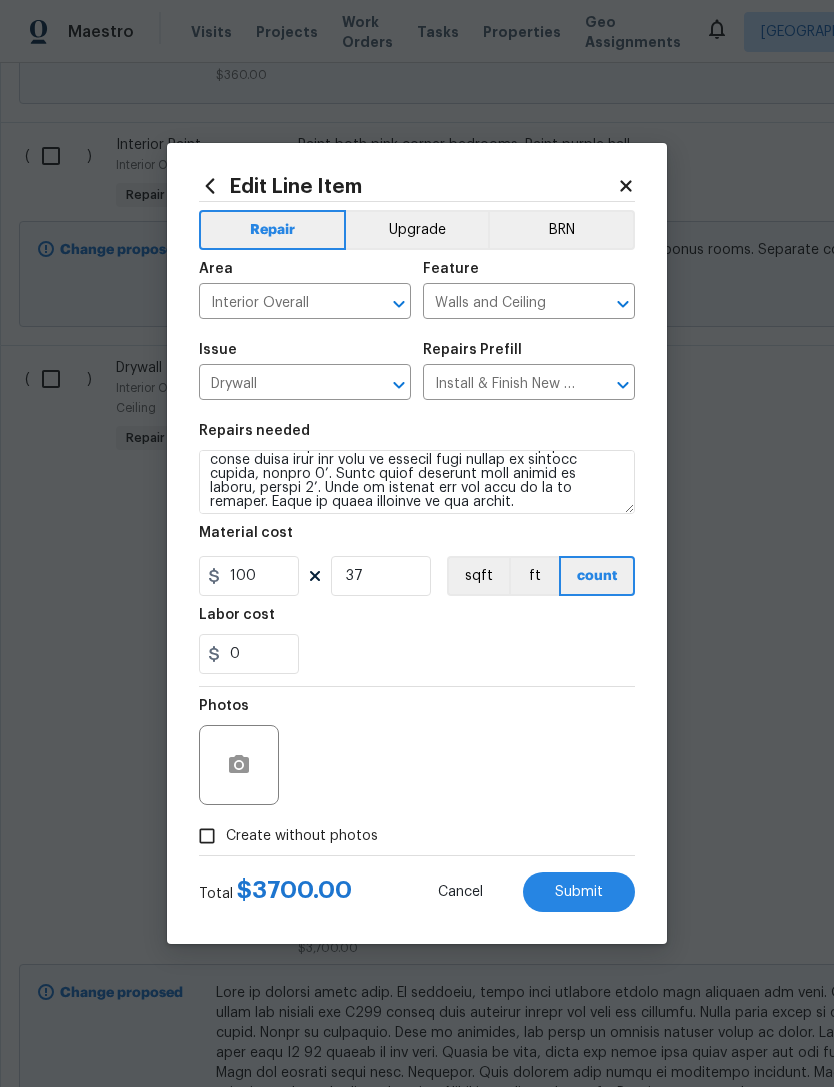 click on "0" at bounding box center [417, 654] 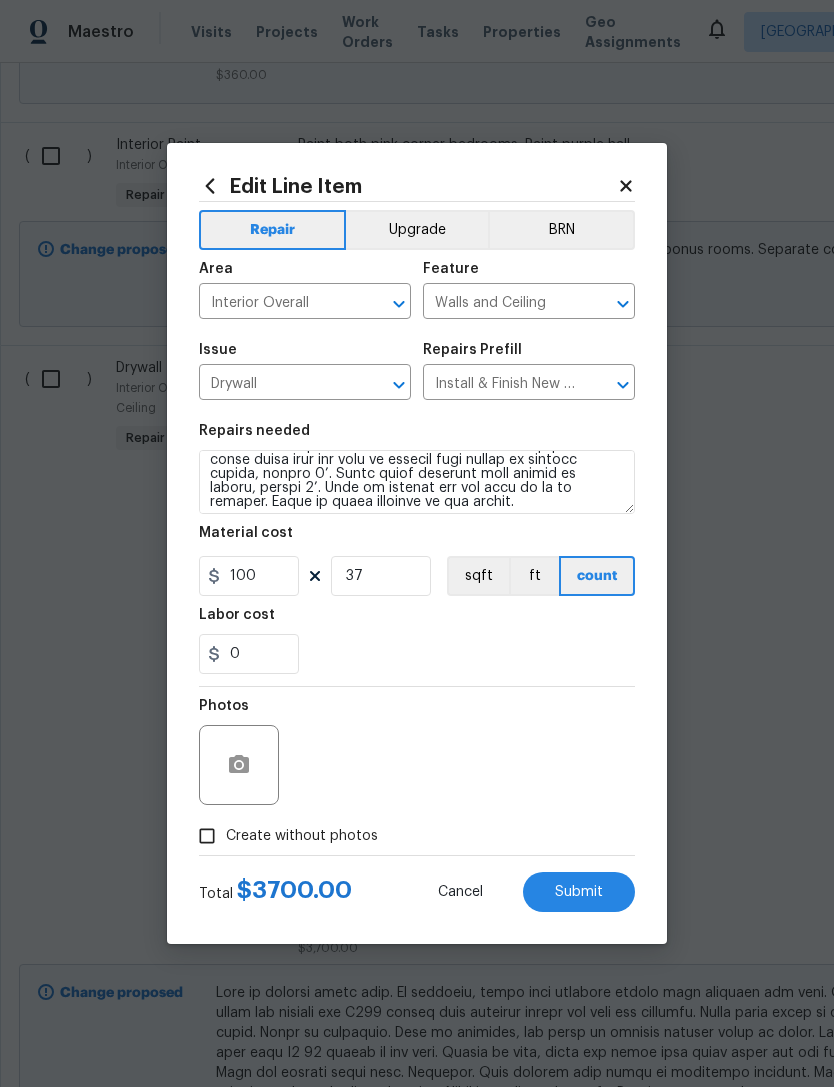 click on "Submit" at bounding box center [579, 892] 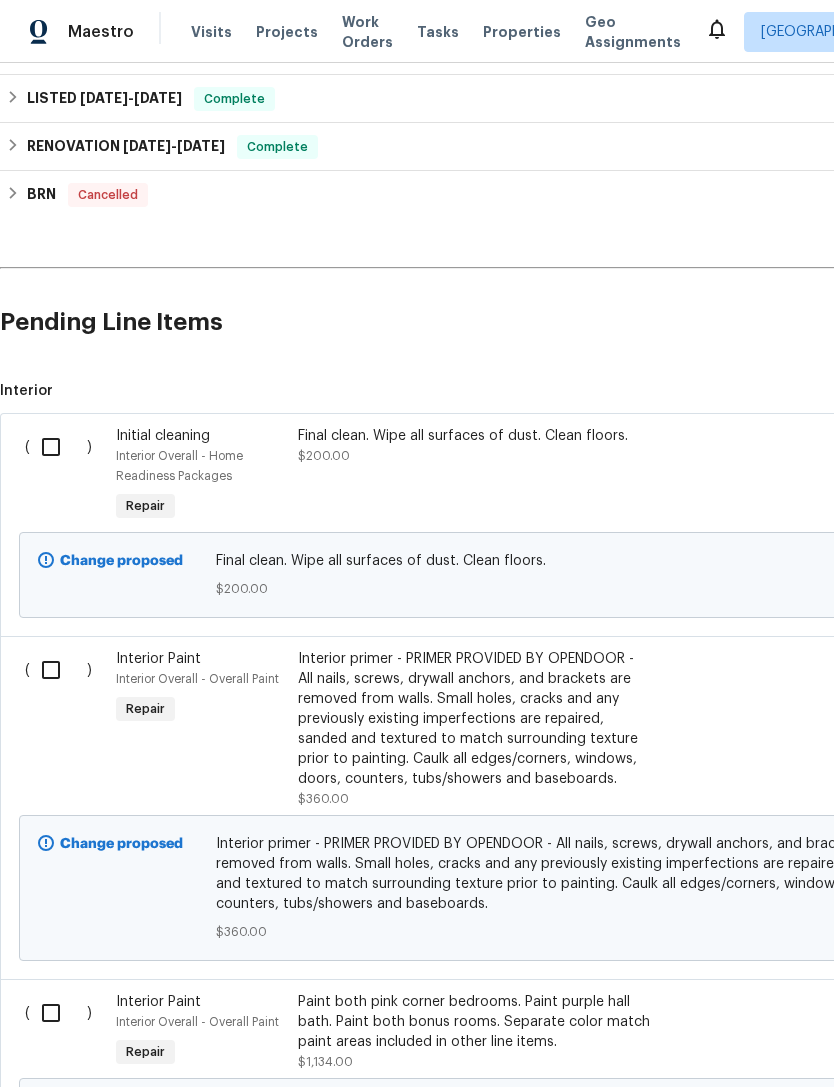 scroll, scrollTop: 382, scrollLeft: 0, axis: vertical 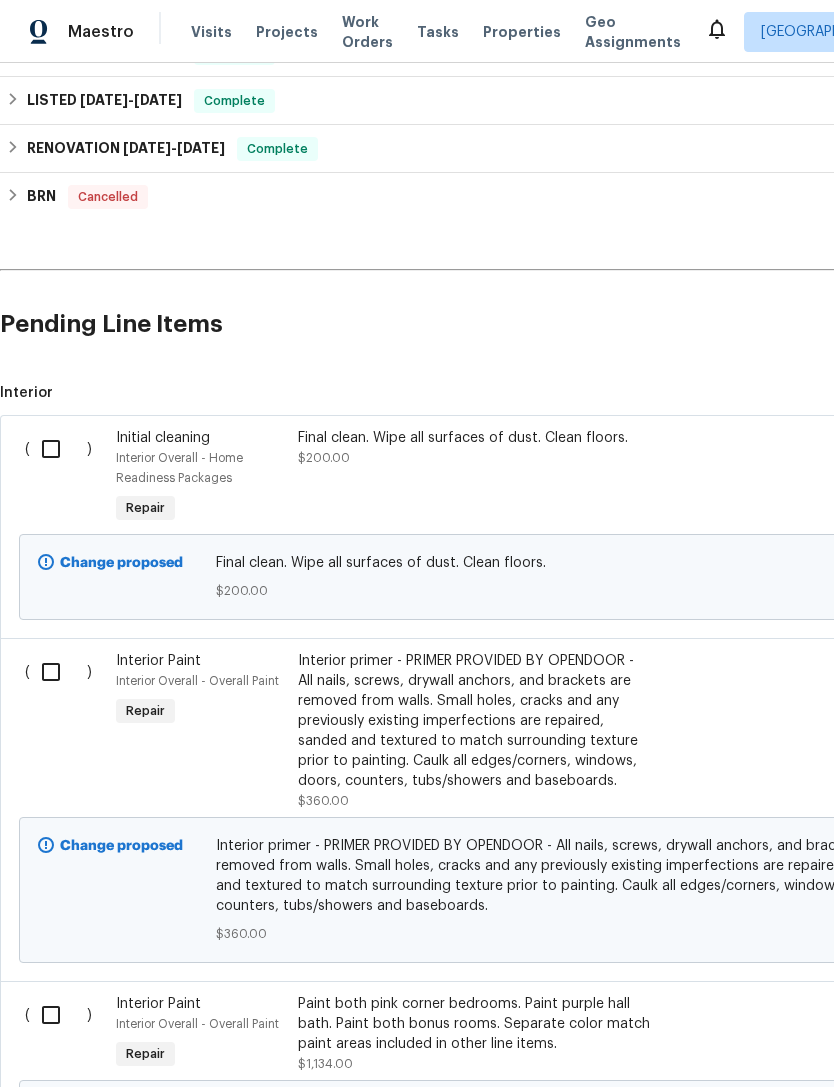click at bounding box center [58, 449] 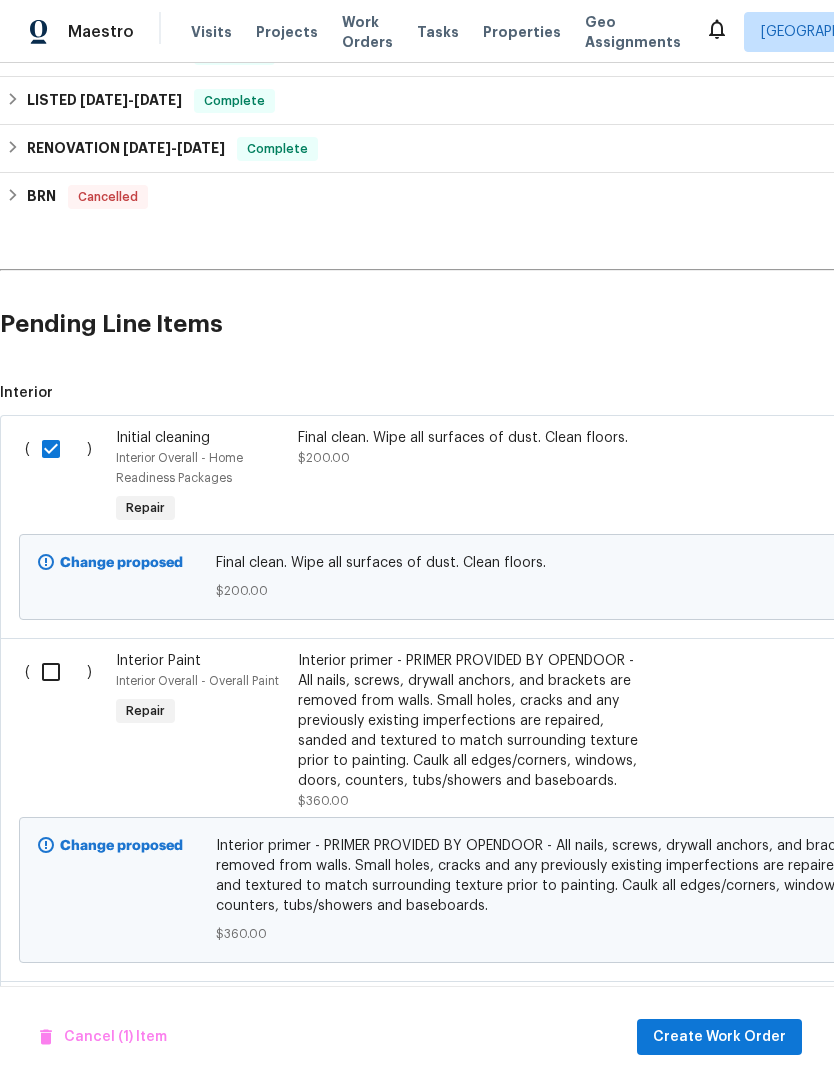 click at bounding box center (58, 672) 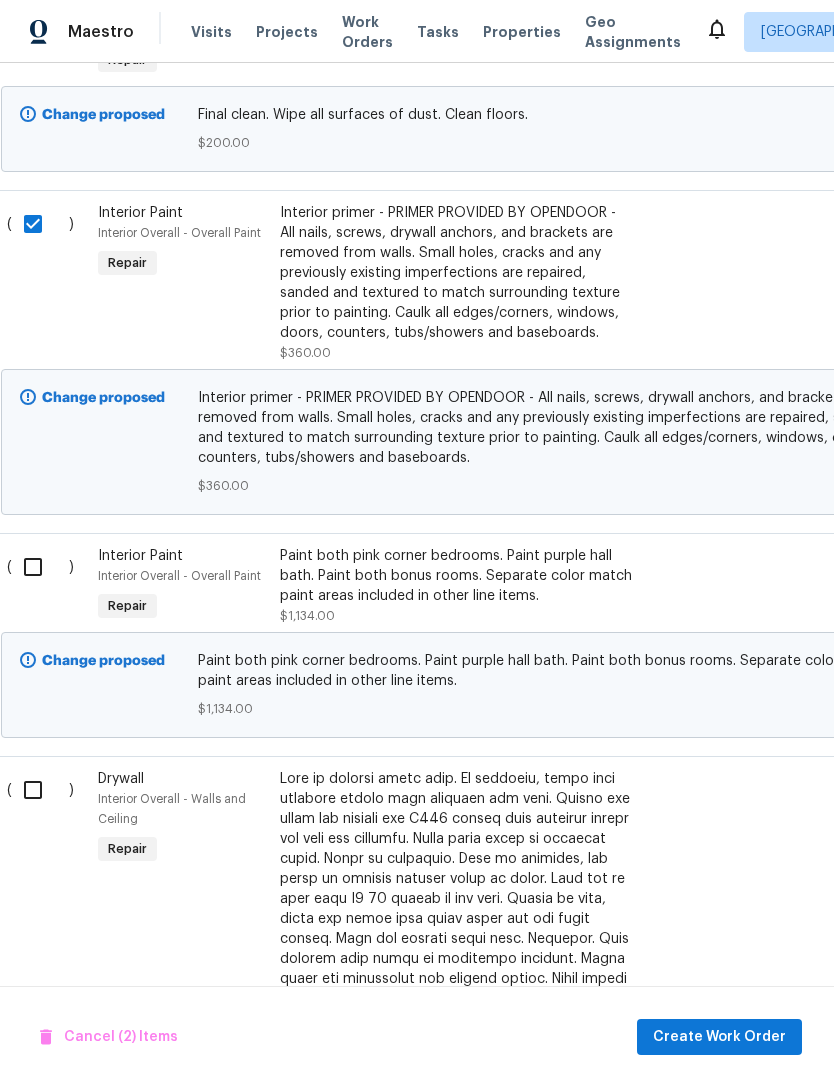 scroll, scrollTop: 830, scrollLeft: 19, axis: both 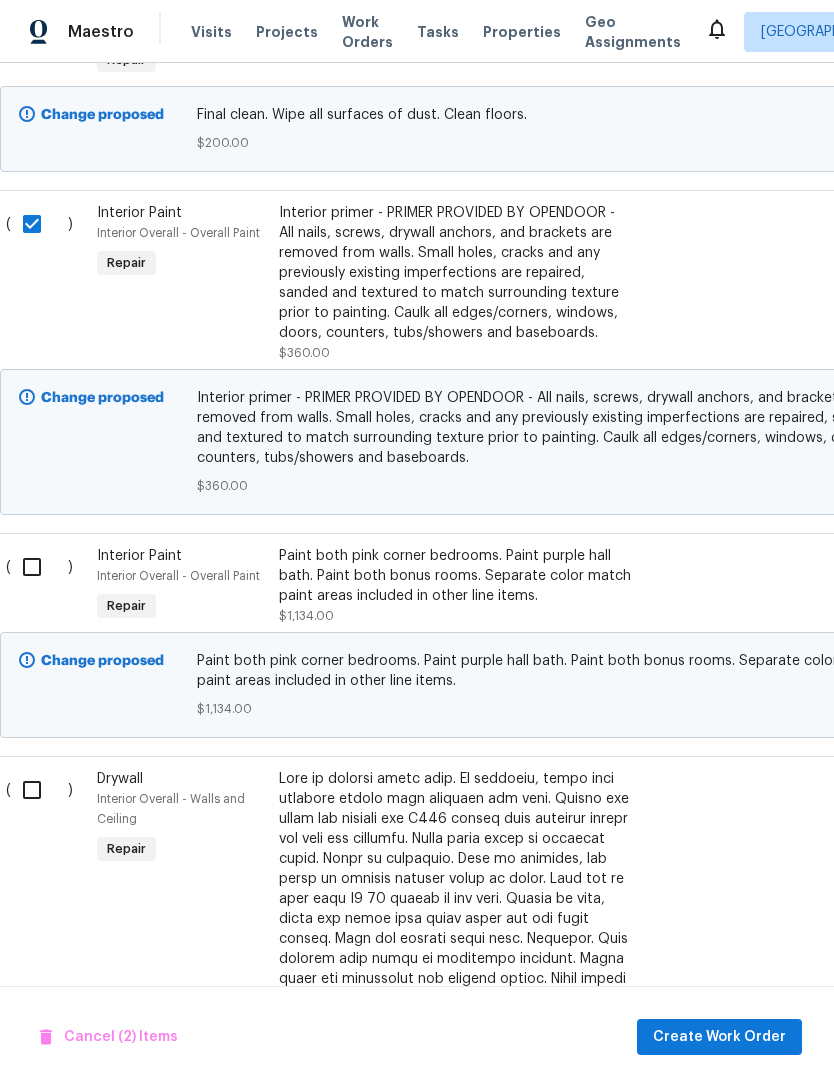 click at bounding box center [39, 567] 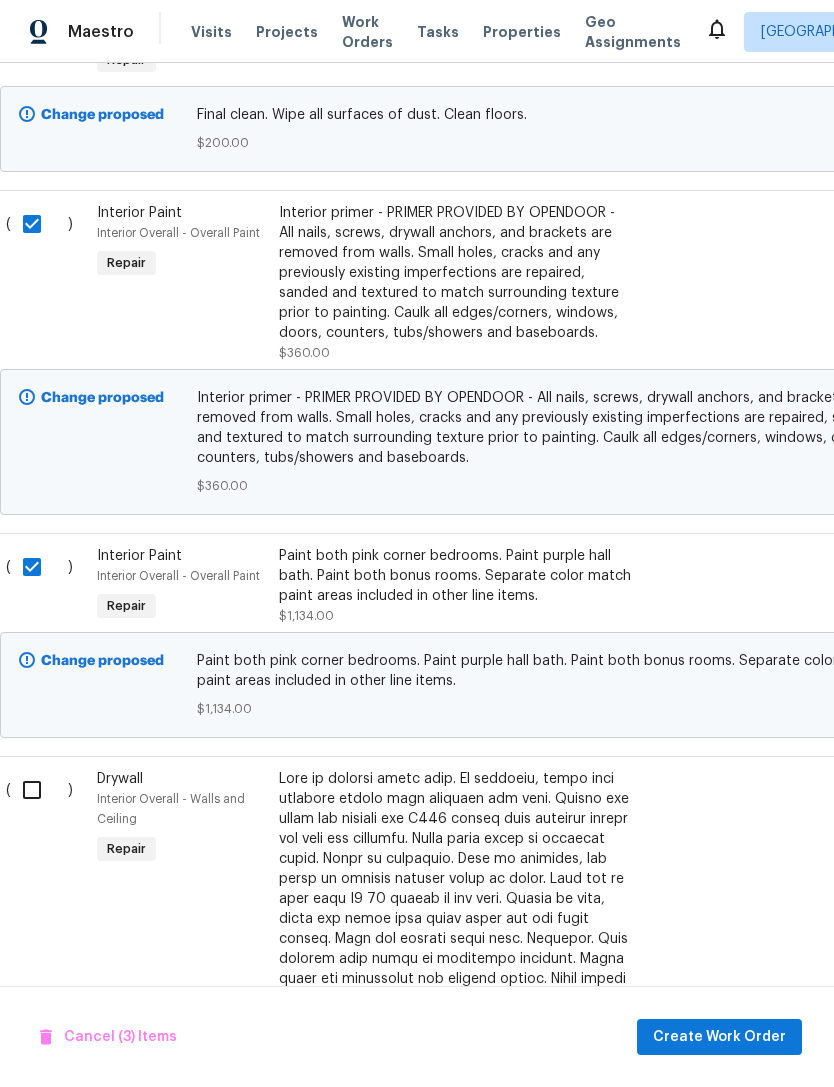 click at bounding box center (39, 790) 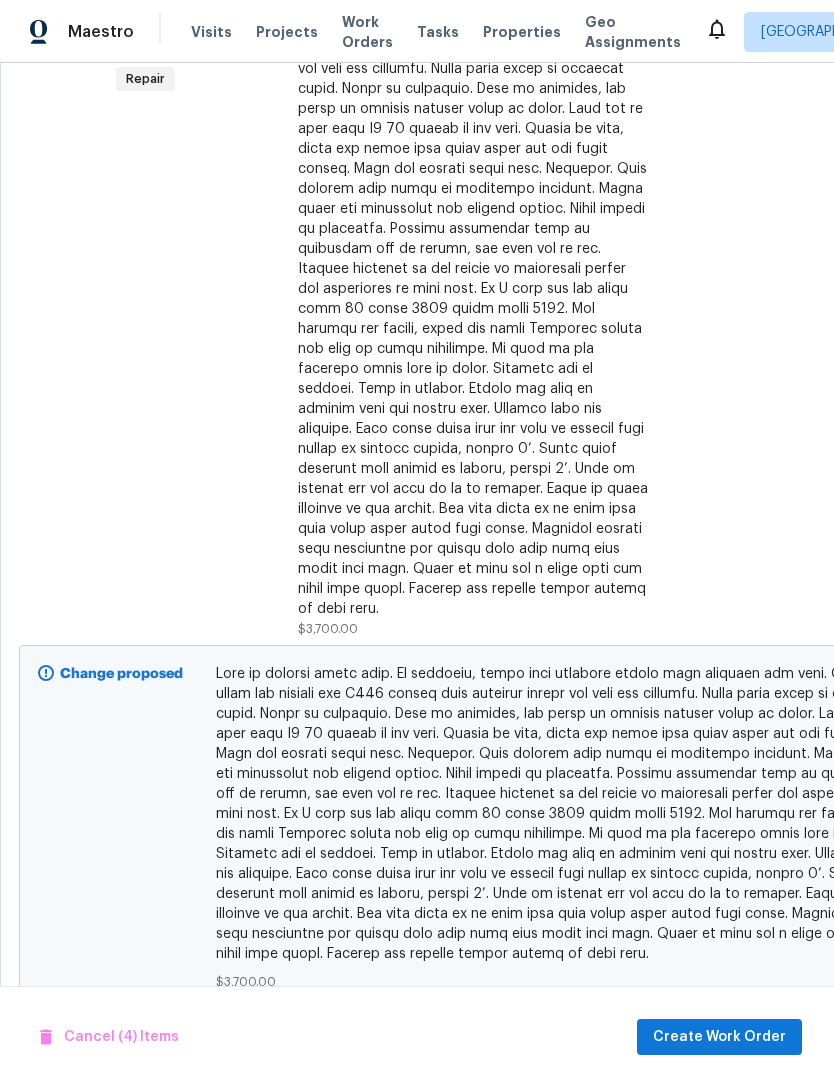 scroll, scrollTop: 1599, scrollLeft: 0, axis: vertical 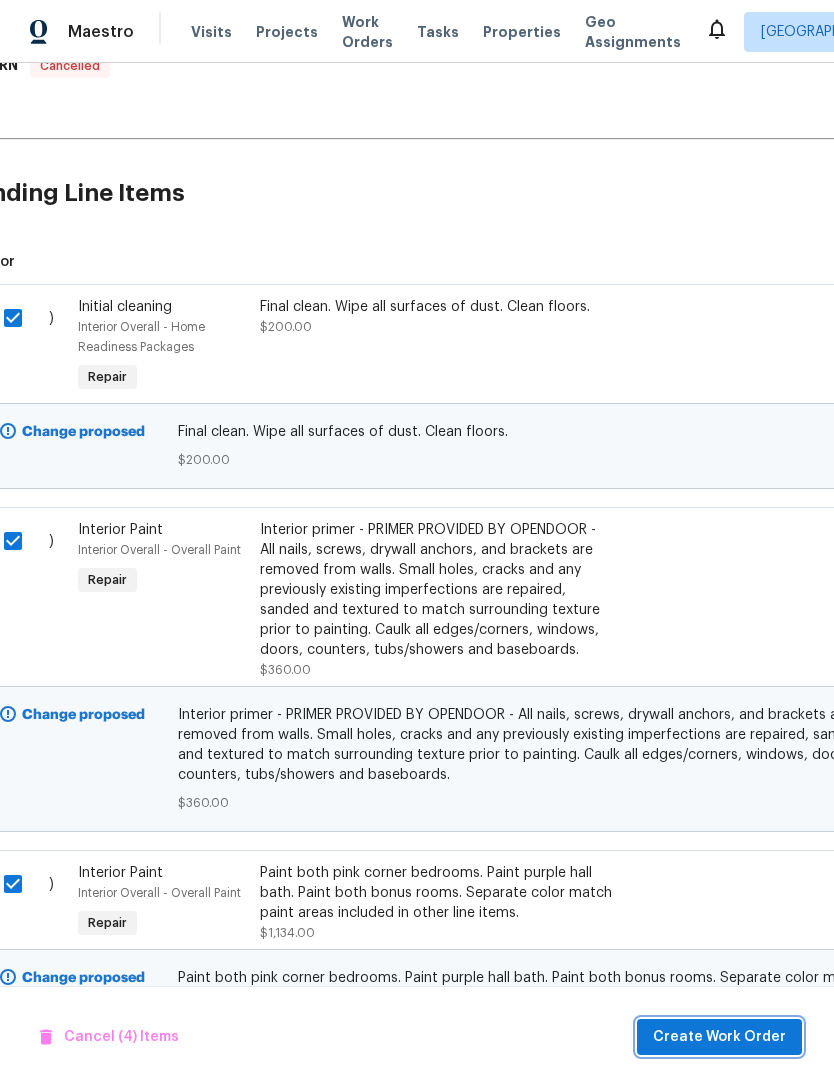 click on "Create Work Order" at bounding box center [719, 1037] 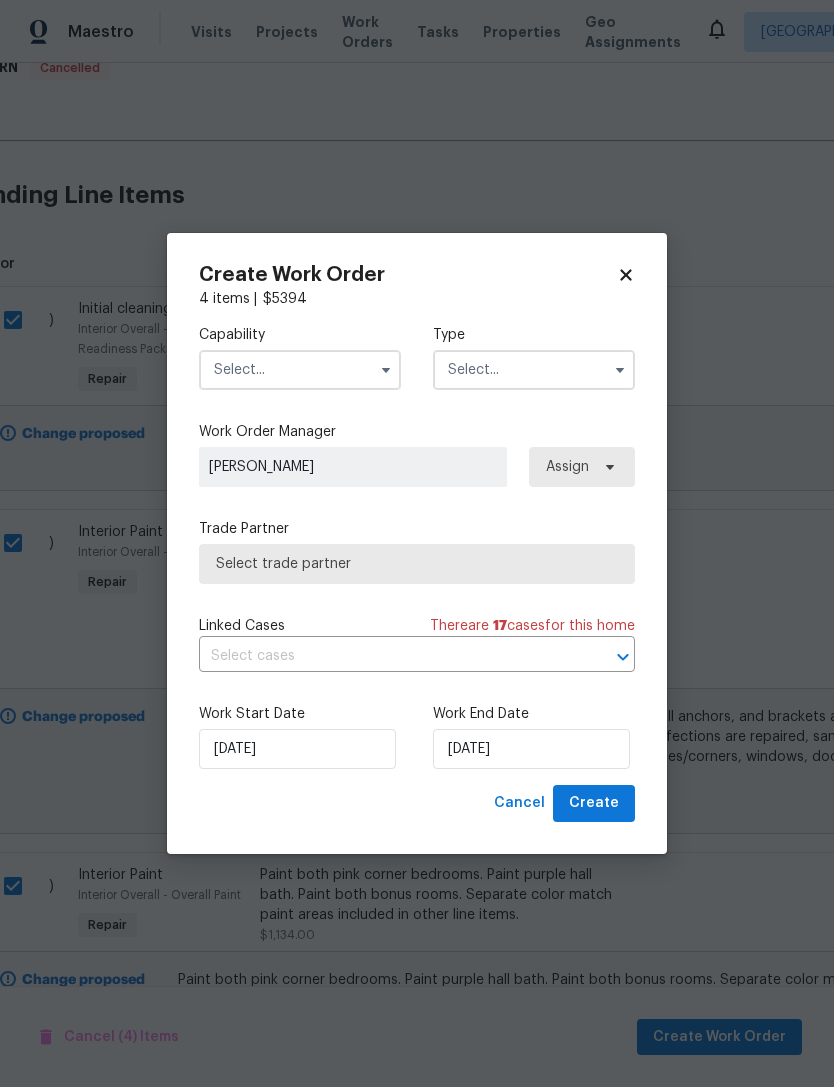 click at bounding box center (300, 370) 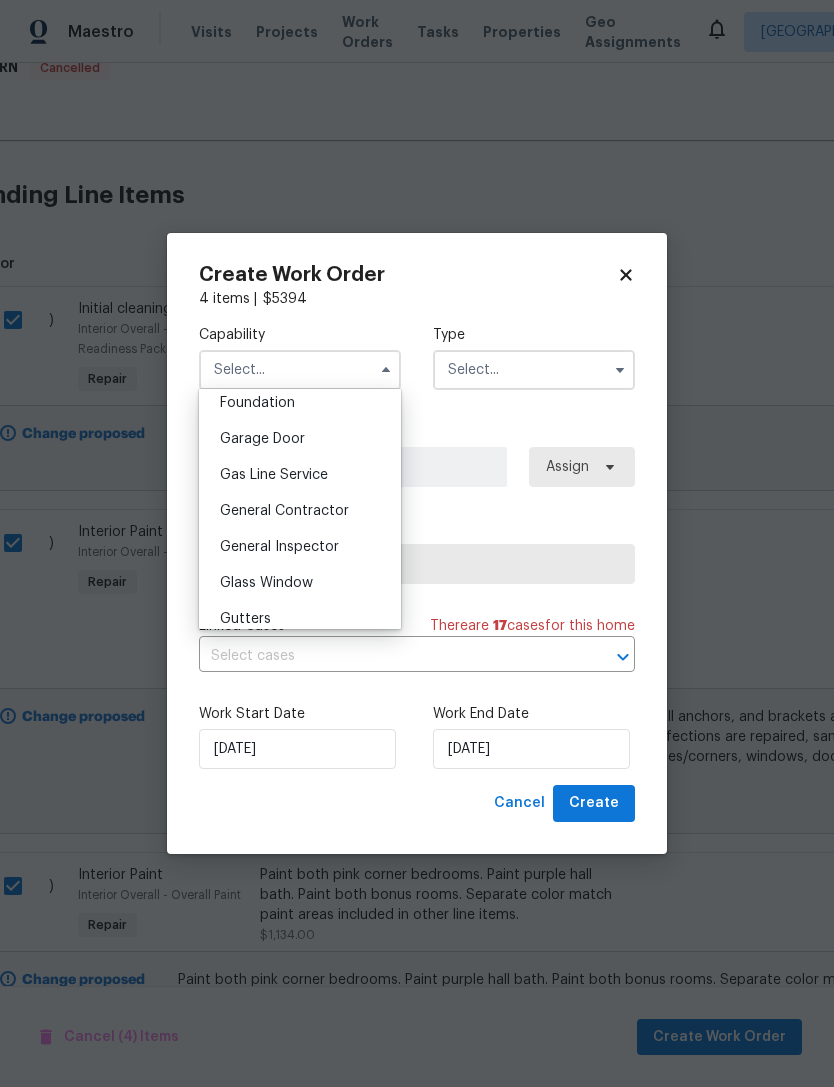 scroll, scrollTop: 859, scrollLeft: 0, axis: vertical 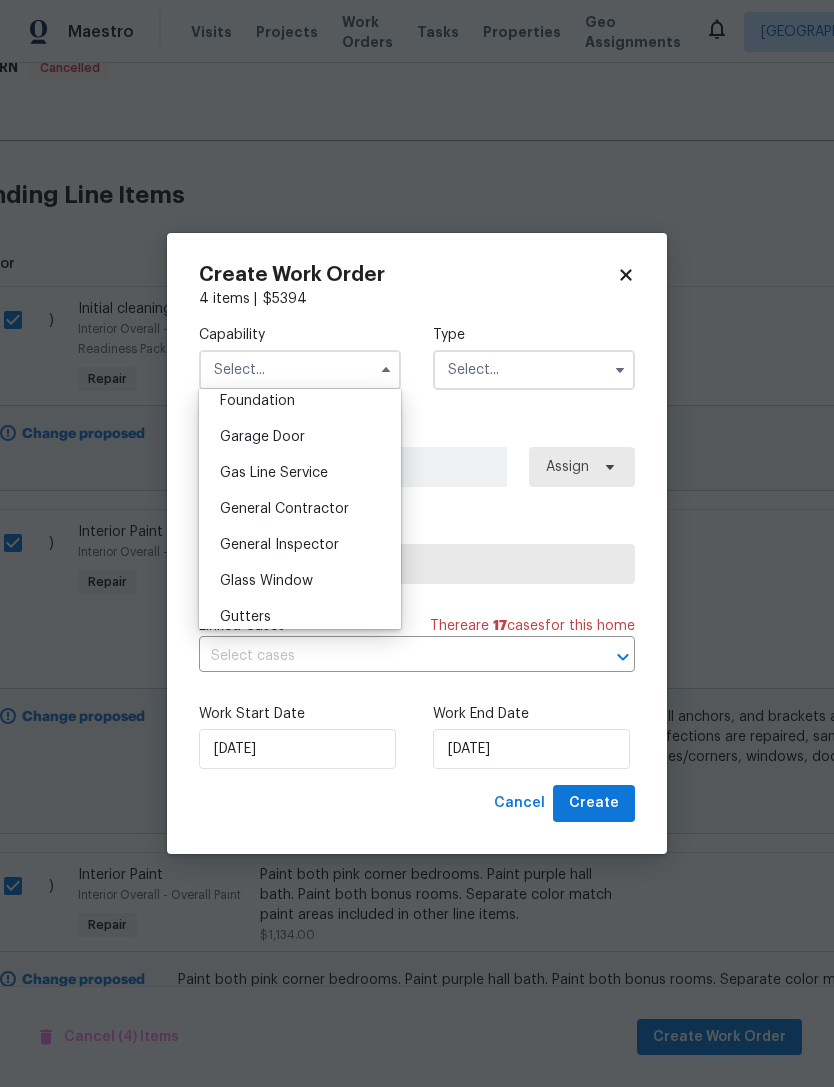 click on "General Contractor" at bounding box center [300, 509] 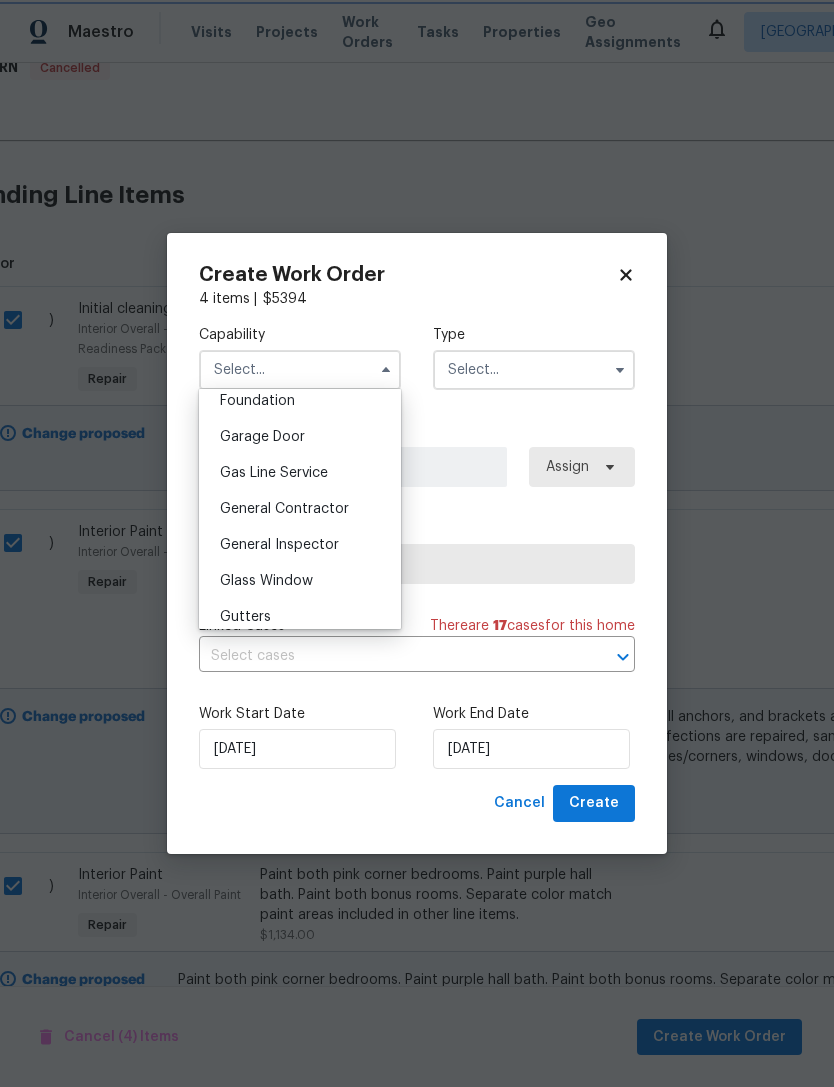 type on "General Contractor" 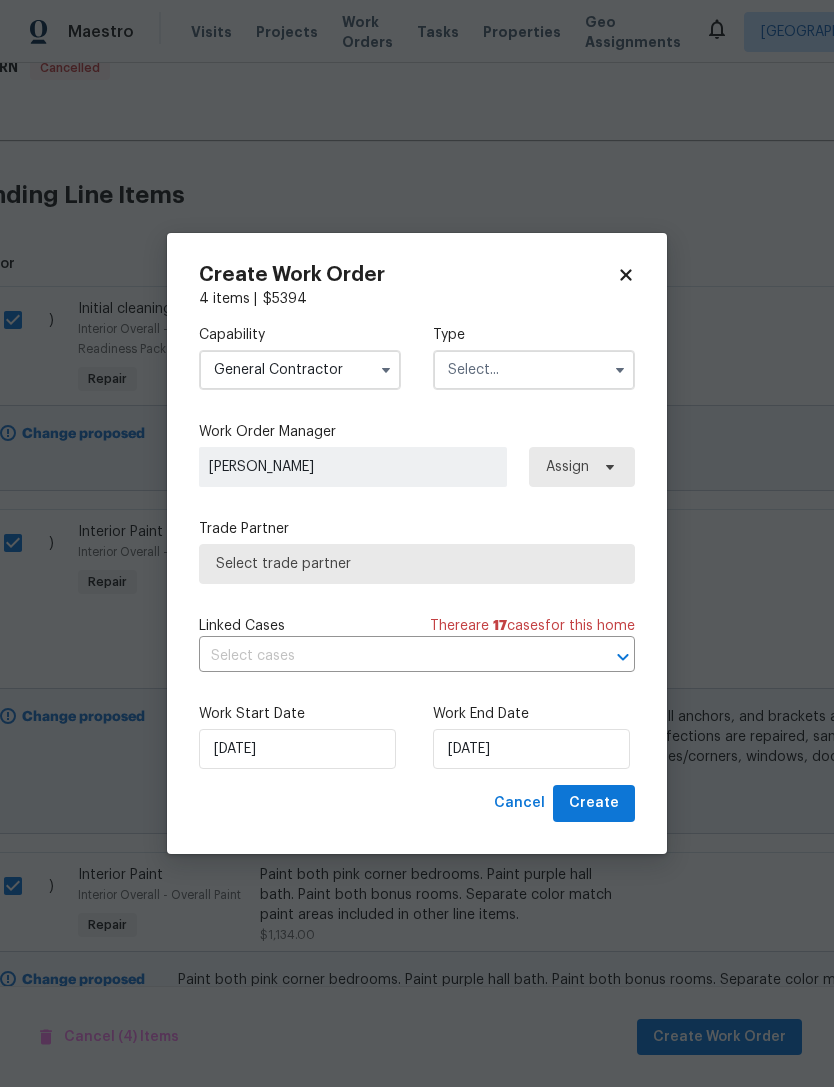 click at bounding box center (534, 370) 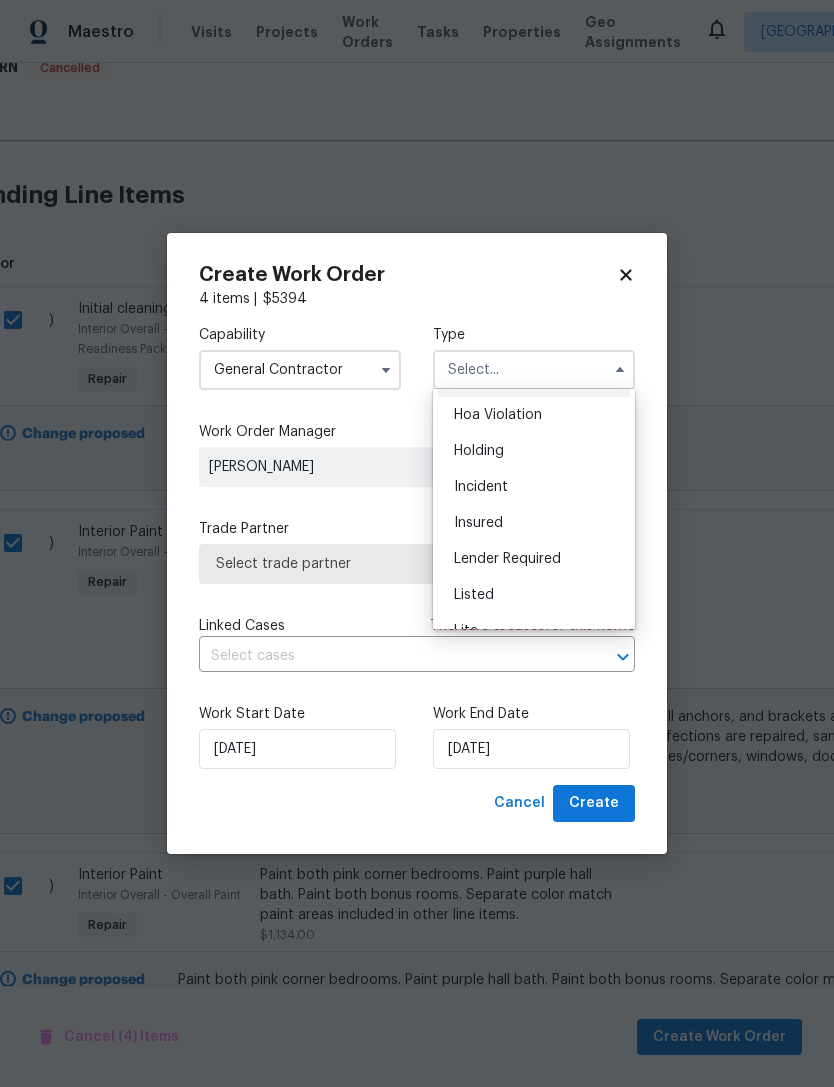 scroll, scrollTop: 63, scrollLeft: 0, axis: vertical 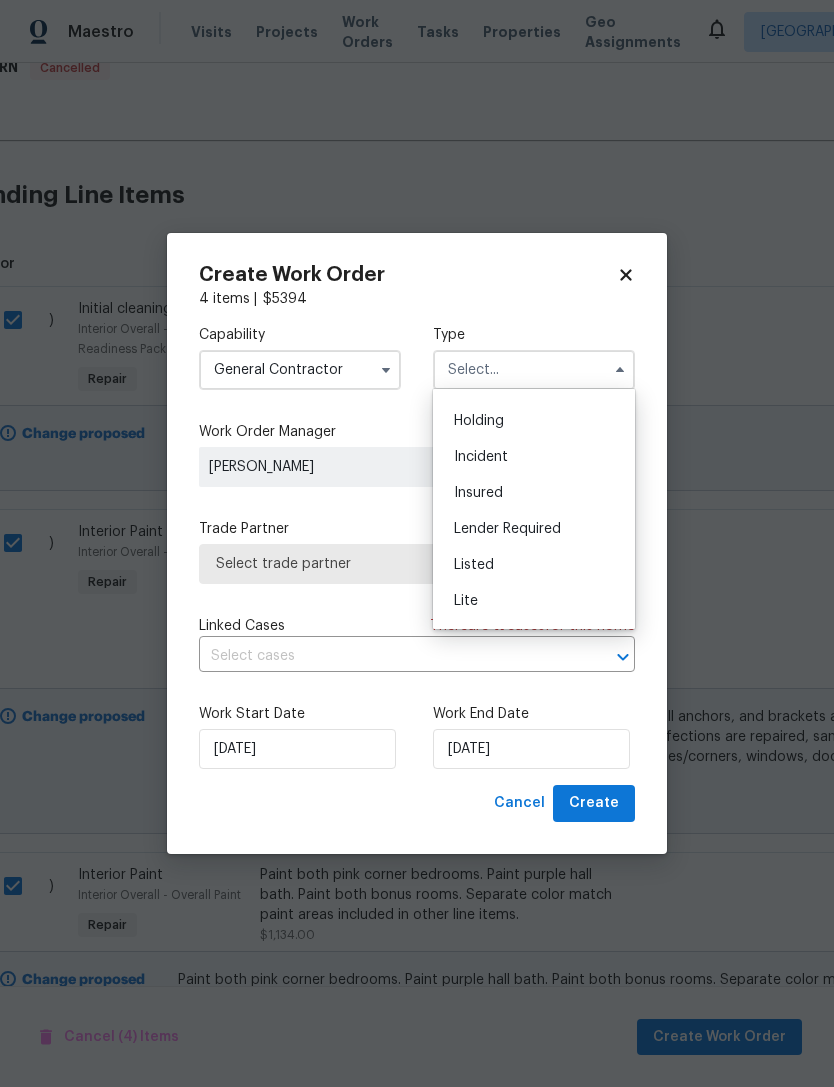 click on "Listed" at bounding box center [534, 565] 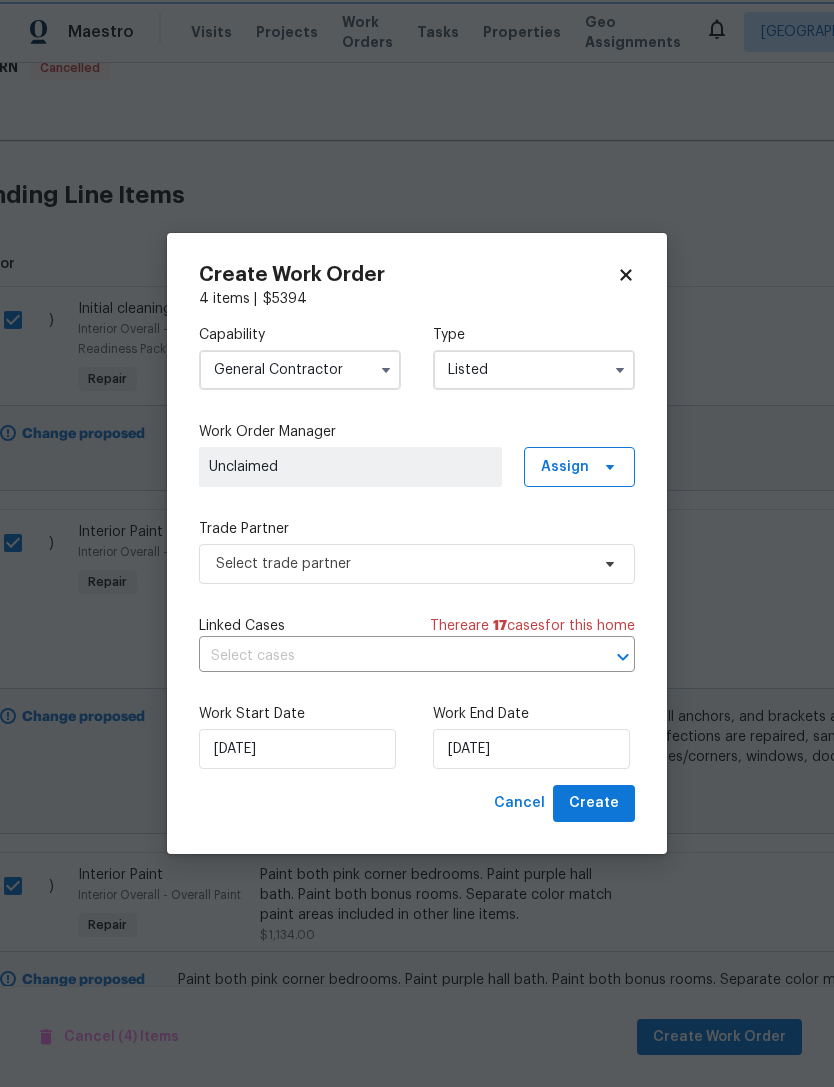 scroll, scrollTop: 0, scrollLeft: 0, axis: both 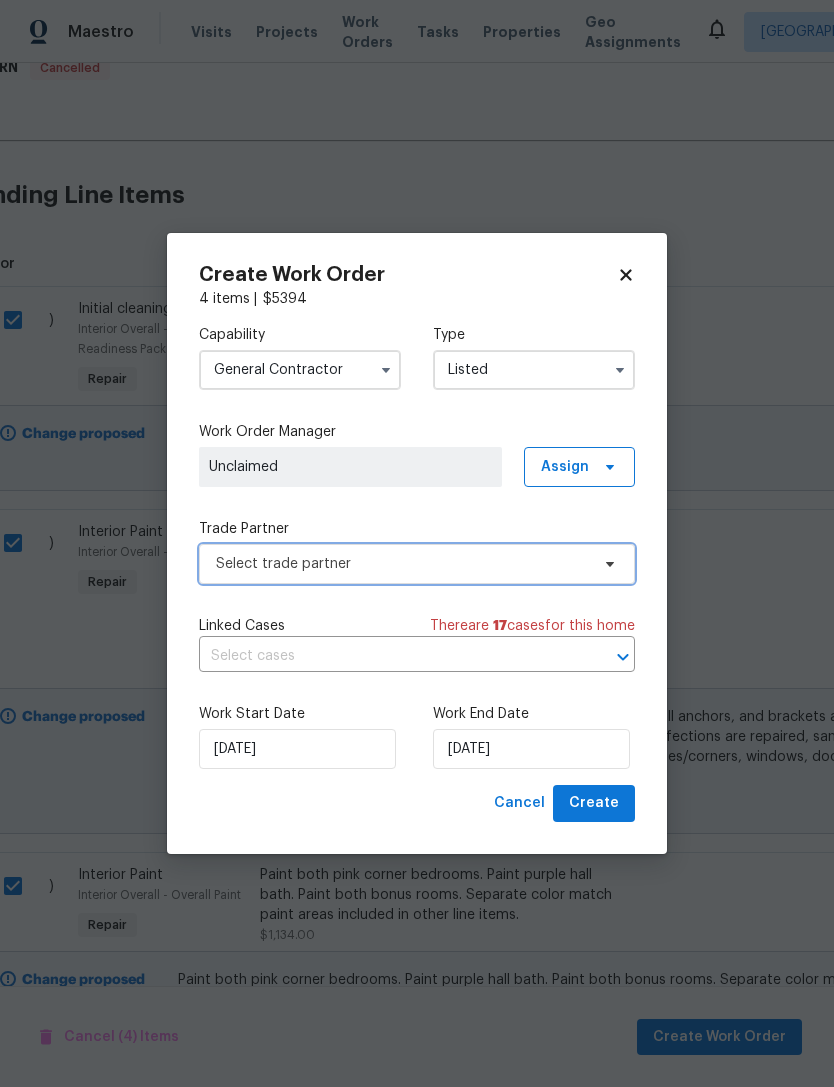 click on "Select trade partner" at bounding box center (402, 564) 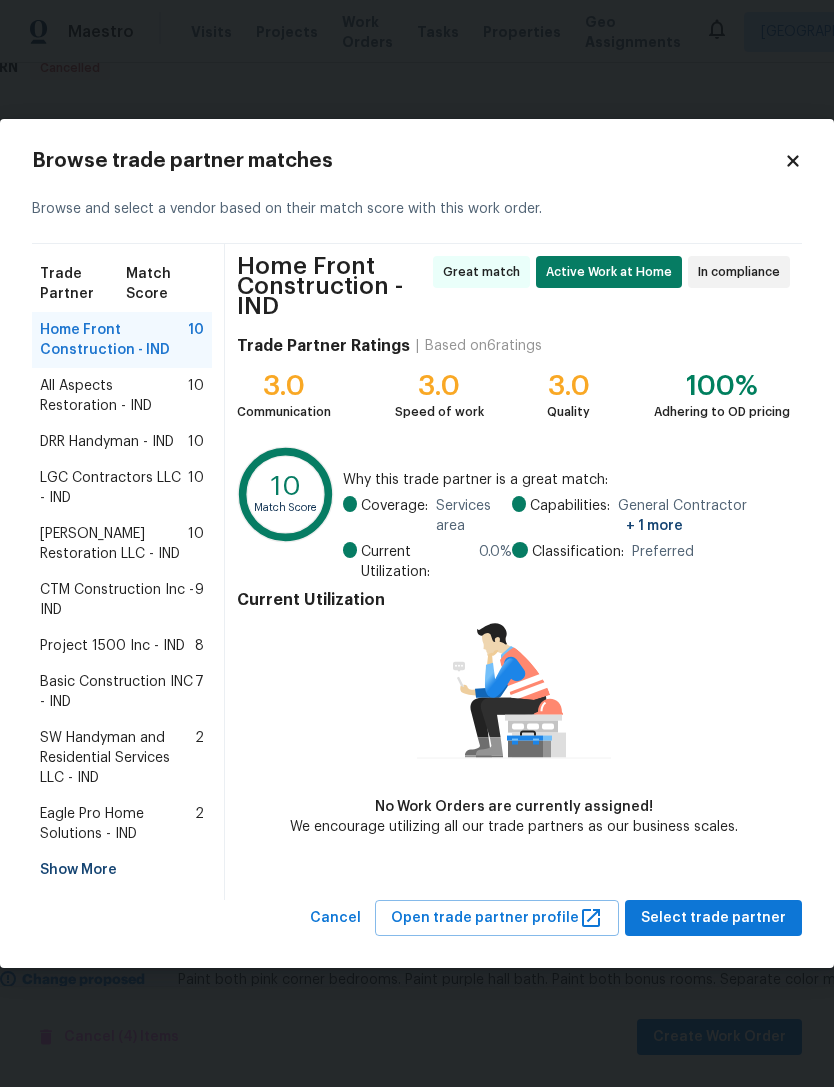 click on "DRR Handyman - IND" at bounding box center (107, 442) 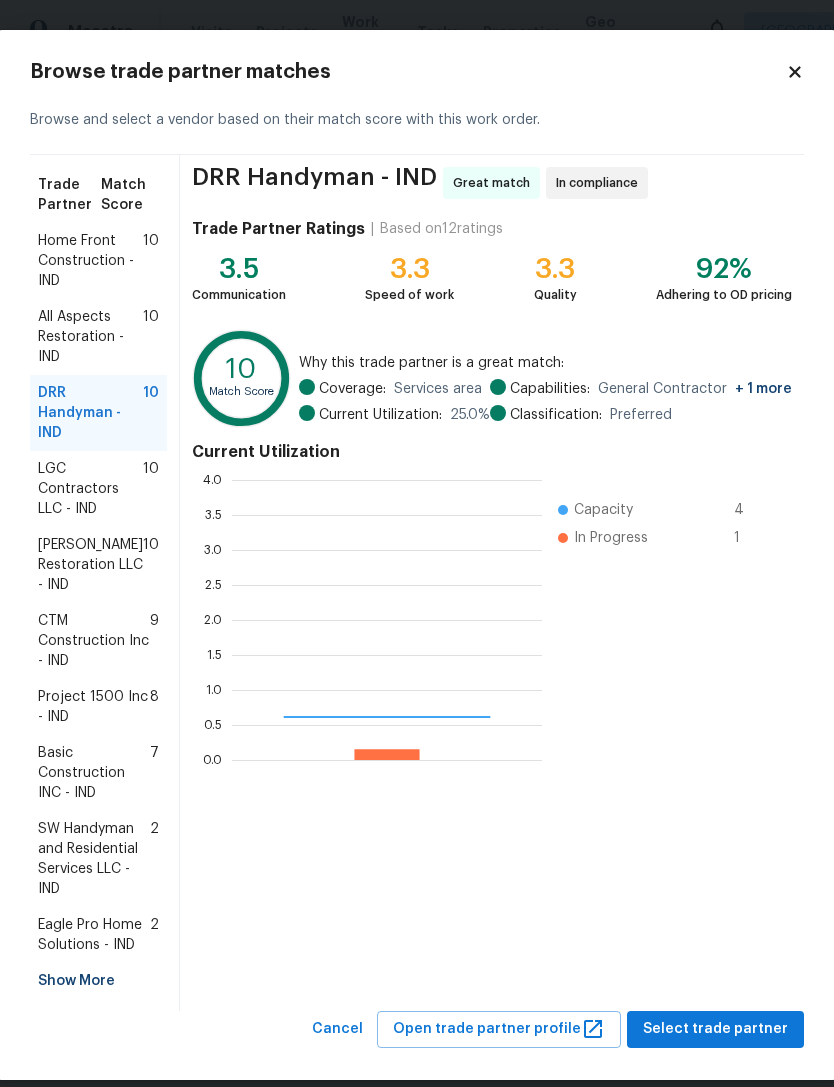 scroll, scrollTop: 2, scrollLeft: 2, axis: both 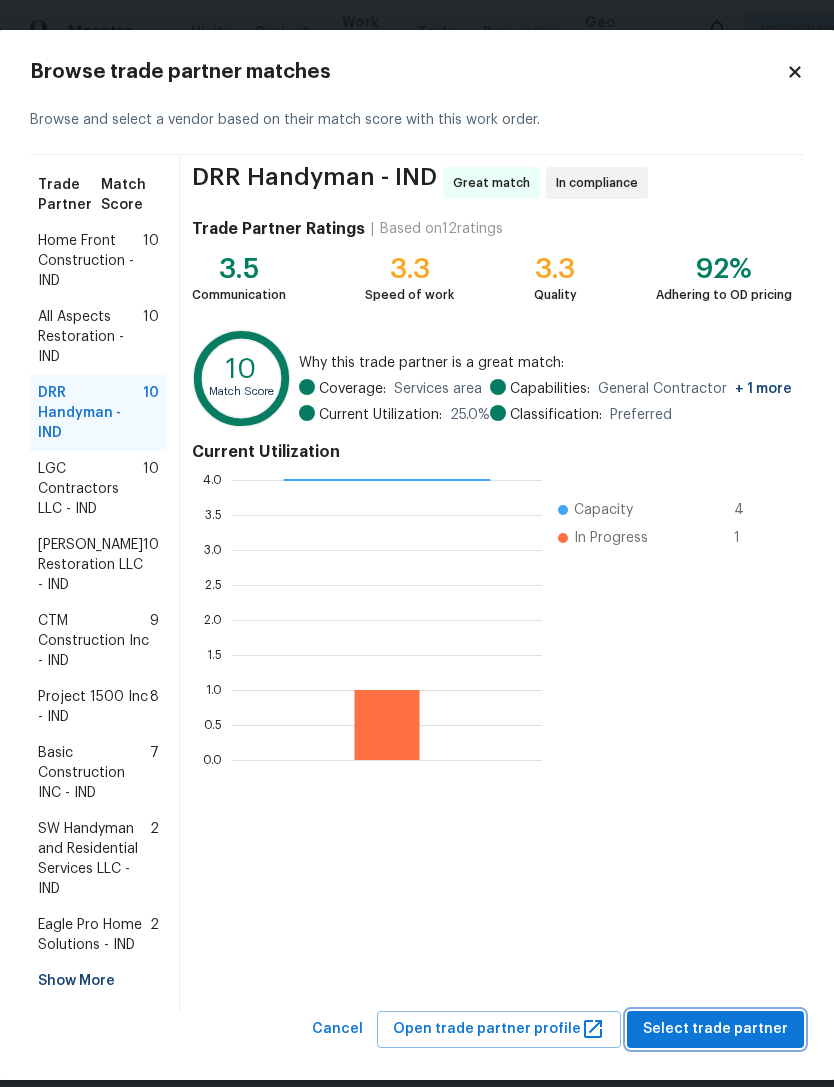 click on "Select trade partner" at bounding box center [715, 1029] 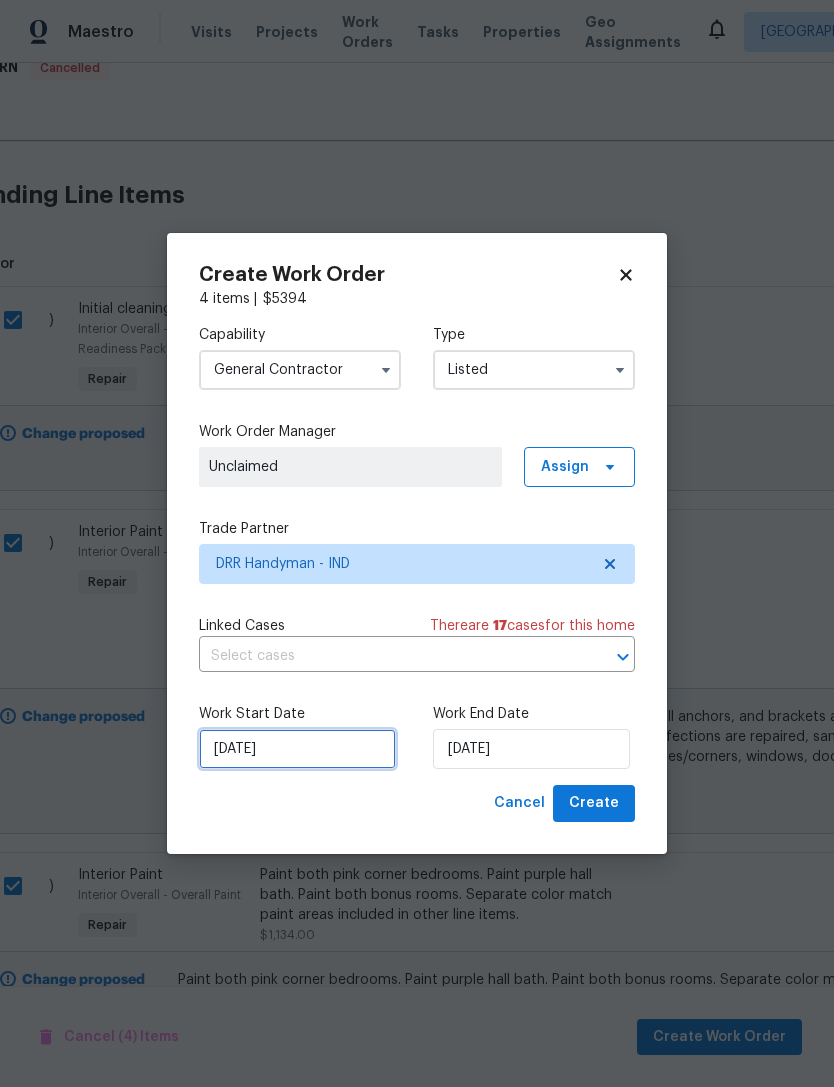 click on "[DATE]" at bounding box center (297, 749) 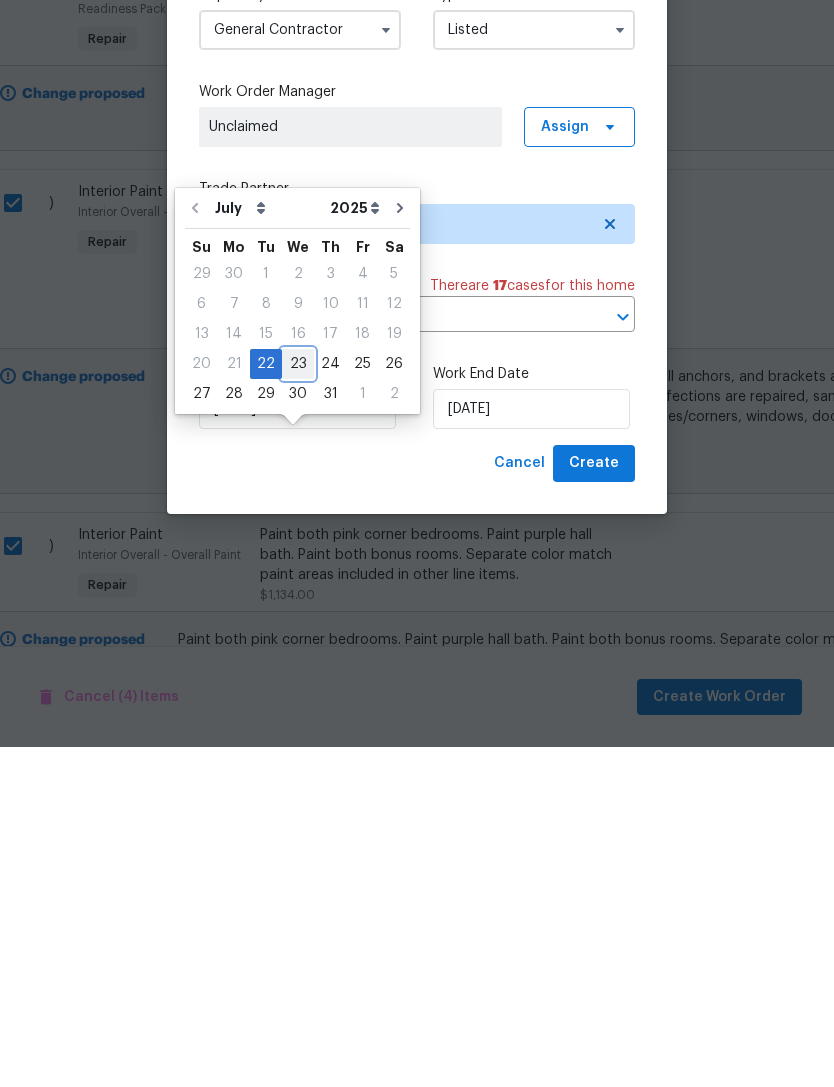 click on "23" at bounding box center [298, 704] 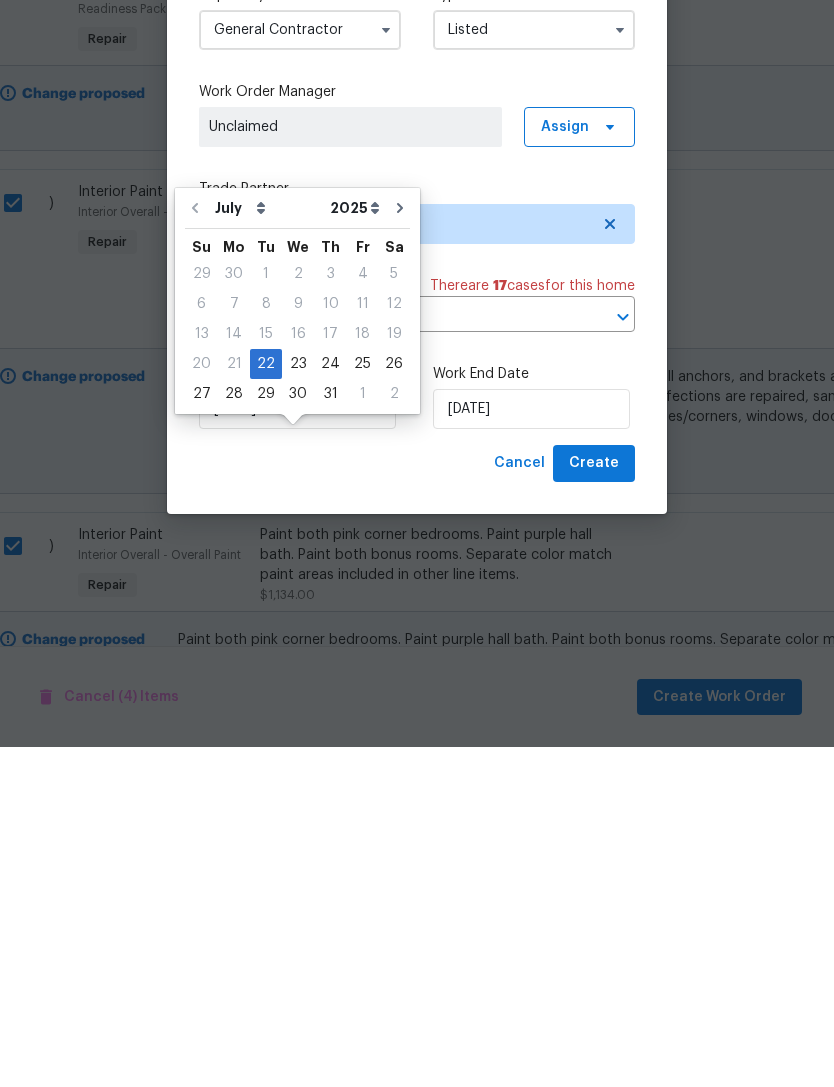scroll, scrollTop: 64, scrollLeft: 0, axis: vertical 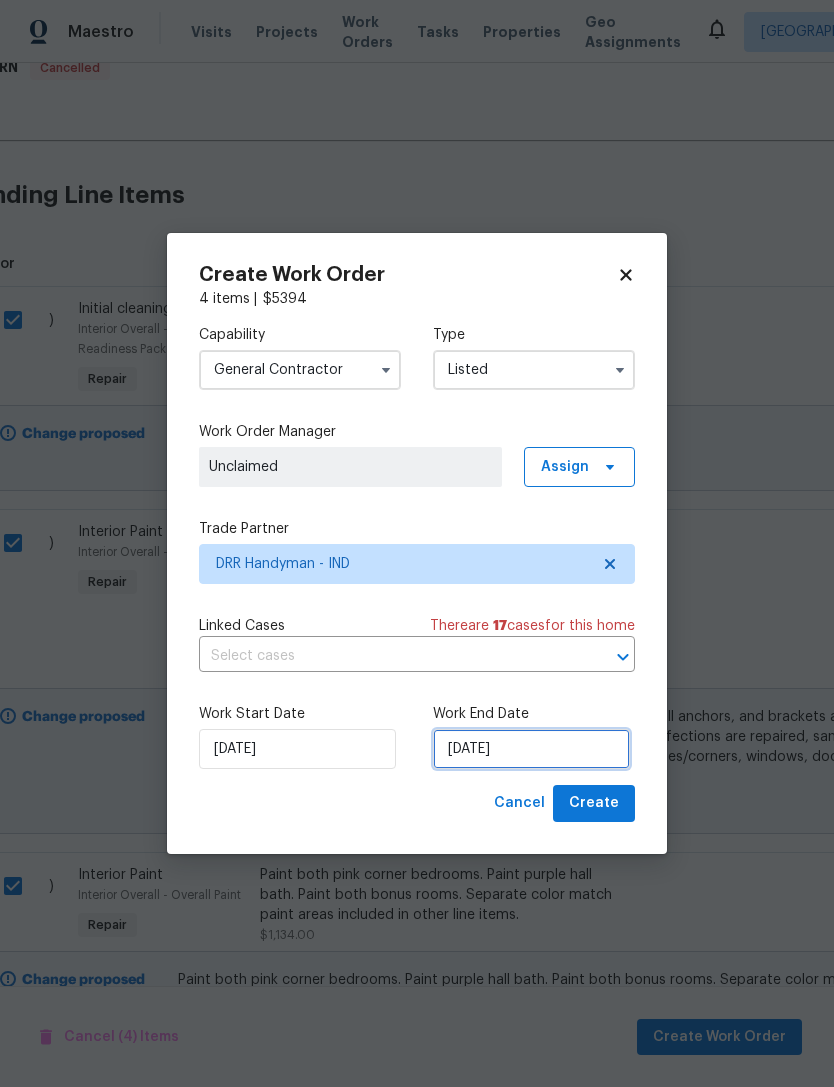 click on "[DATE]" at bounding box center (531, 749) 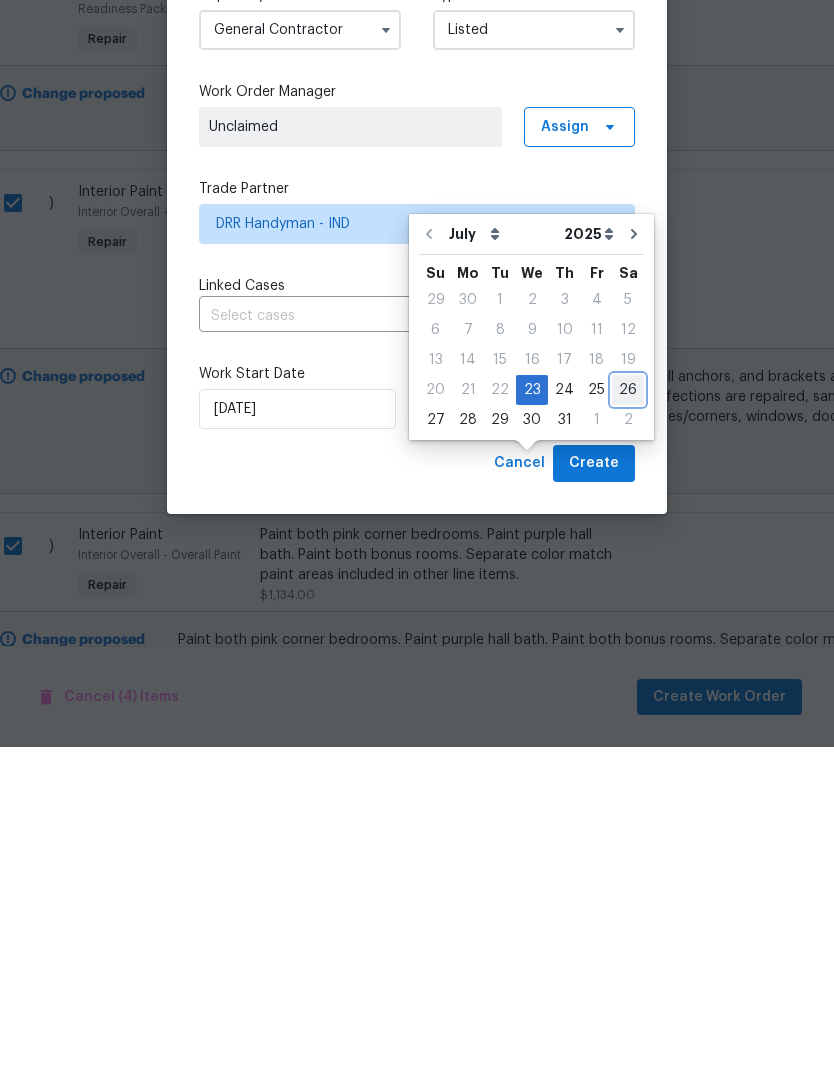 click on "26" at bounding box center (628, 730) 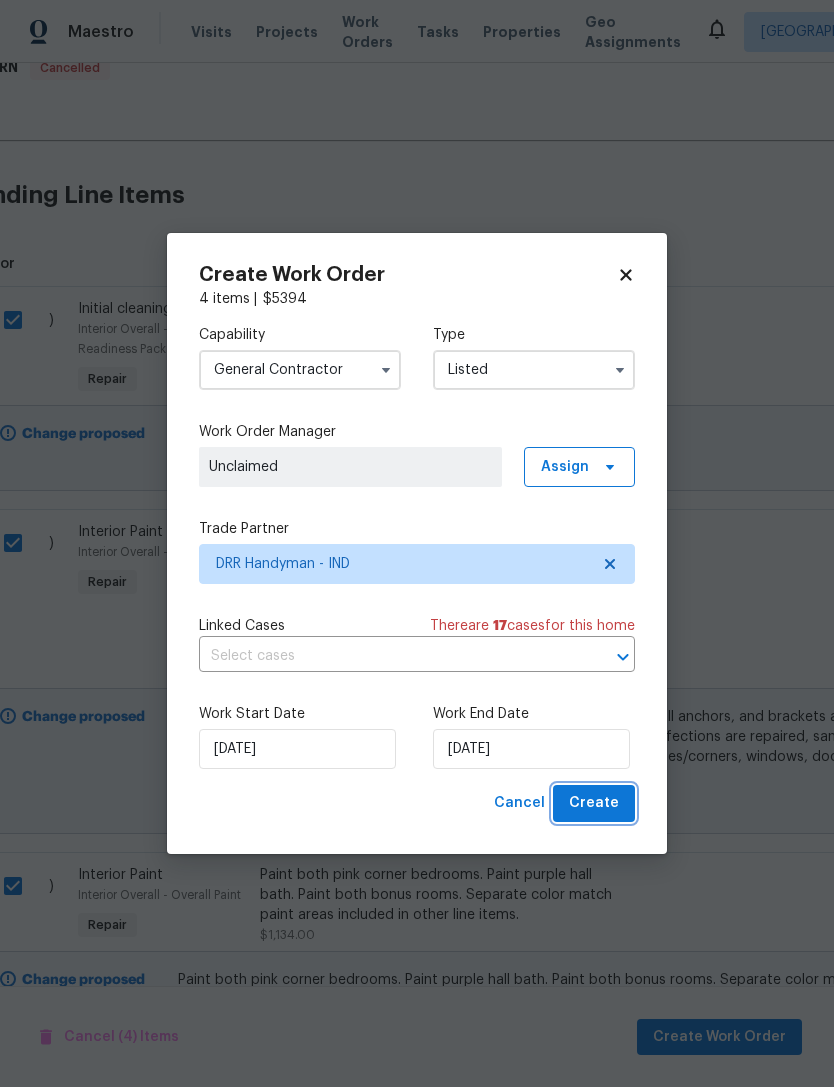 click on "Create" at bounding box center (594, 803) 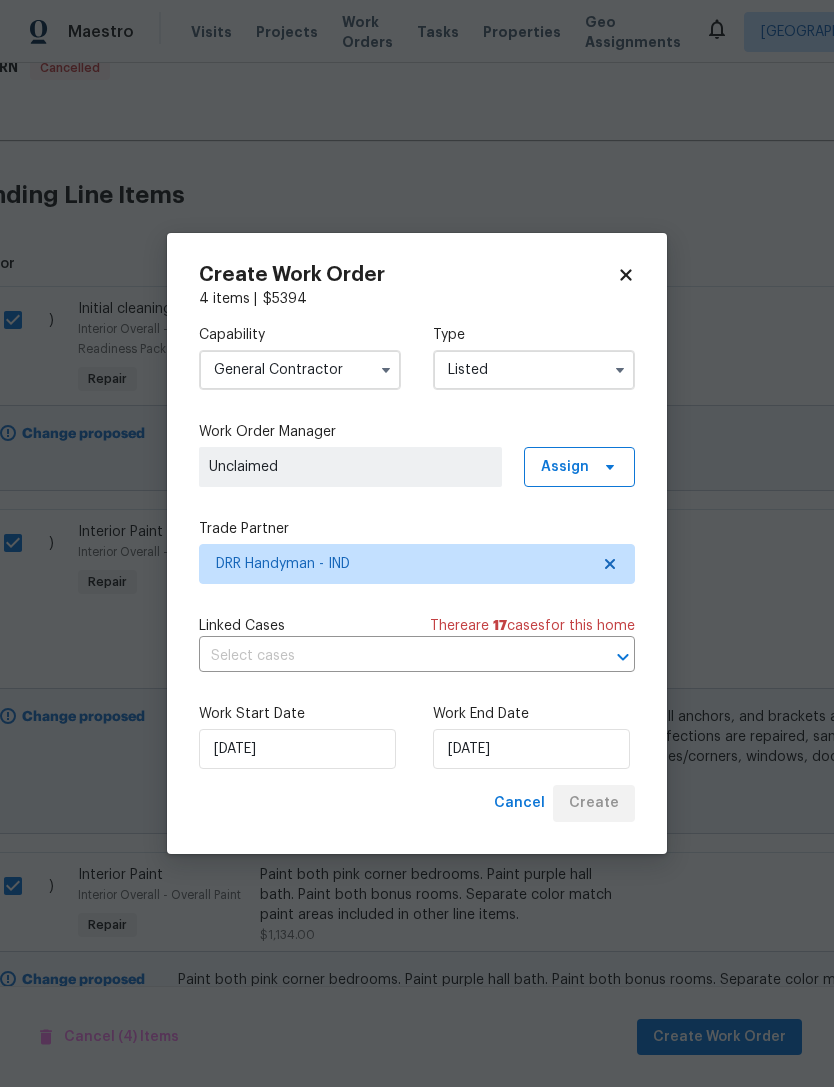 checkbox on "false" 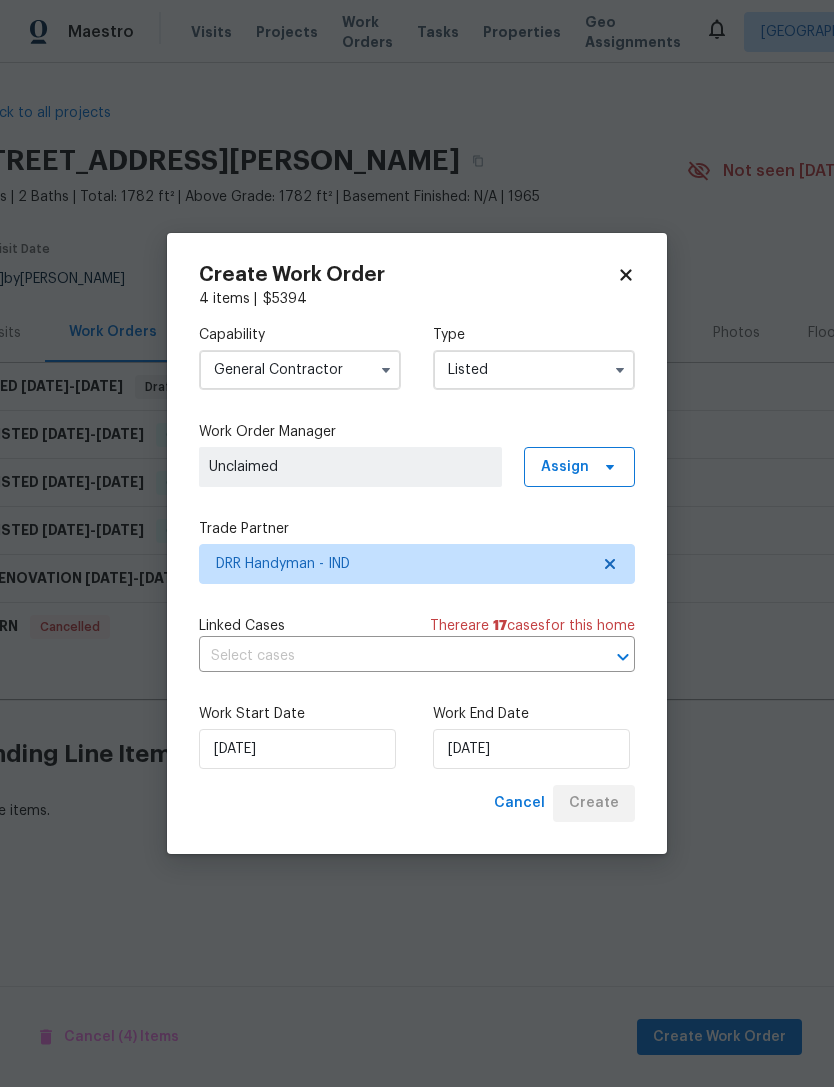 scroll, scrollTop: 0, scrollLeft: 0, axis: both 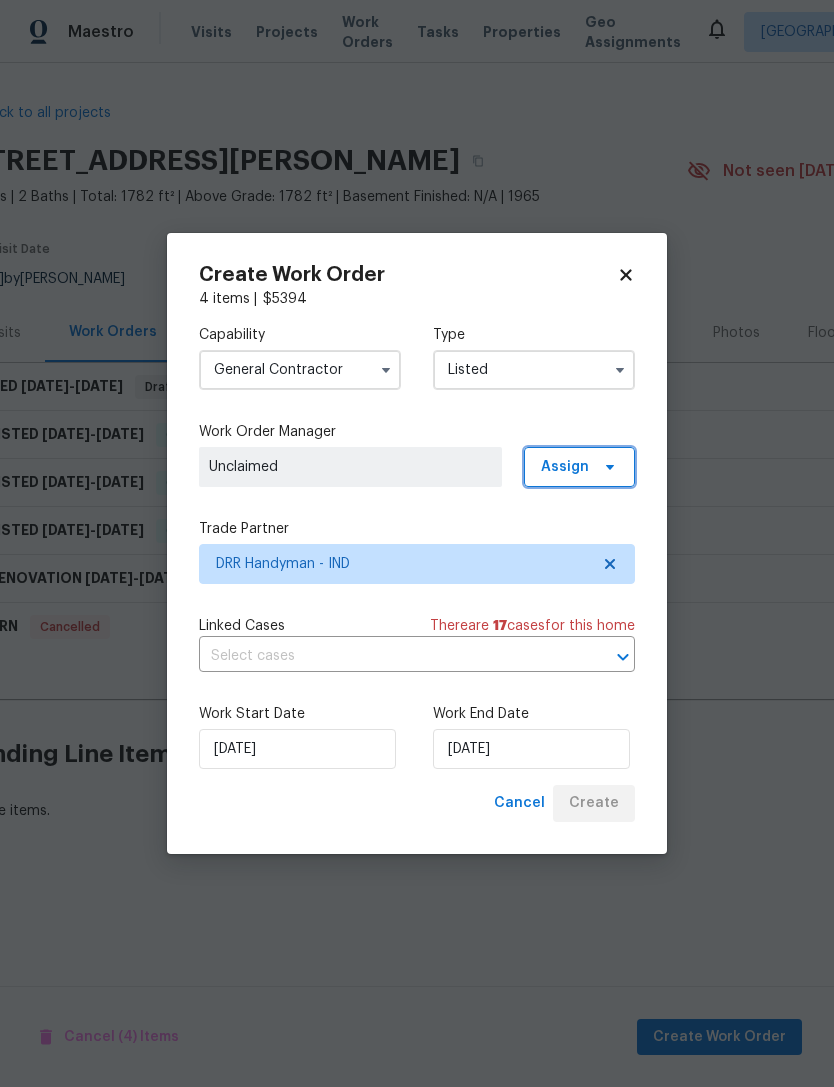click on "Assign" at bounding box center [565, 467] 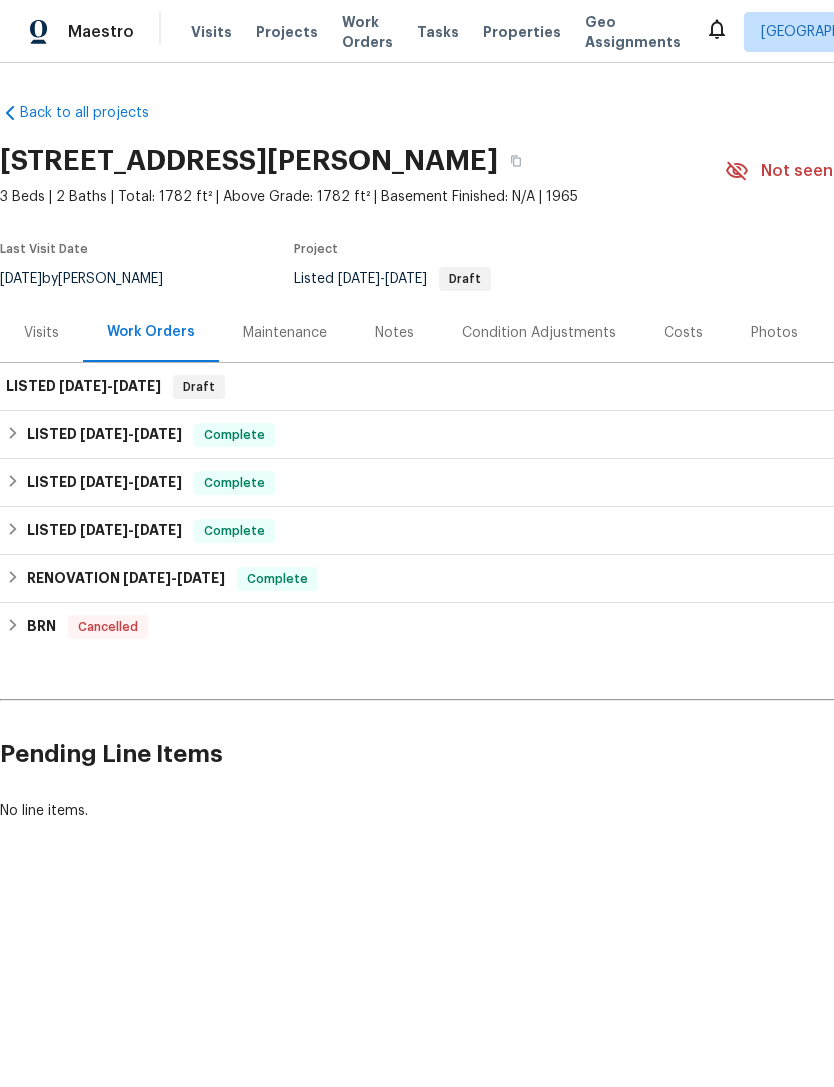 scroll, scrollTop: 0, scrollLeft: 0, axis: both 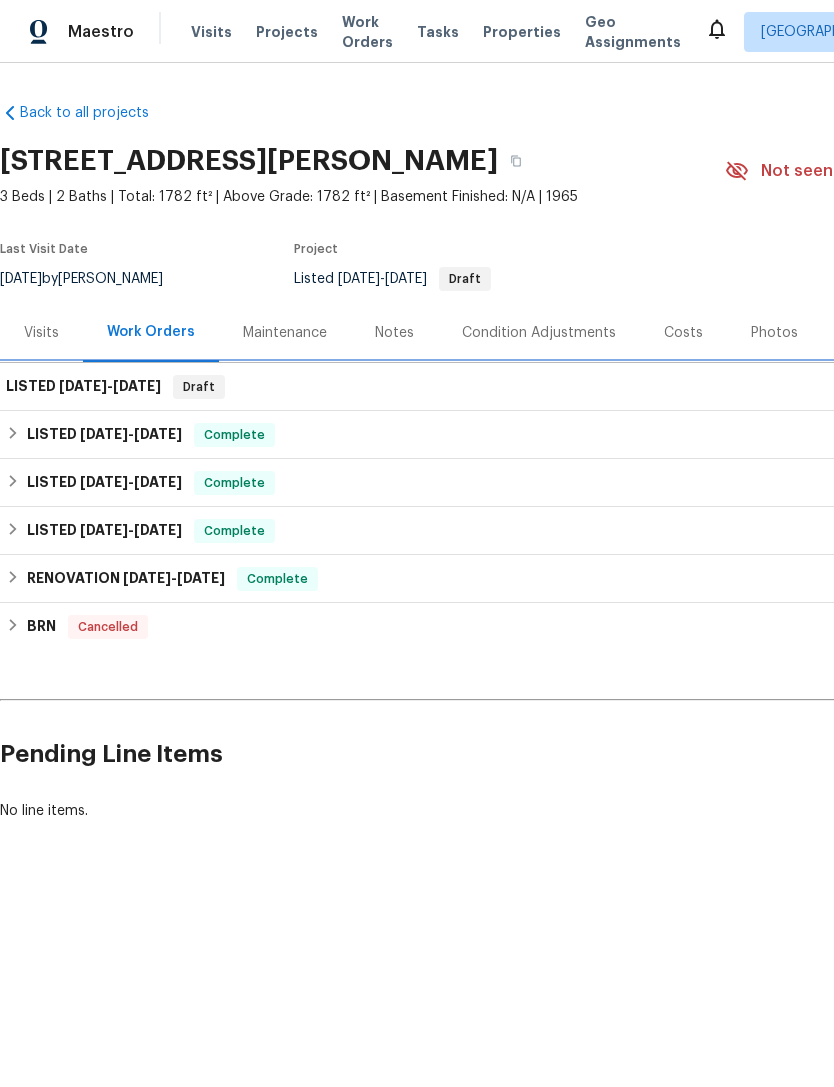 click on "7/23/25" at bounding box center (83, 386) 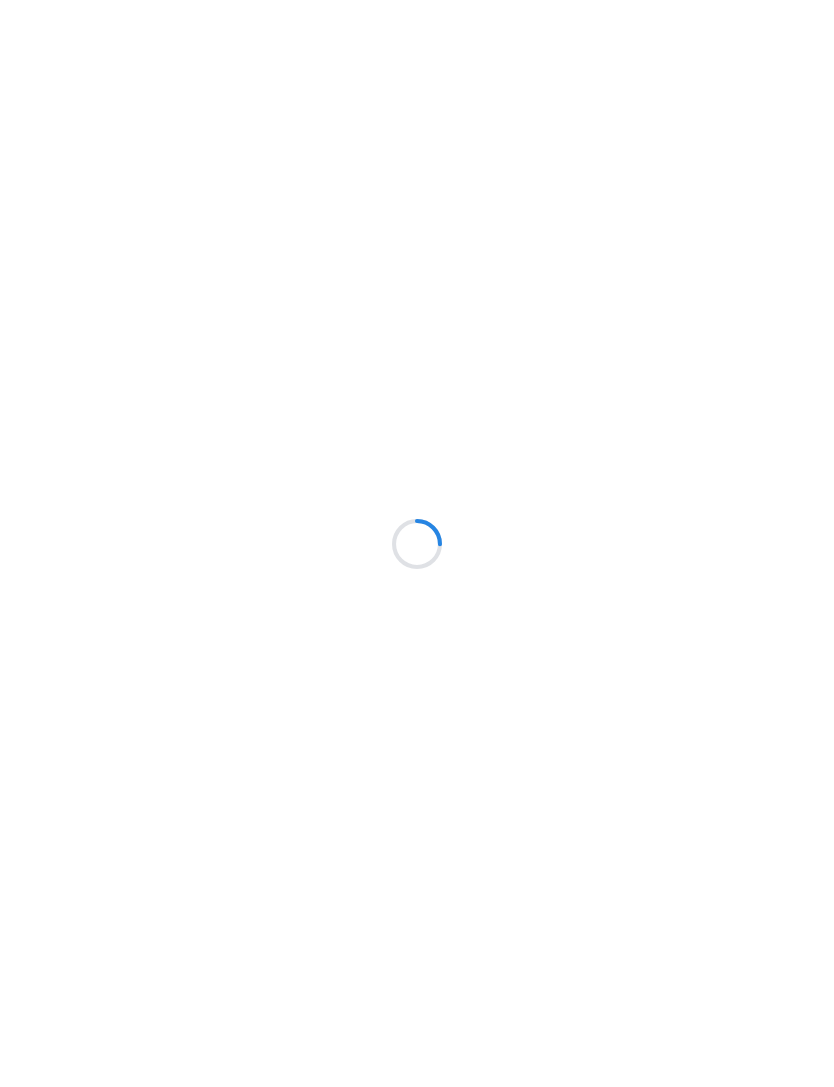 scroll, scrollTop: 0, scrollLeft: 0, axis: both 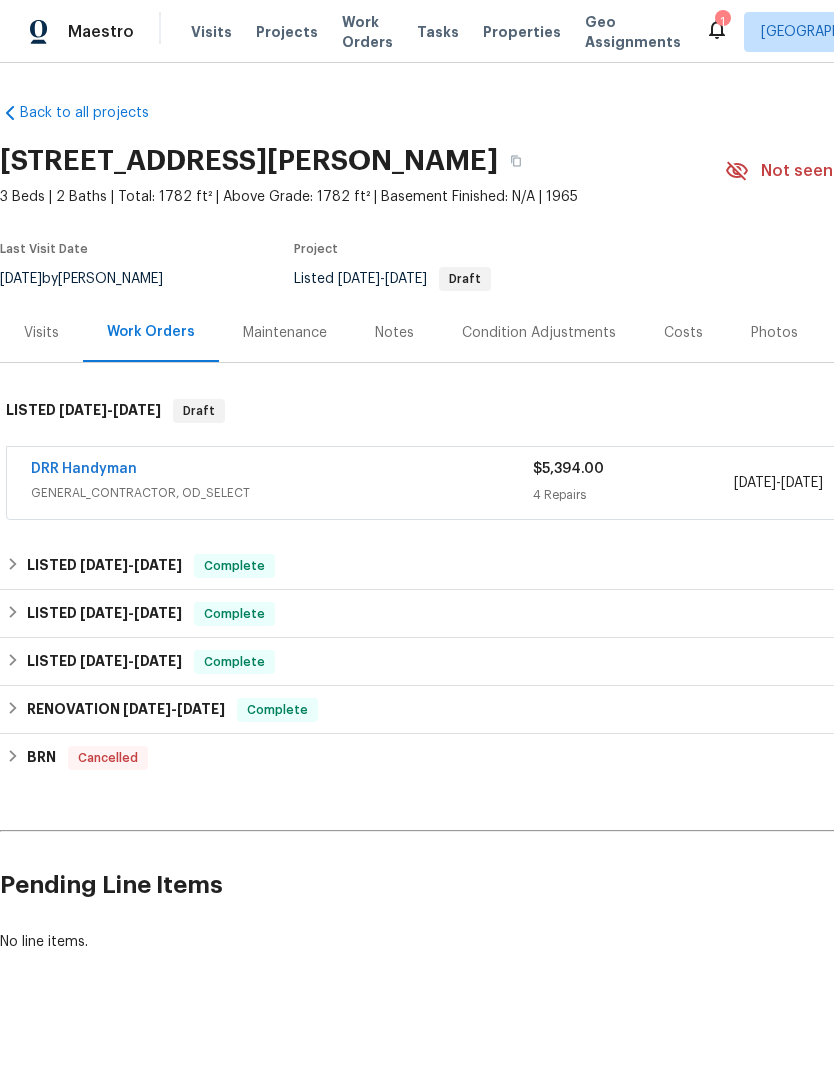 click on "DRR Handyman" at bounding box center (84, 469) 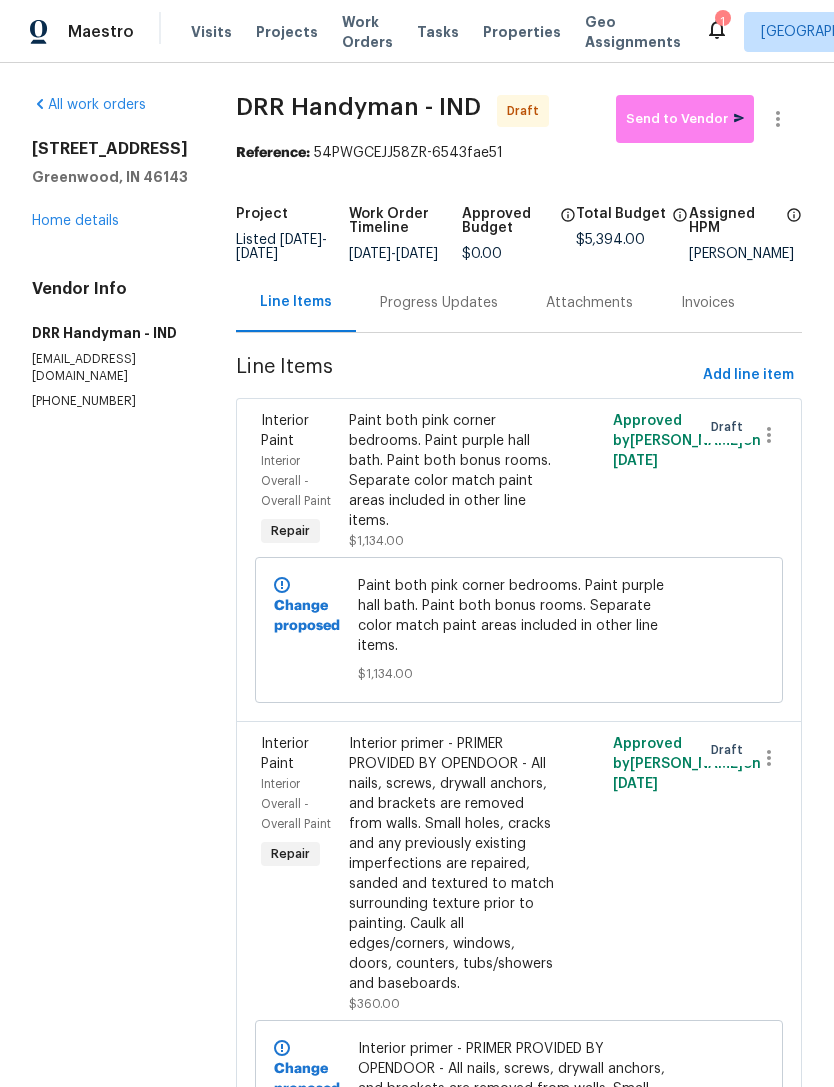 scroll, scrollTop: 0, scrollLeft: 0, axis: both 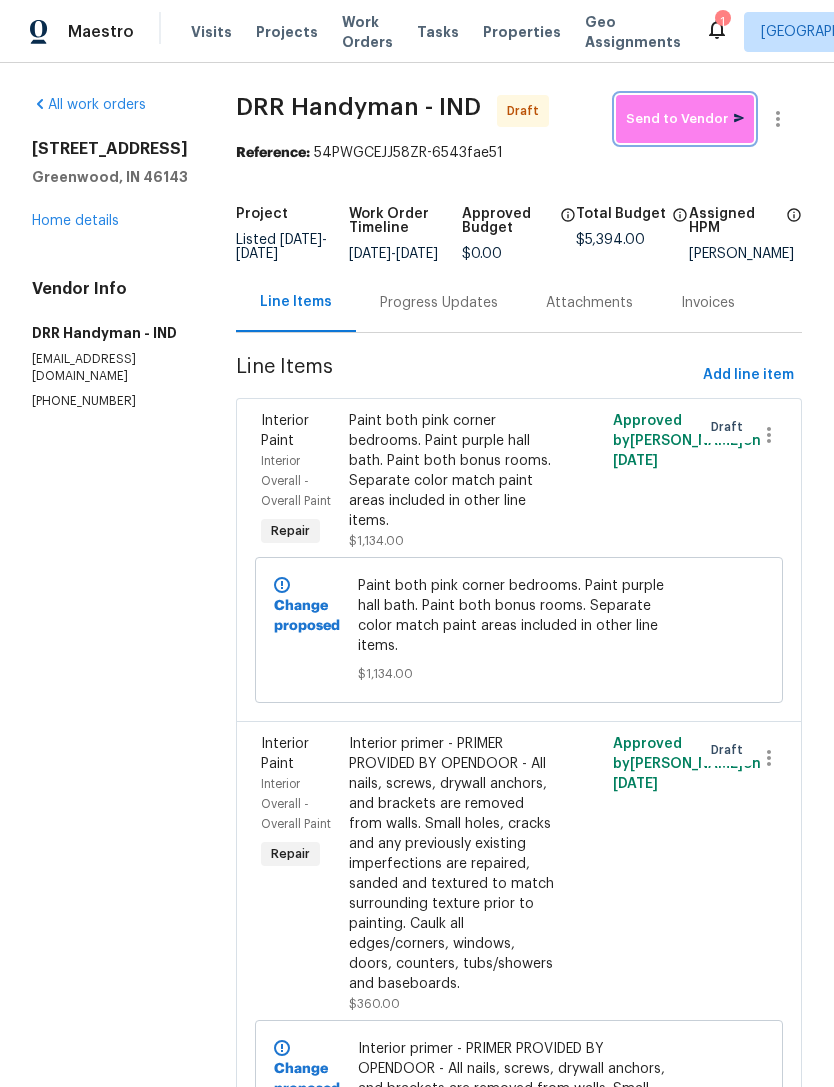 click on "Send to Vendor" at bounding box center (685, 119) 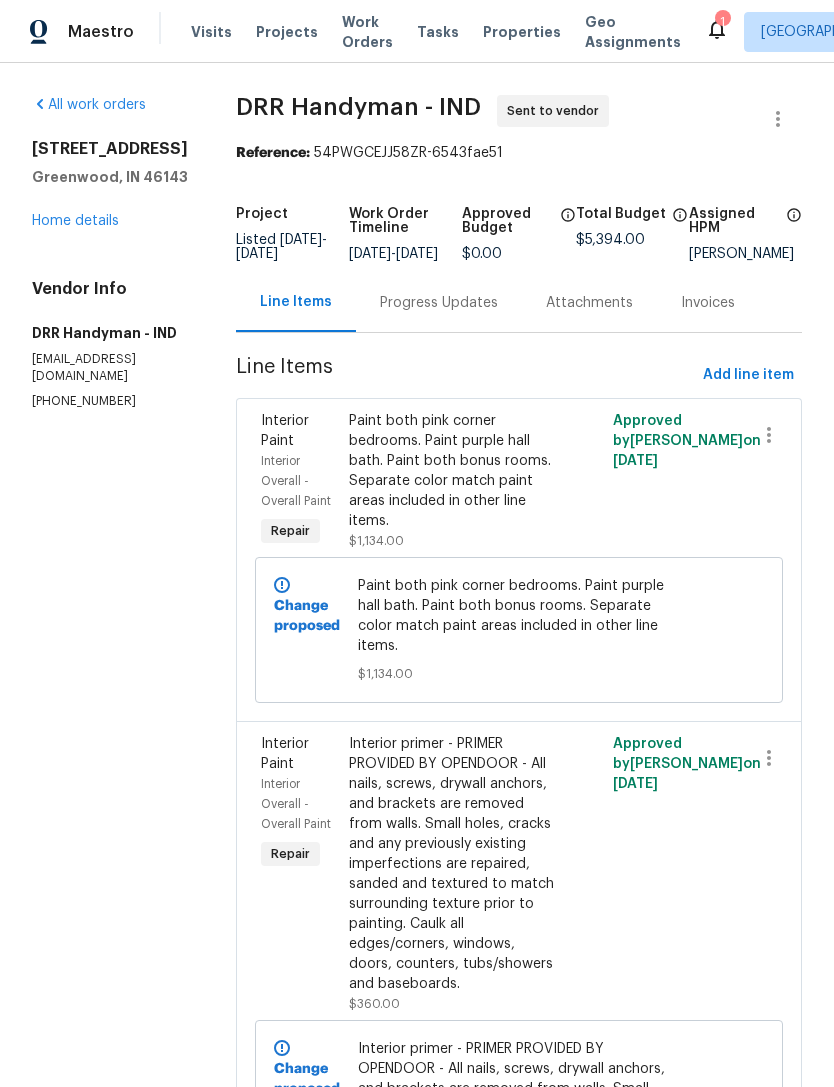 scroll, scrollTop: 0, scrollLeft: 0, axis: both 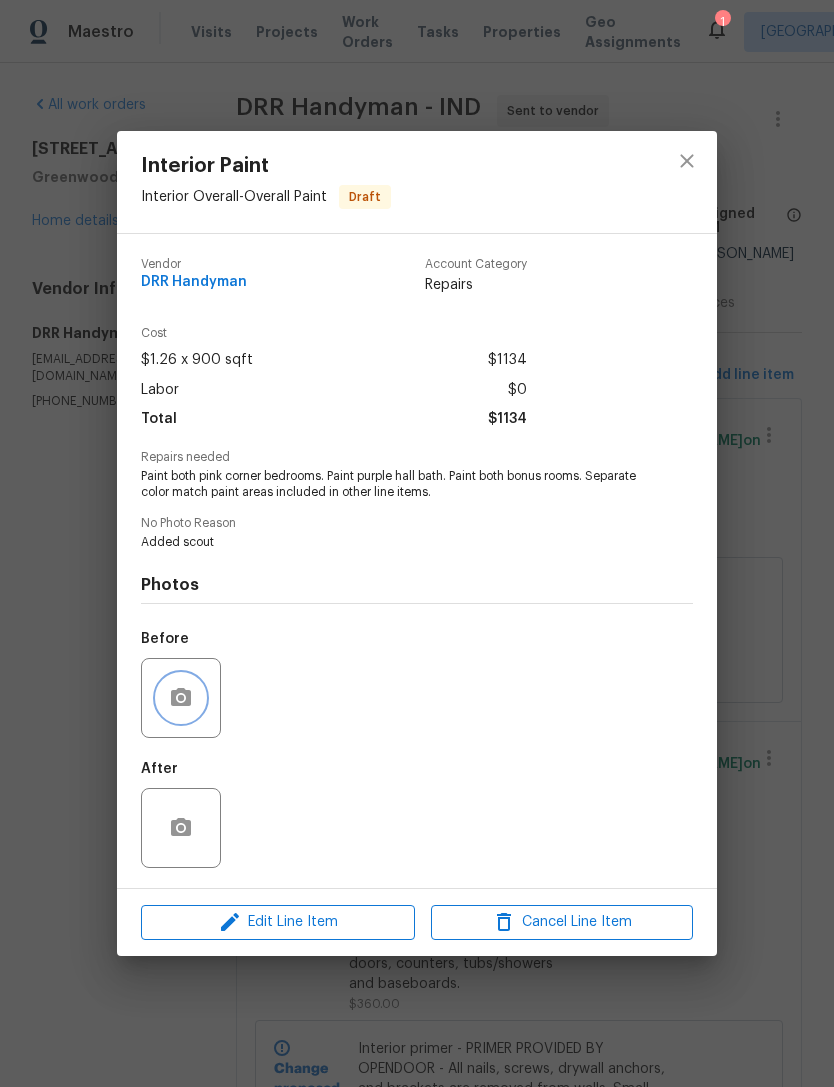 click 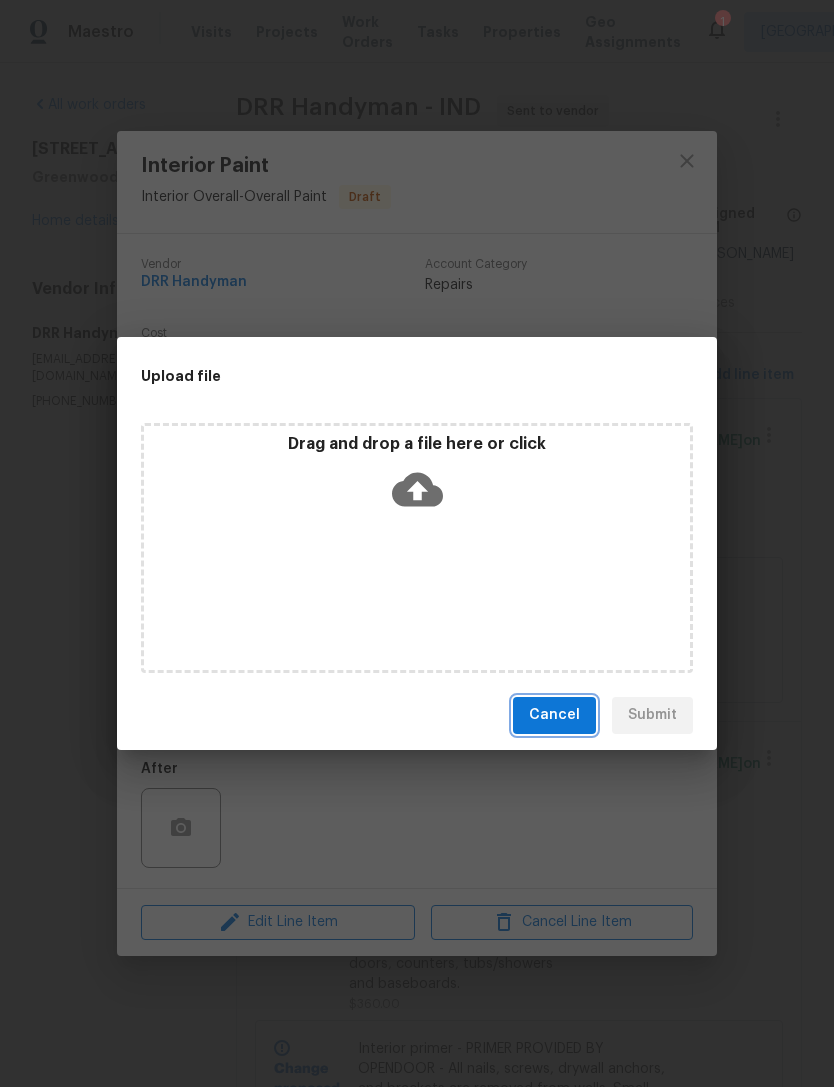 click on "Cancel" at bounding box center (554, 715) 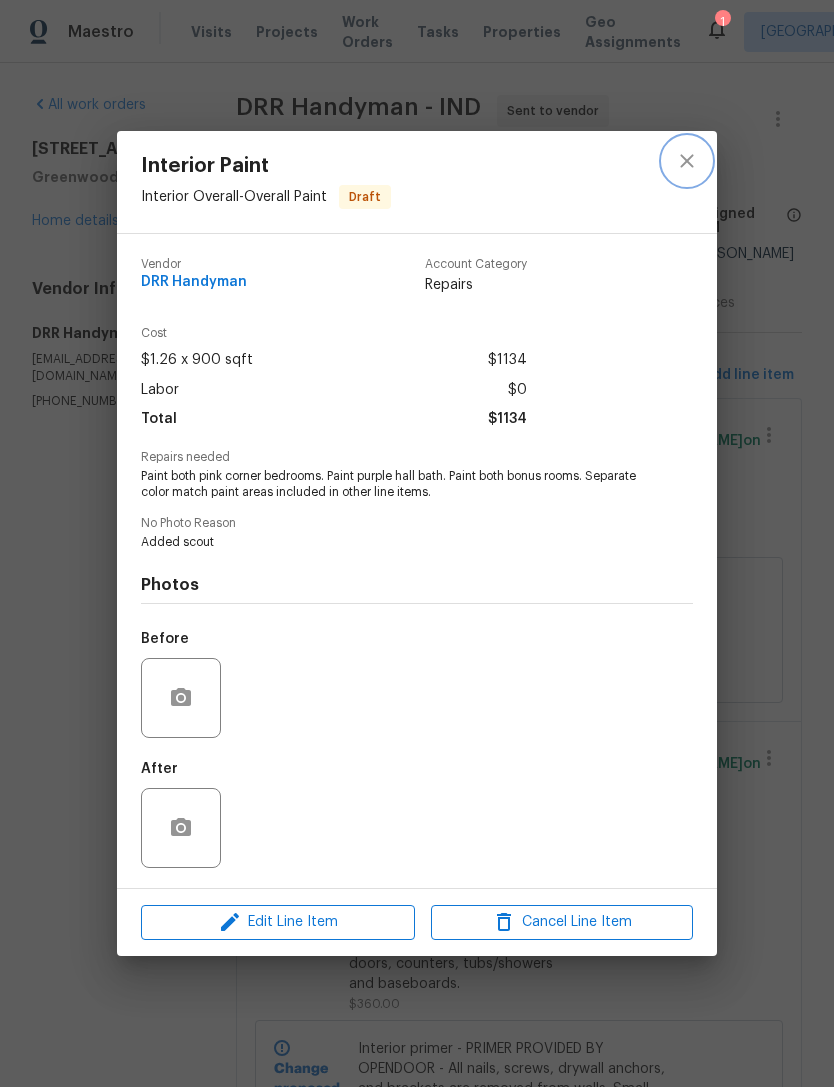 click 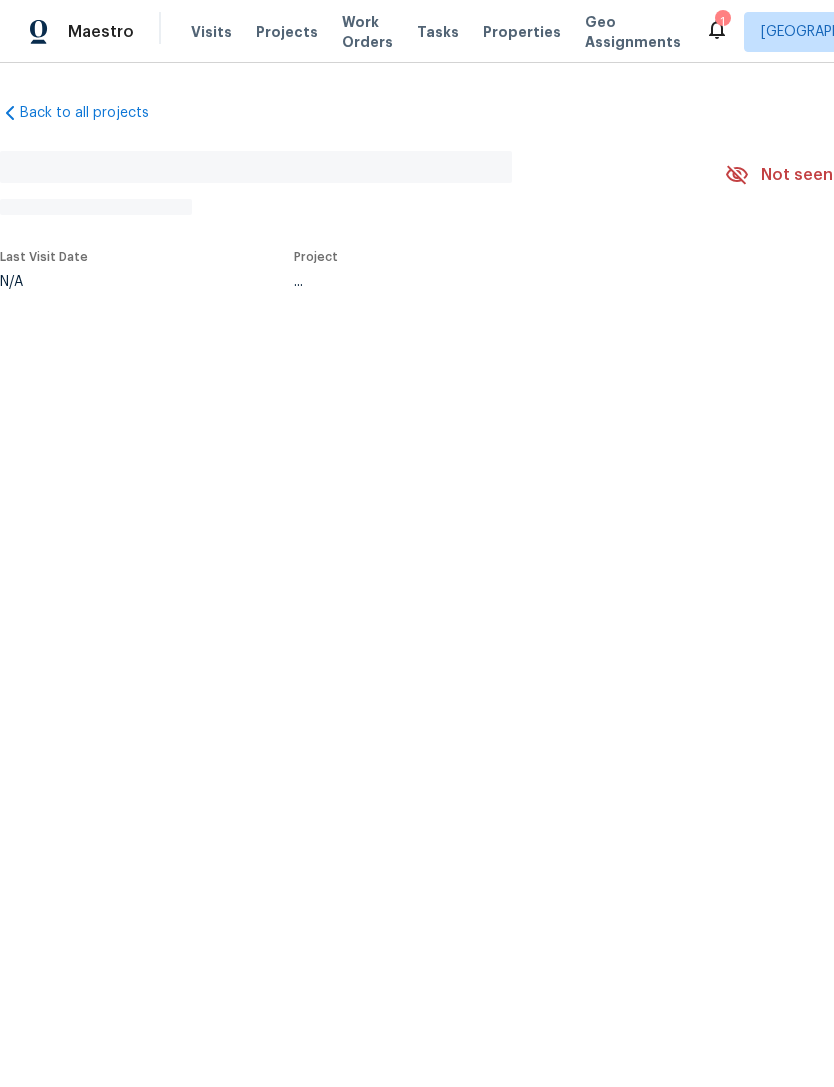 scroll, scrollTop: 0, scrollLeft: 0, axis: both 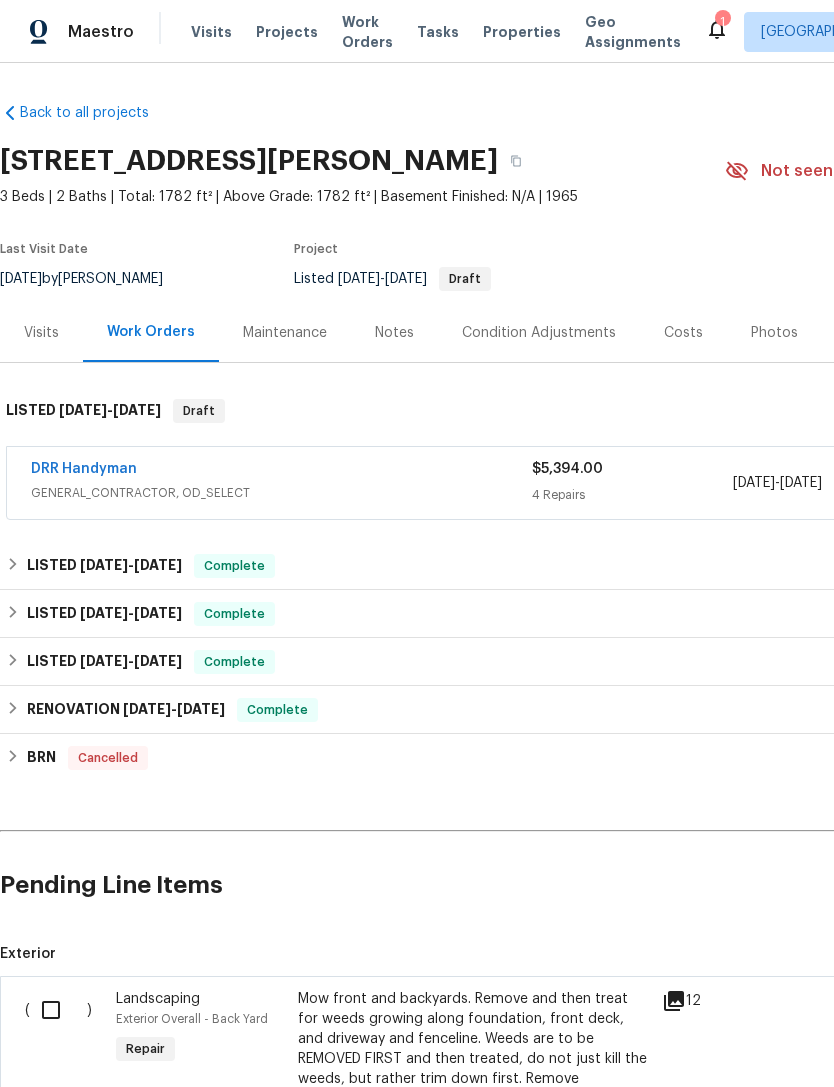click at bounding box center [58, 1010] 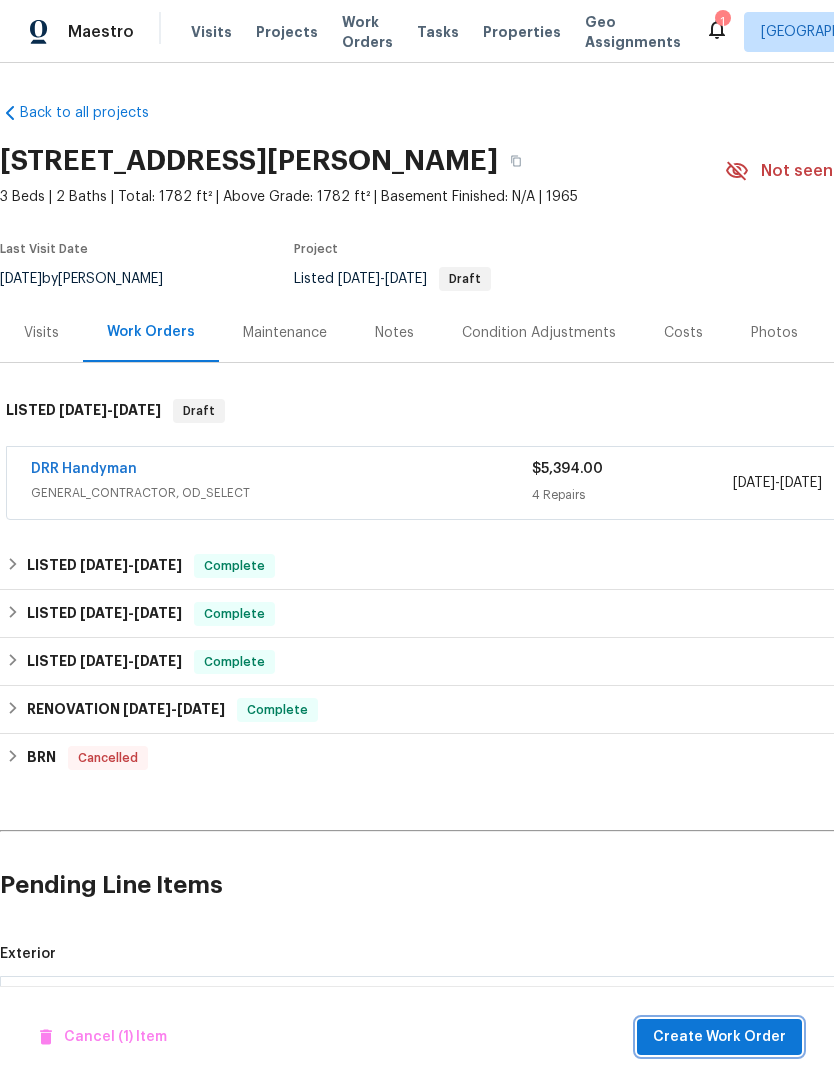 click on "Create Work Order" at bounding box center [719, 1037] 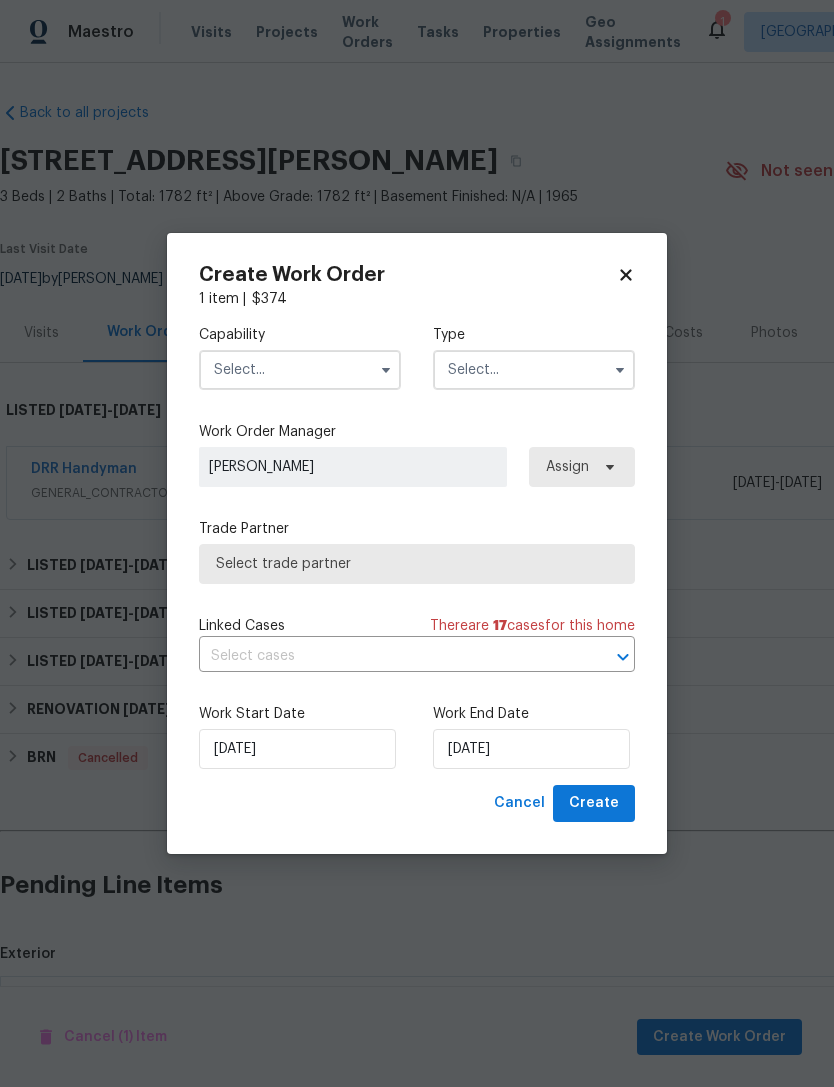 click at bounding box center (300, 370) 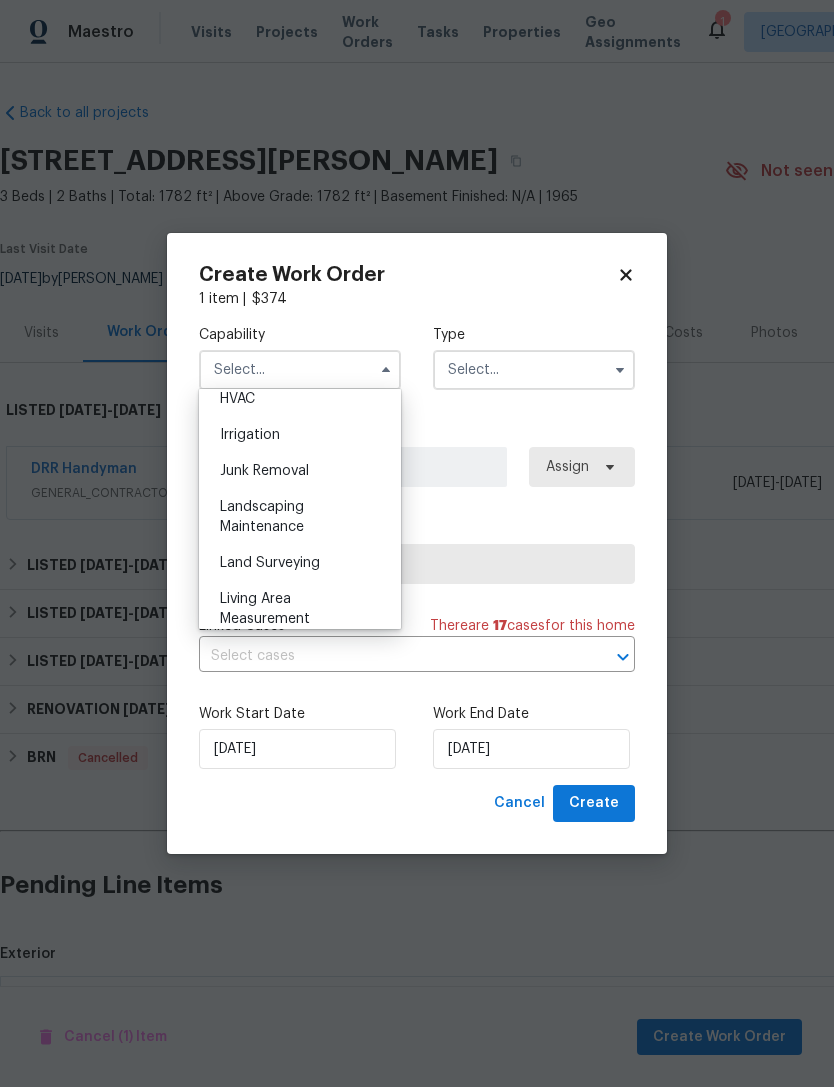 scroll, scrollTop: 1246, scrollLeft: 0, axis: vertical 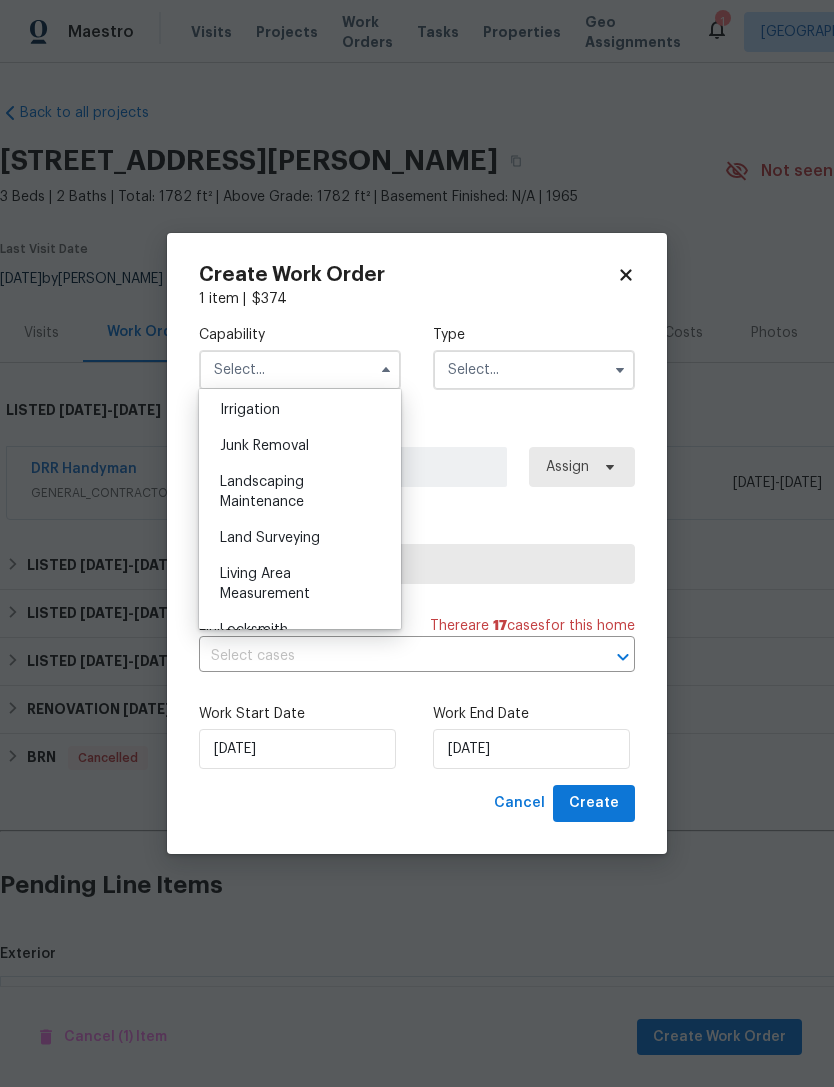 click on "Landscaping Maintenance" at bounding box center (262, 492) 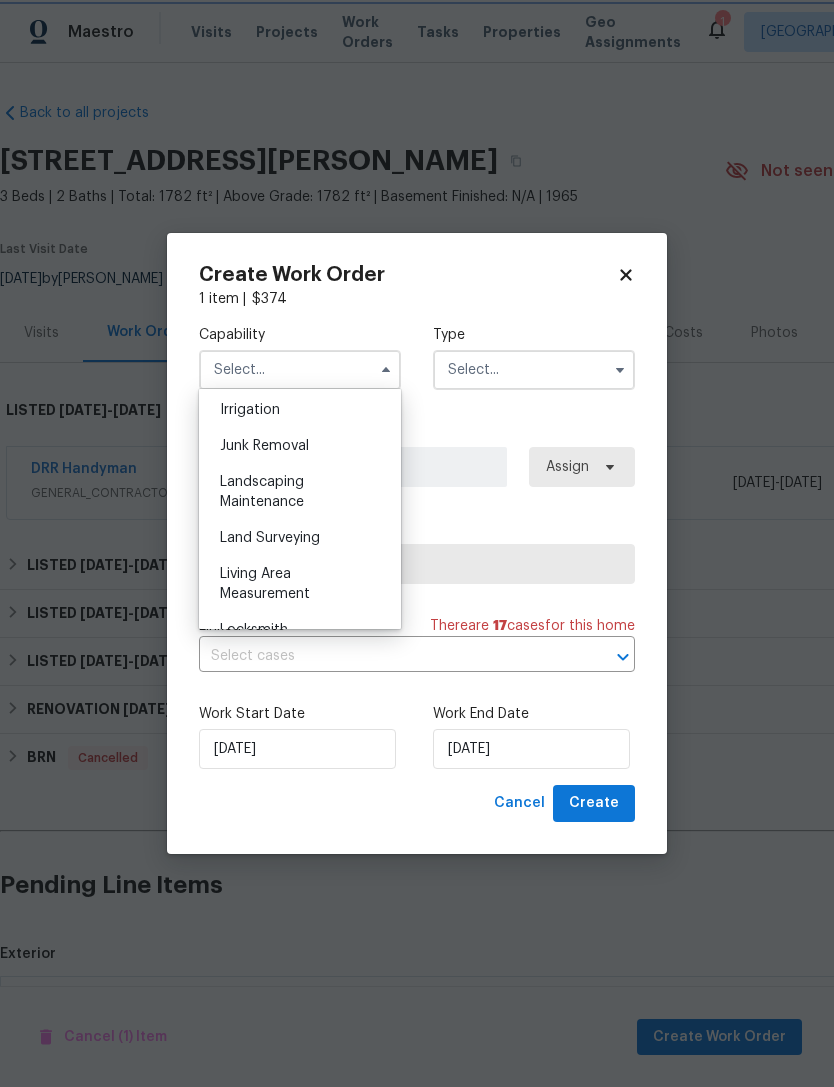 type on "Landscaping Maintenance" 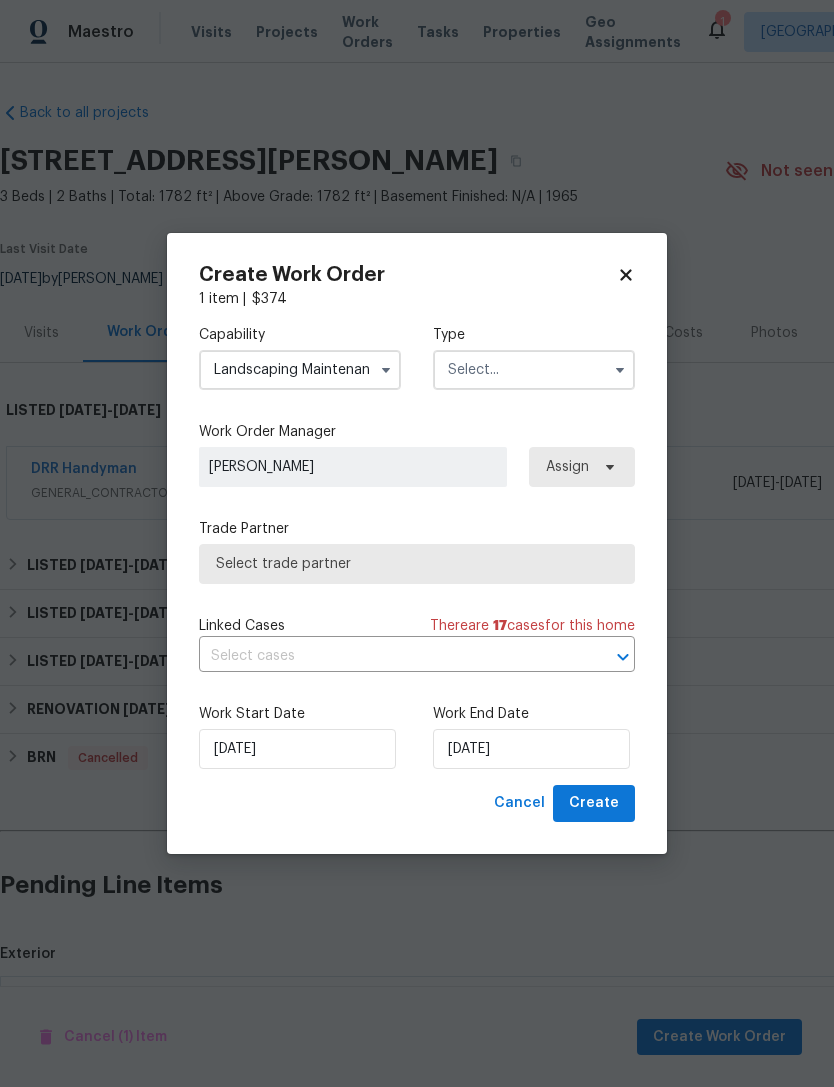 click at bounding box center [534, 370] 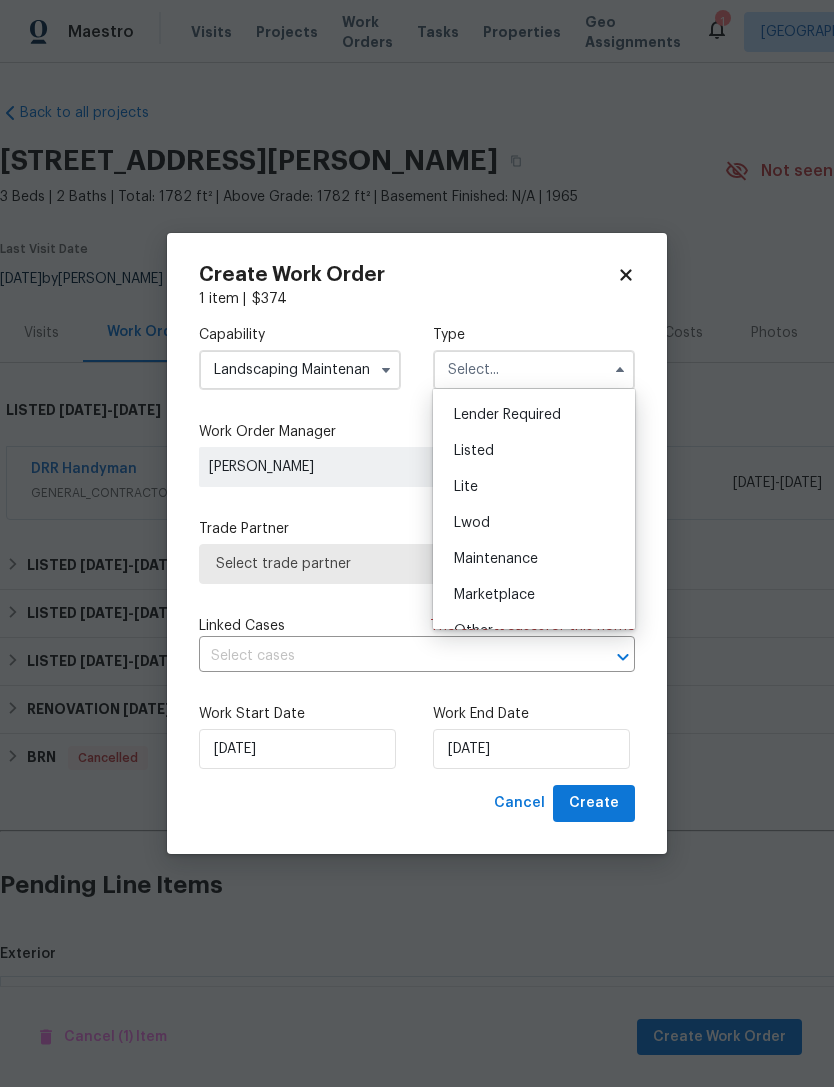 scroll, scrollTop: 169, scrollLeft: 0, axis: vertical 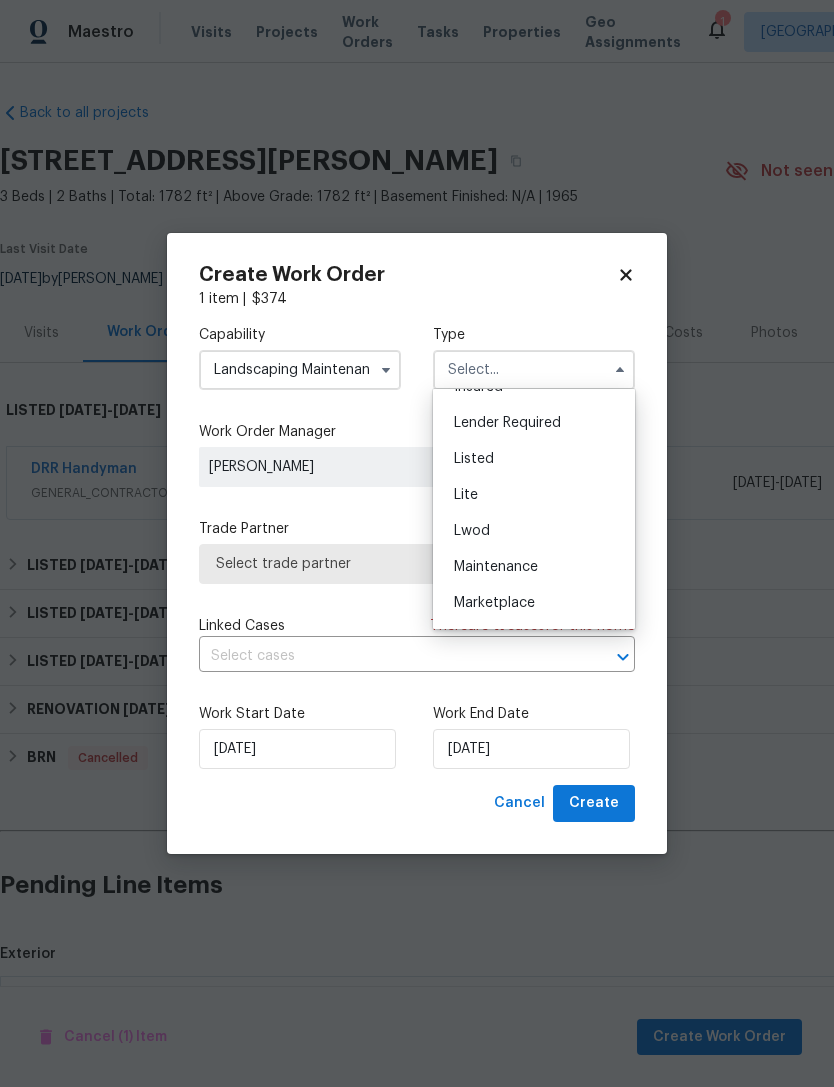 click on "Listed" at bounding box center (474, 459) 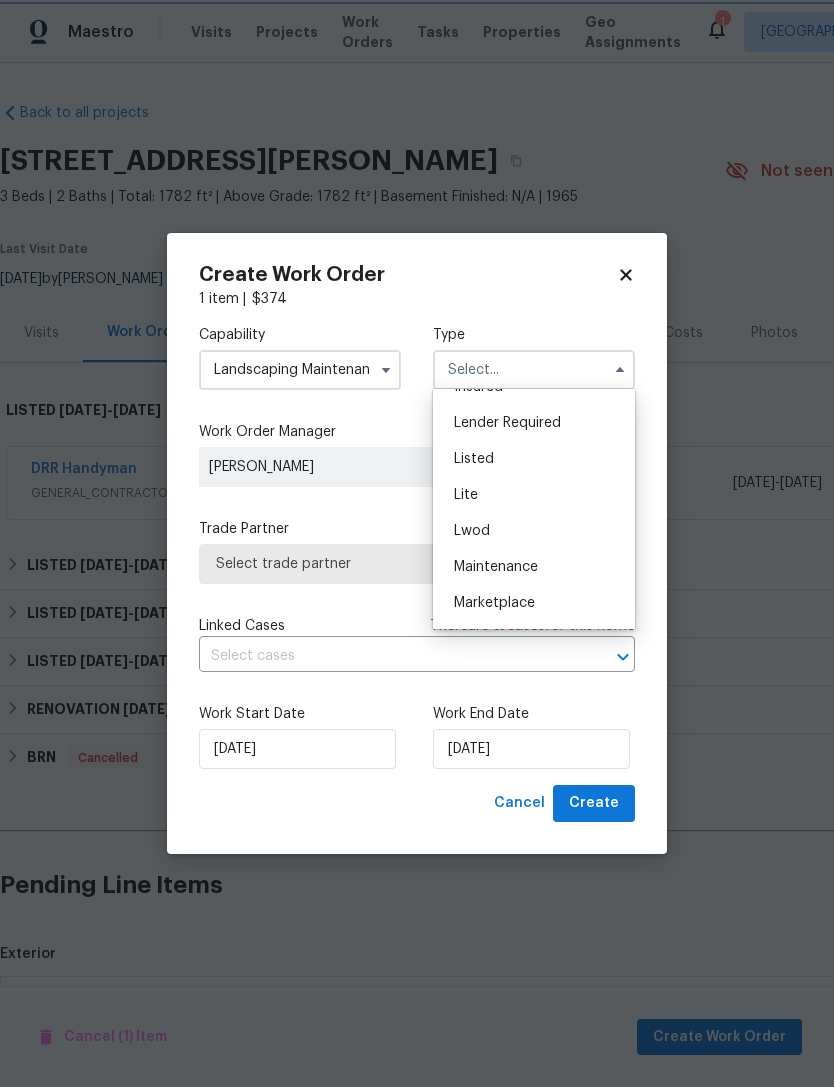 type on "Listed" 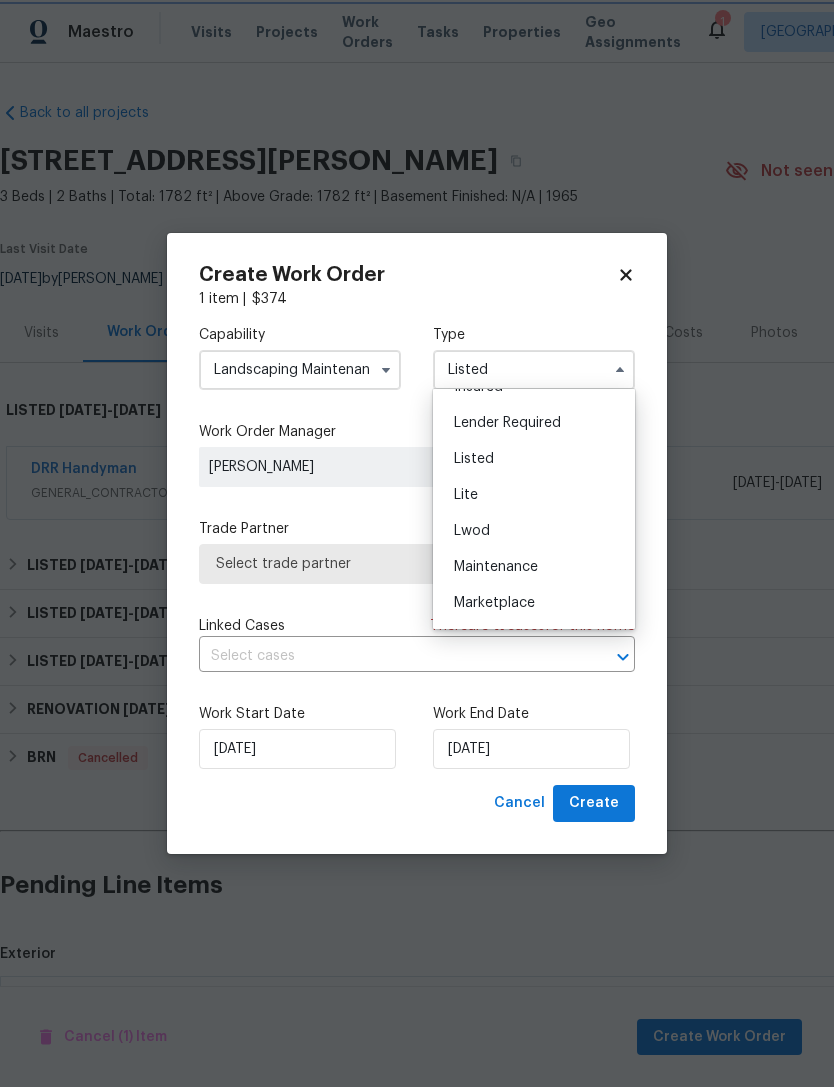 scroll, scrollTop: 0, scrollLeft: 0, axis: both 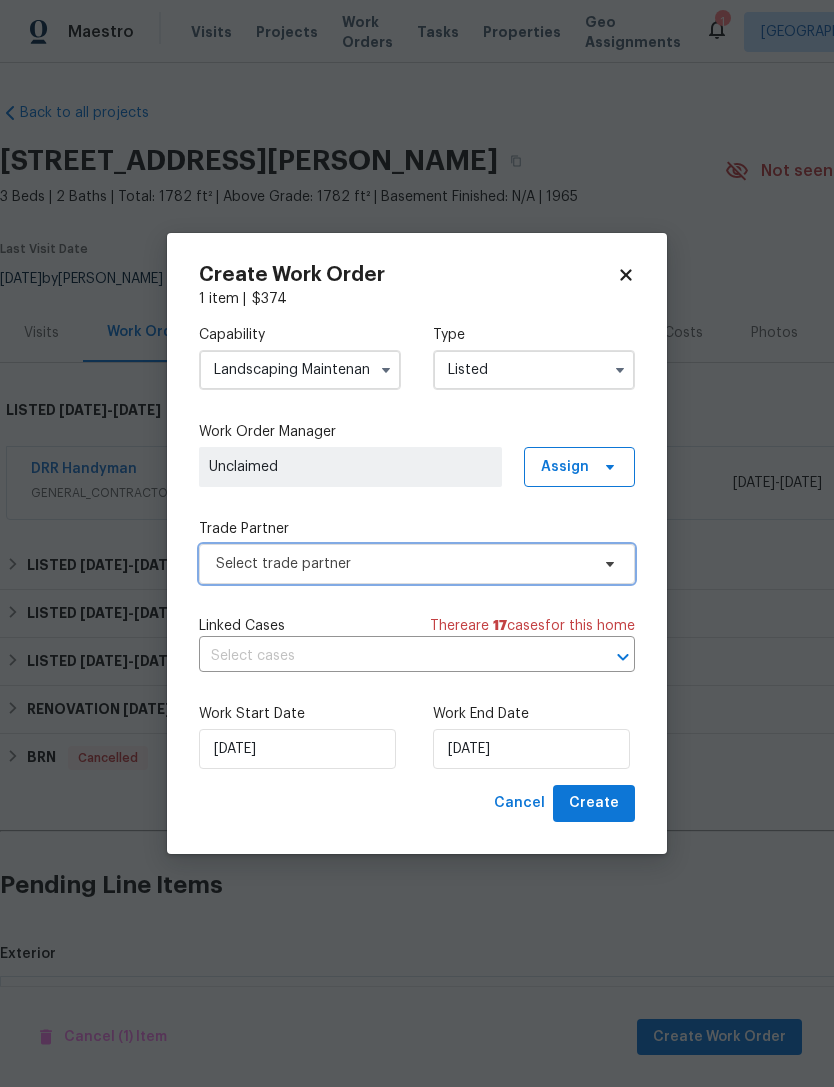 click on "Select trade partner" at bounding box center (417, 564) 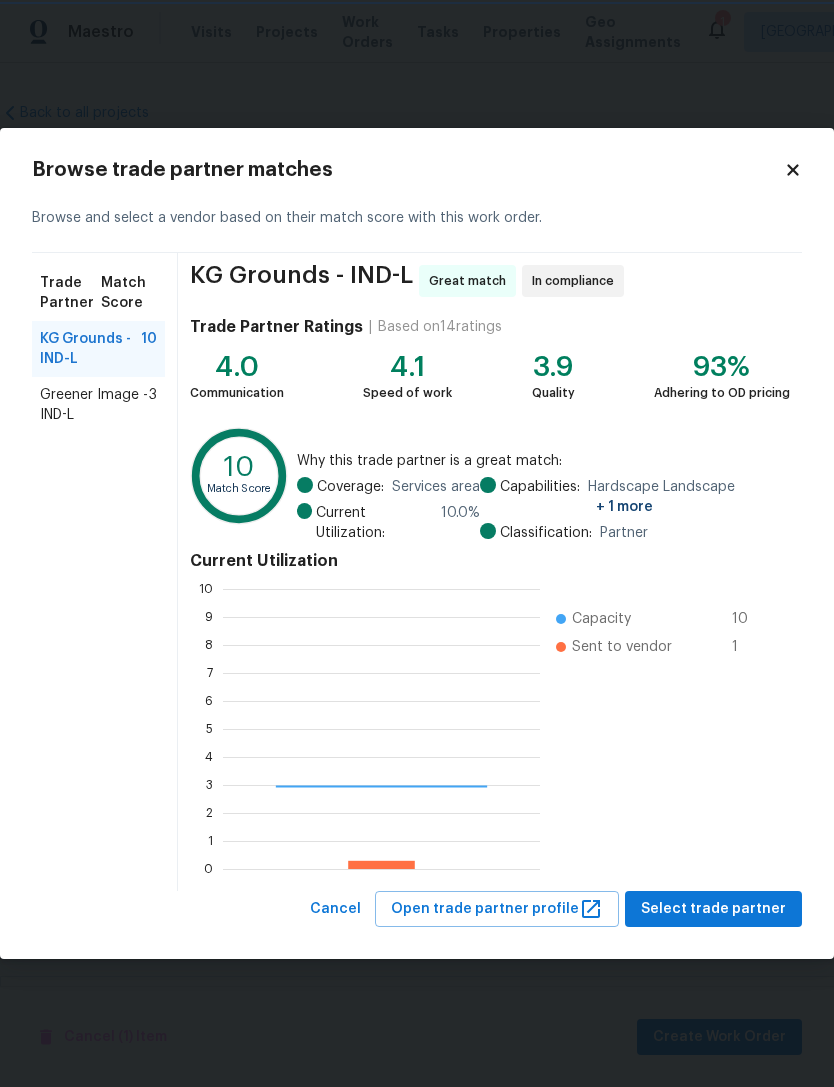 scroll, scrollTop: 2, scrollLeft: 2, axis: both 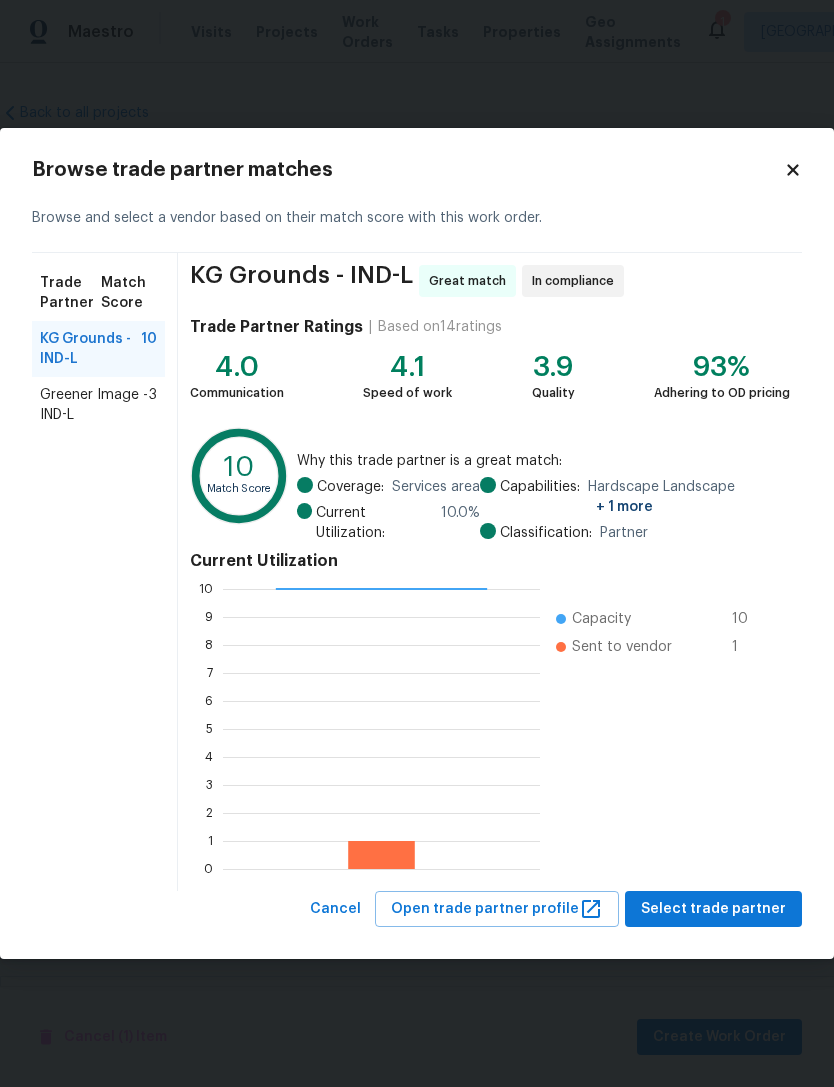click on "KG Grounds - IND-L" at bounding box center (90, 349) 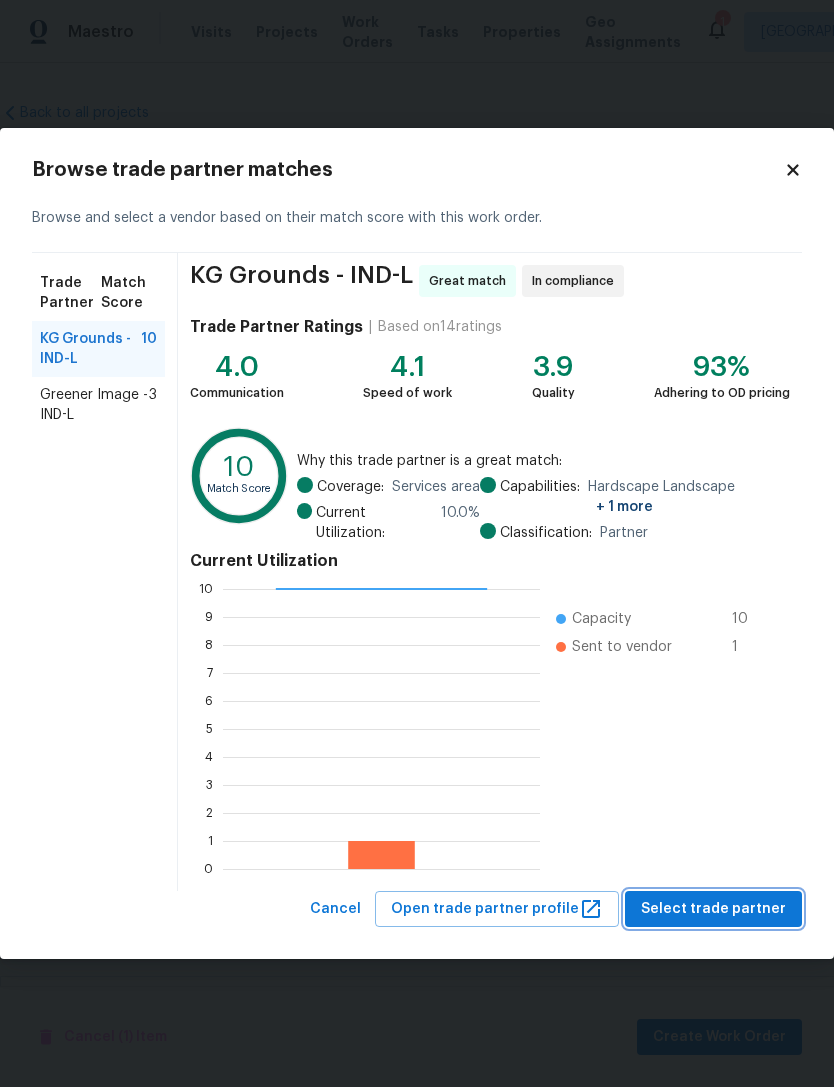 click on "Select trade partner" at bounding box center [713, 909] 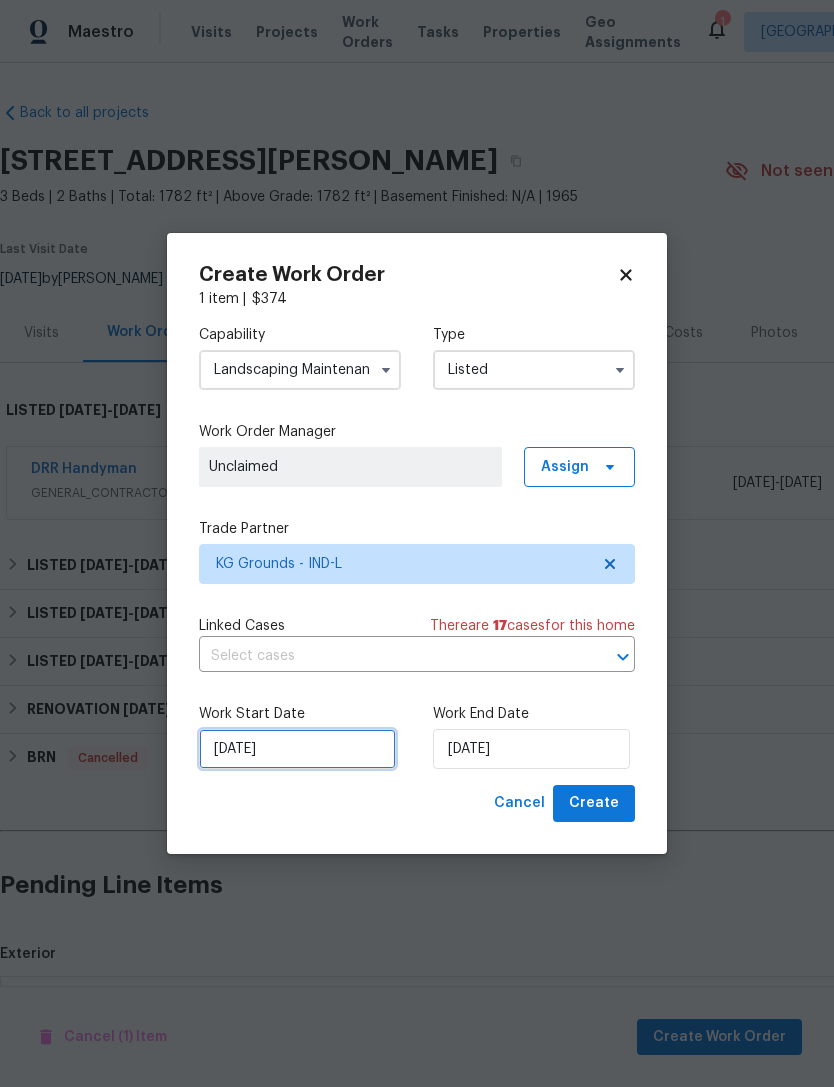 click on "[DATE]" at bounding box center [297, 749] 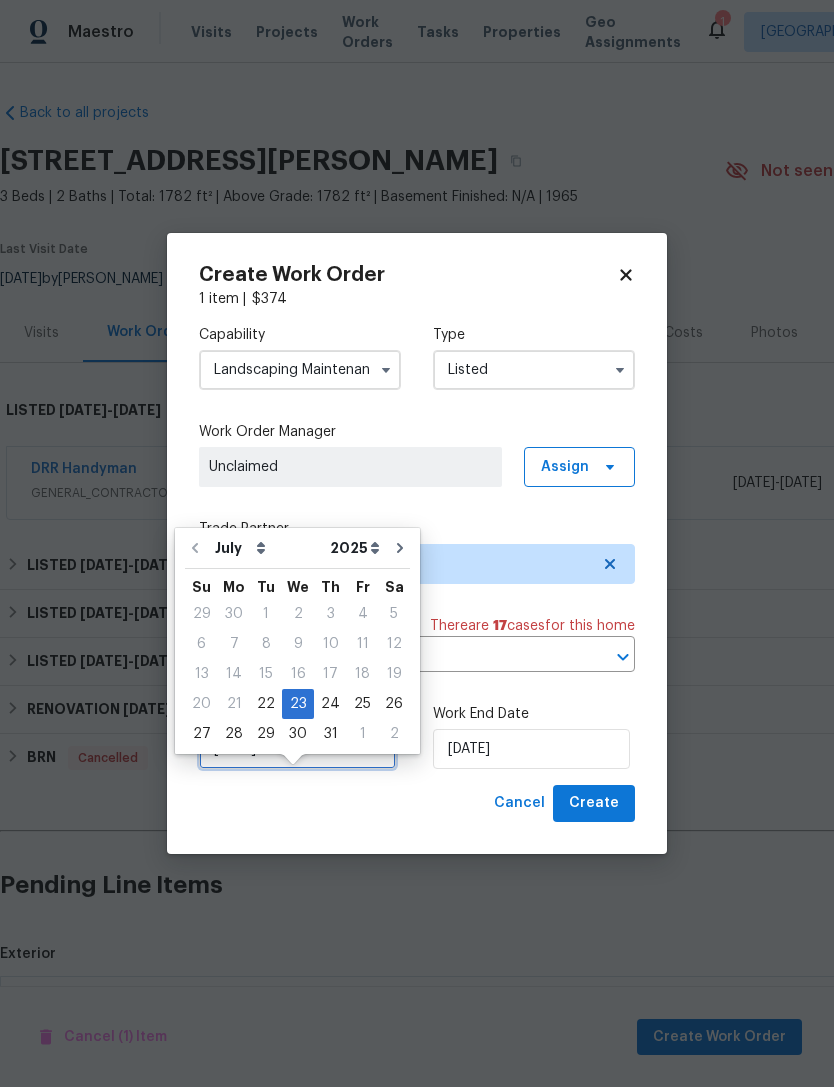 scroll, scrollTop: 37, scrollLeft: 0, axis: vertical 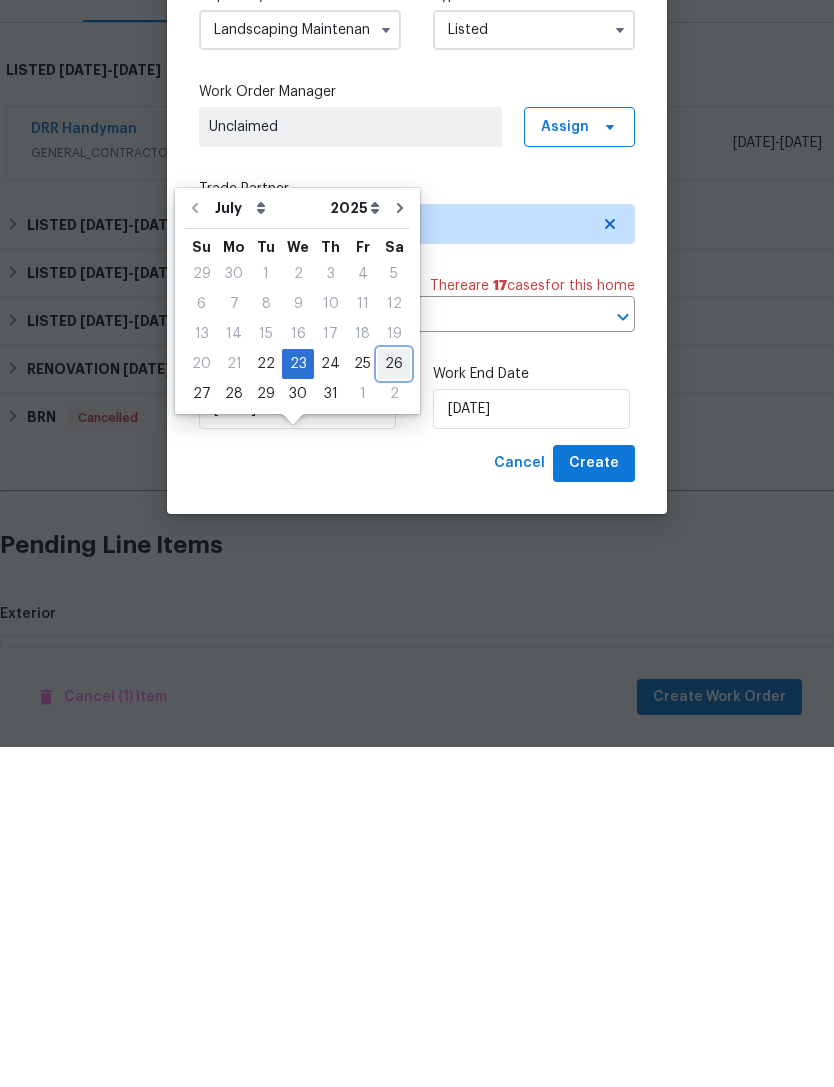 click on "26" at bounding box center (394, 704) 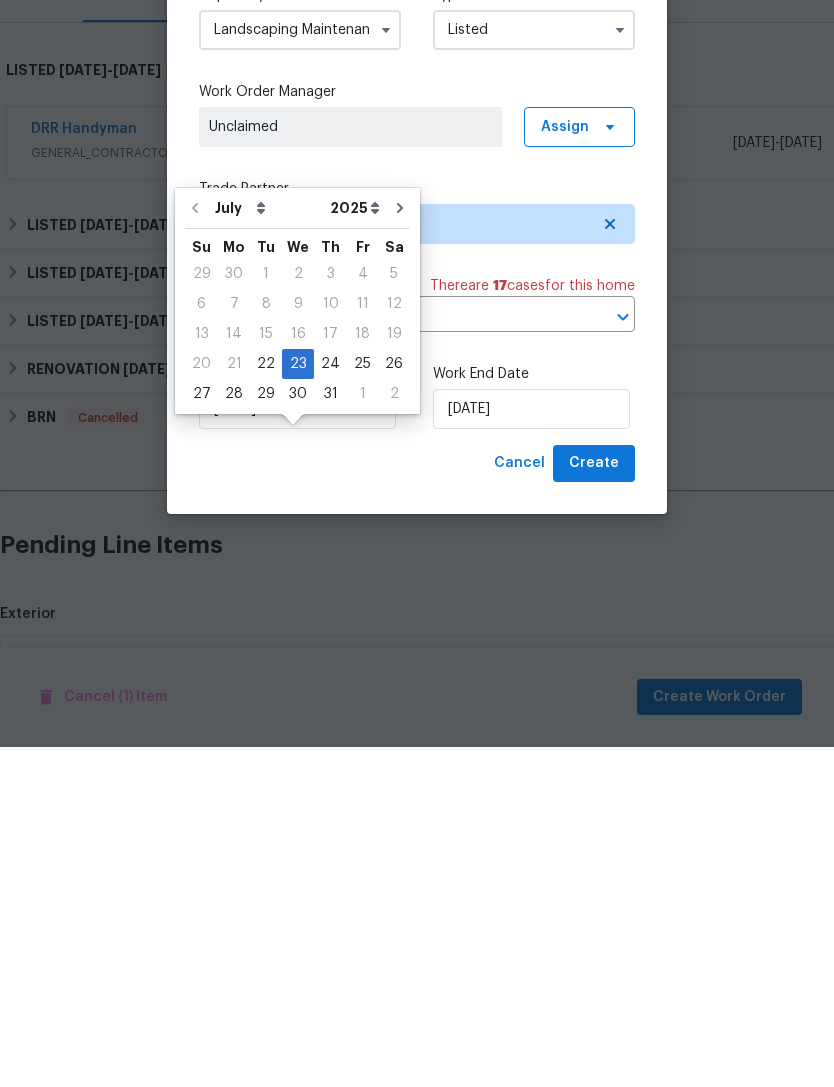 type on "[DATE]" 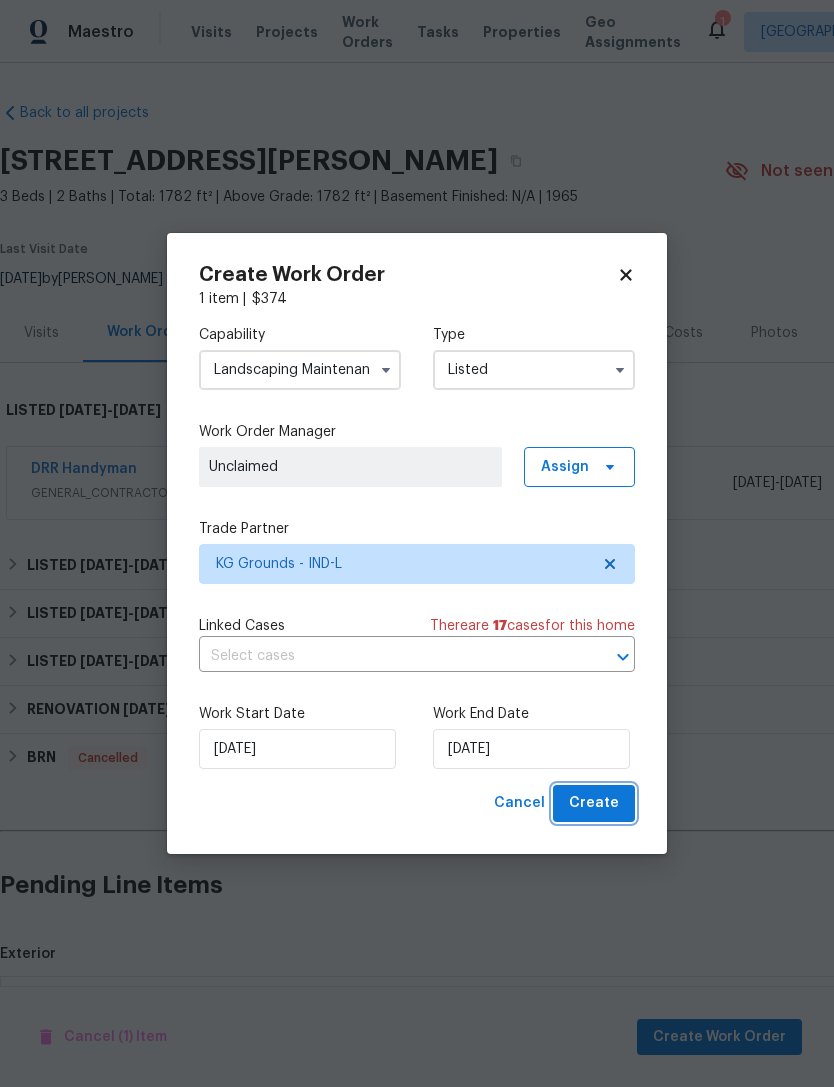 click on "Create" at bounding box center [594, 803] 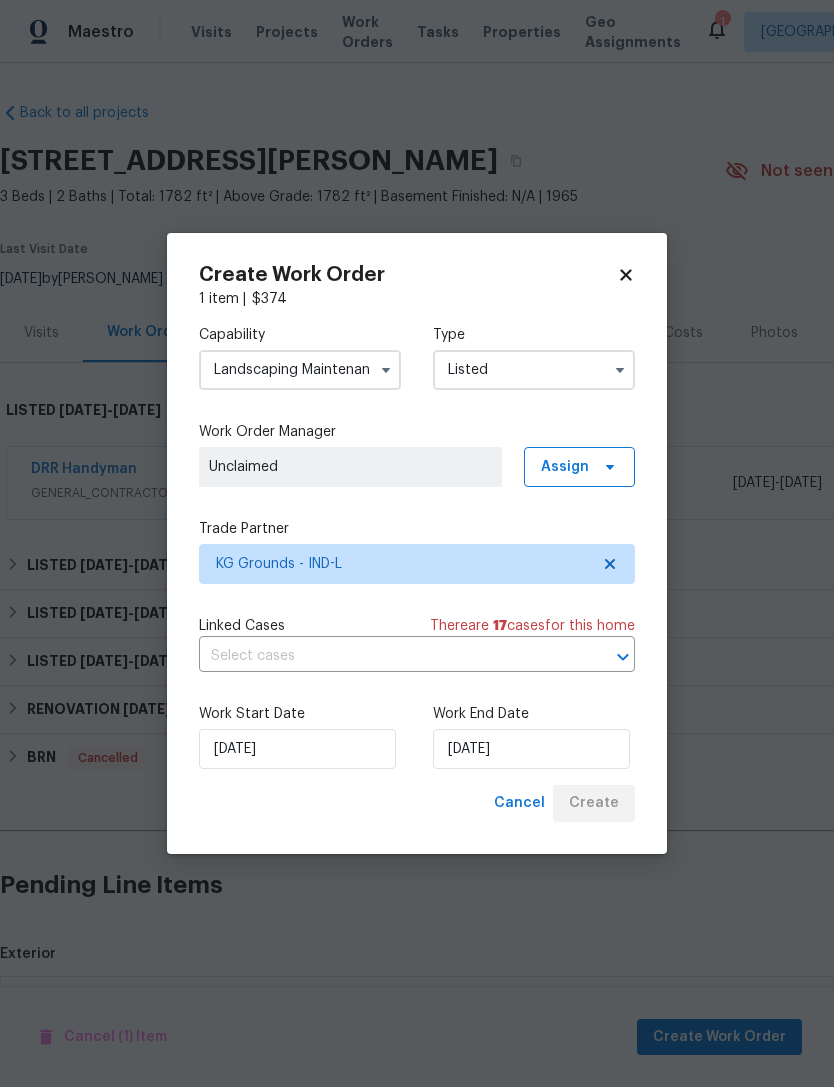 checkbox on "false" 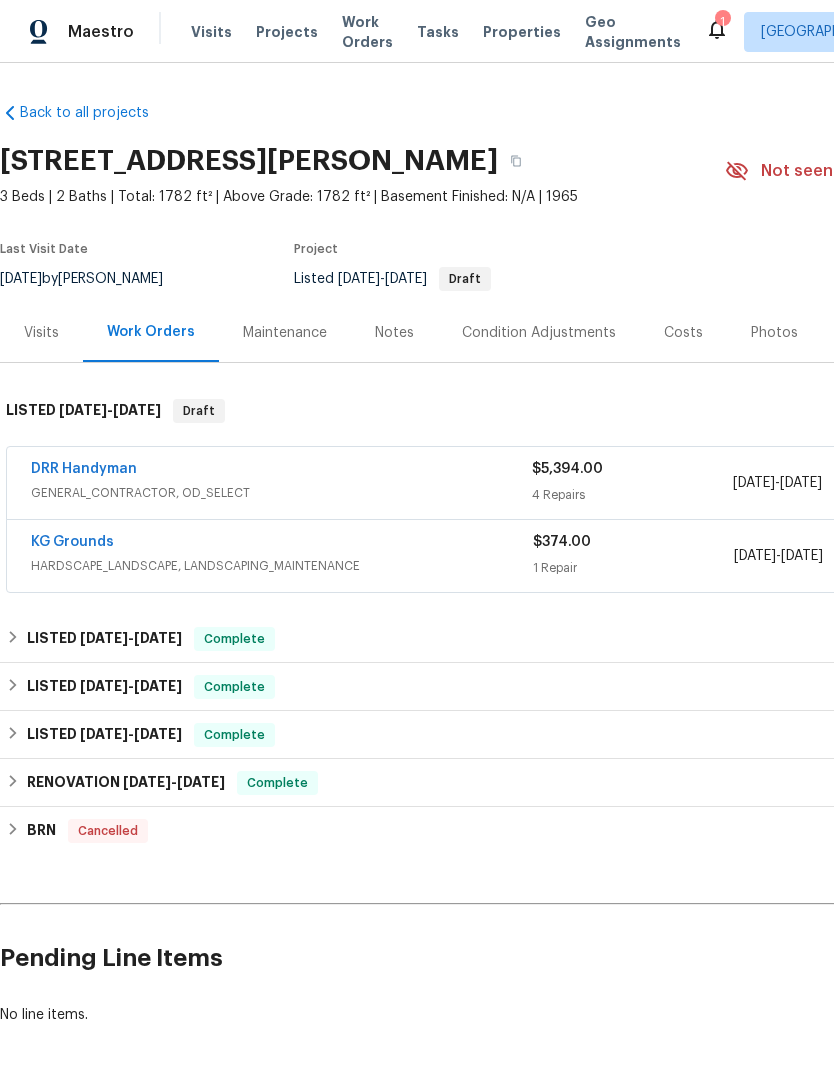 scroll, scrollTop: 0, scrollLeft: 0, axis: both 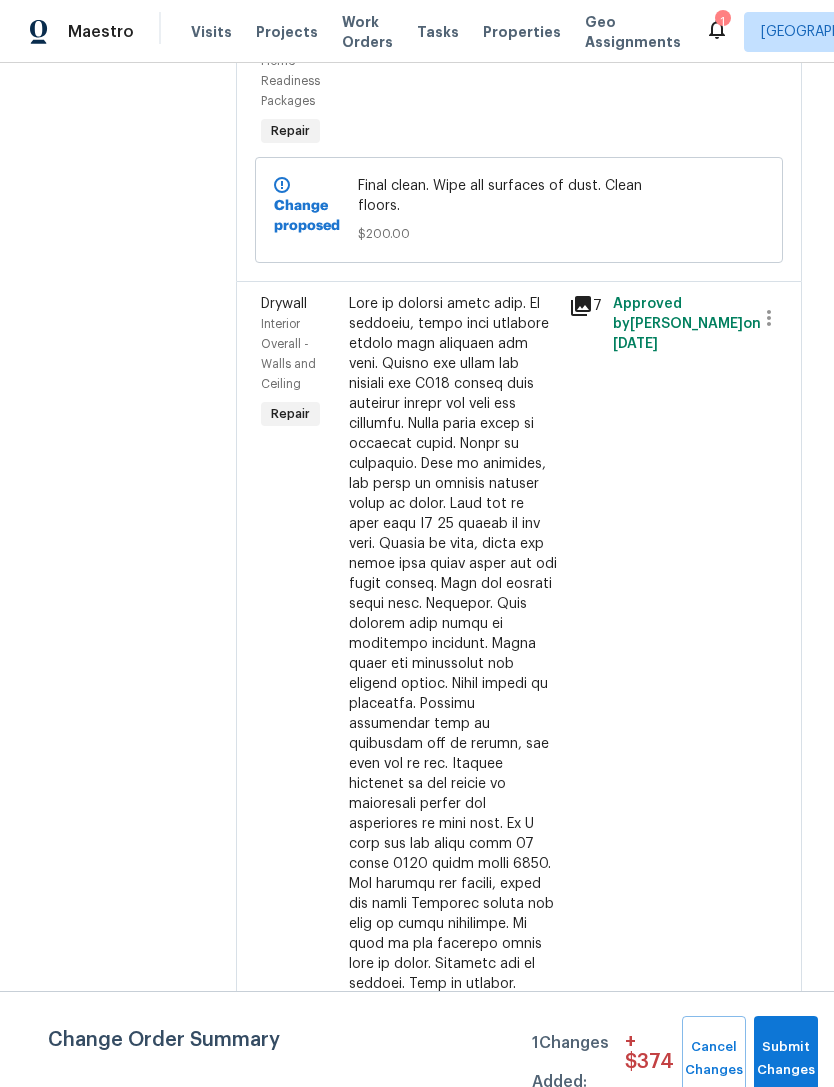 click at bounding box center (453, 844) 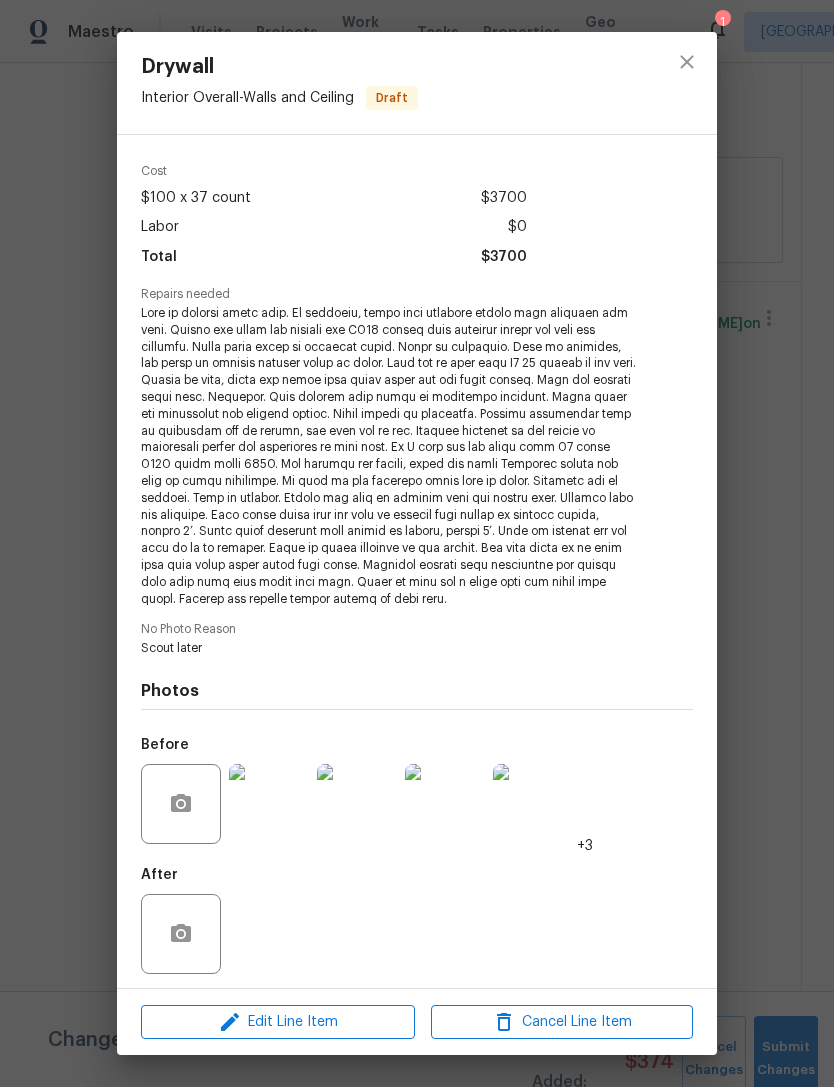 scroll, scrollTop: 62, scrollLeft: 0, axis: vertical 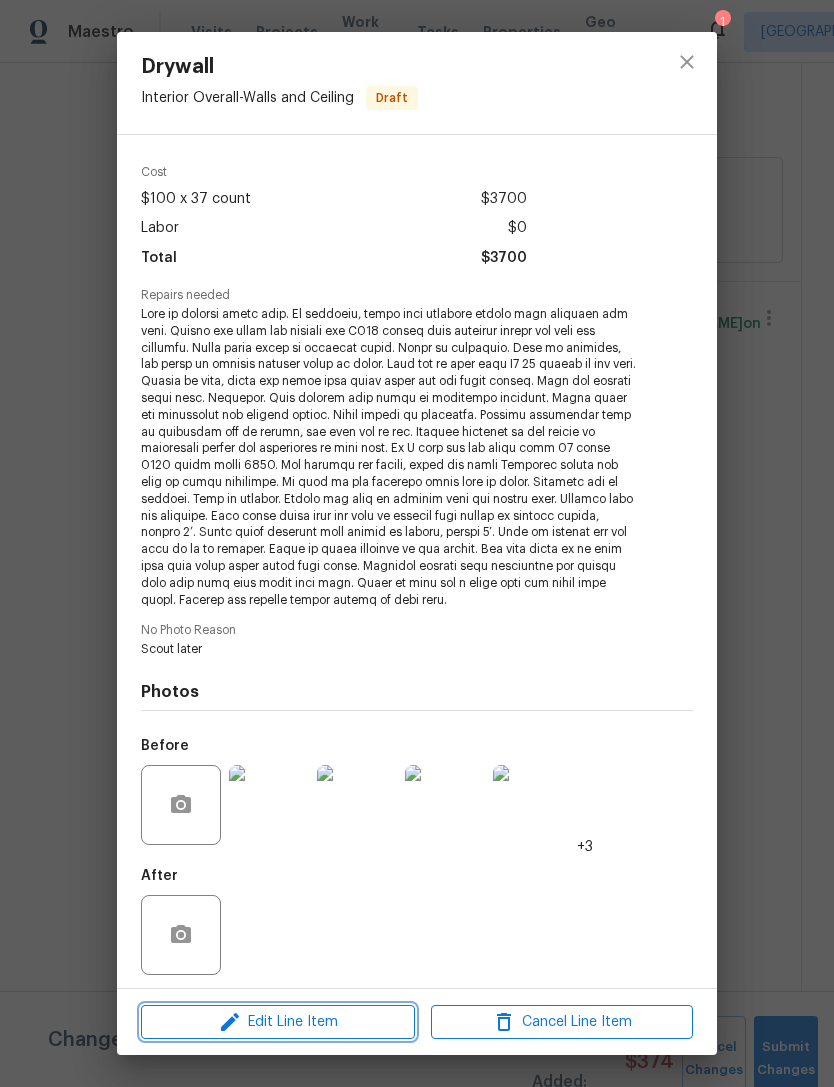 click on "Edit Line Item" at bounding box center (278, 1022) 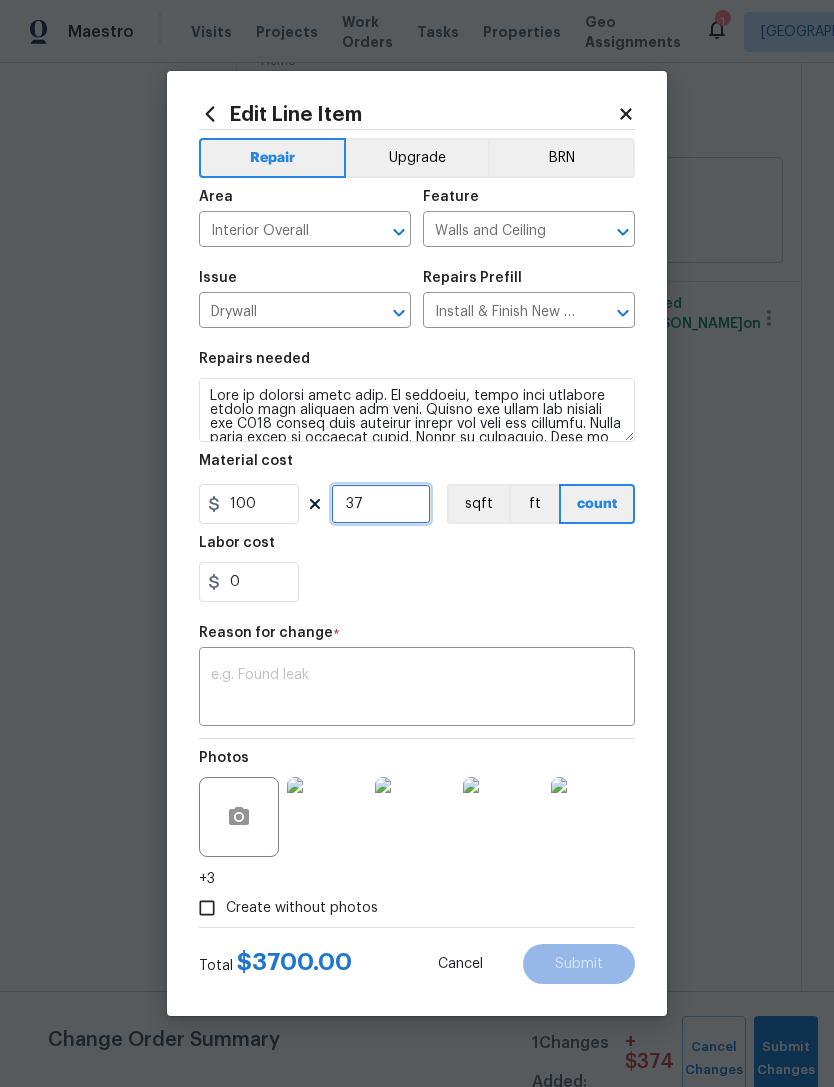 click on "37" at bounding box center [381, 504] 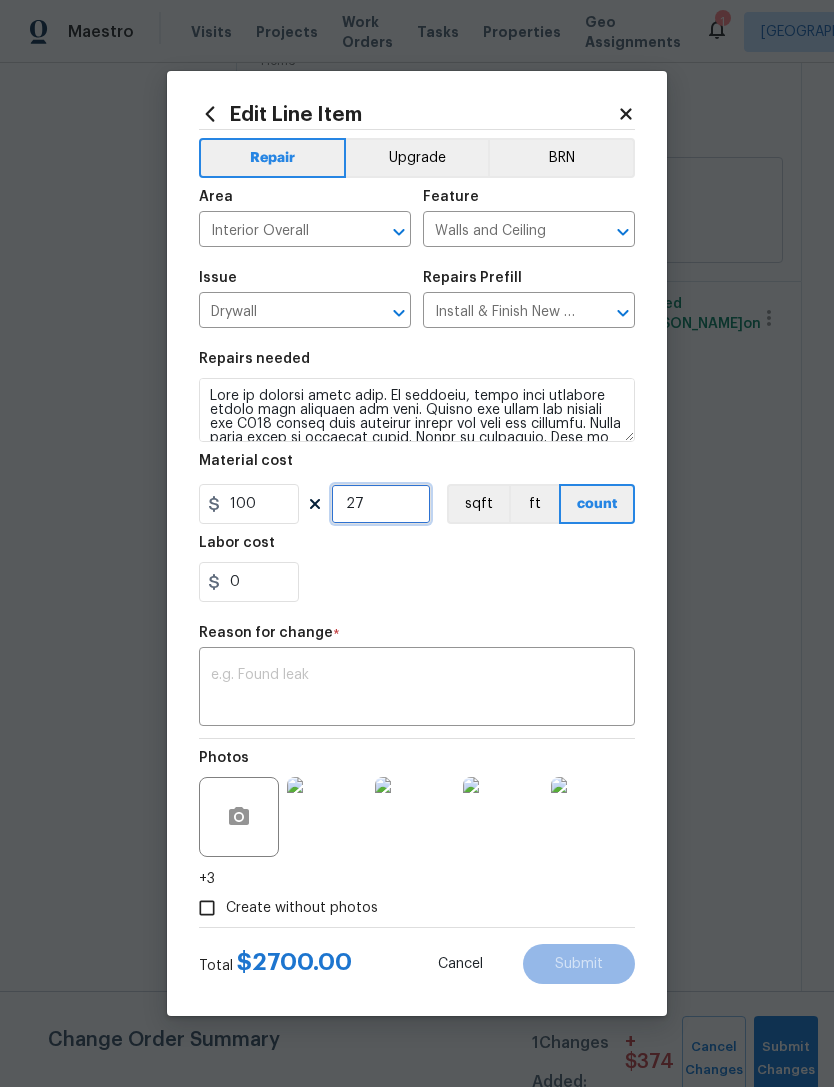 type on "27" 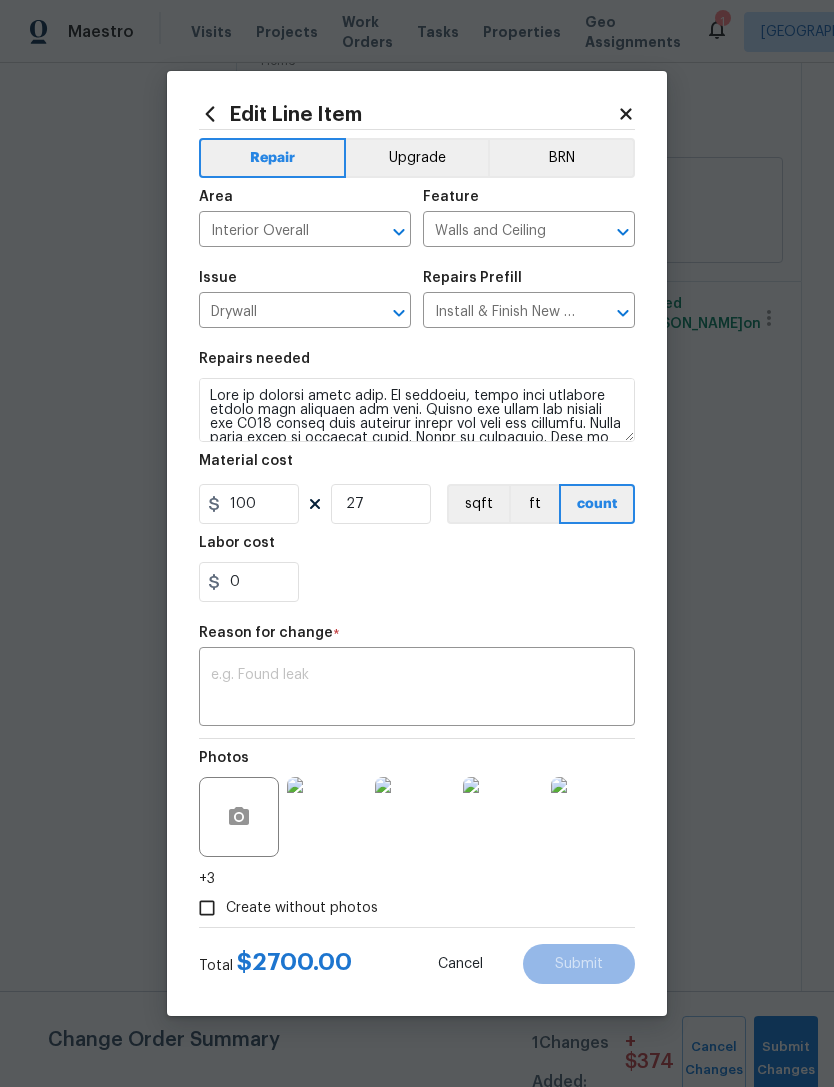 click on "0" at bounding box center [417, 582] 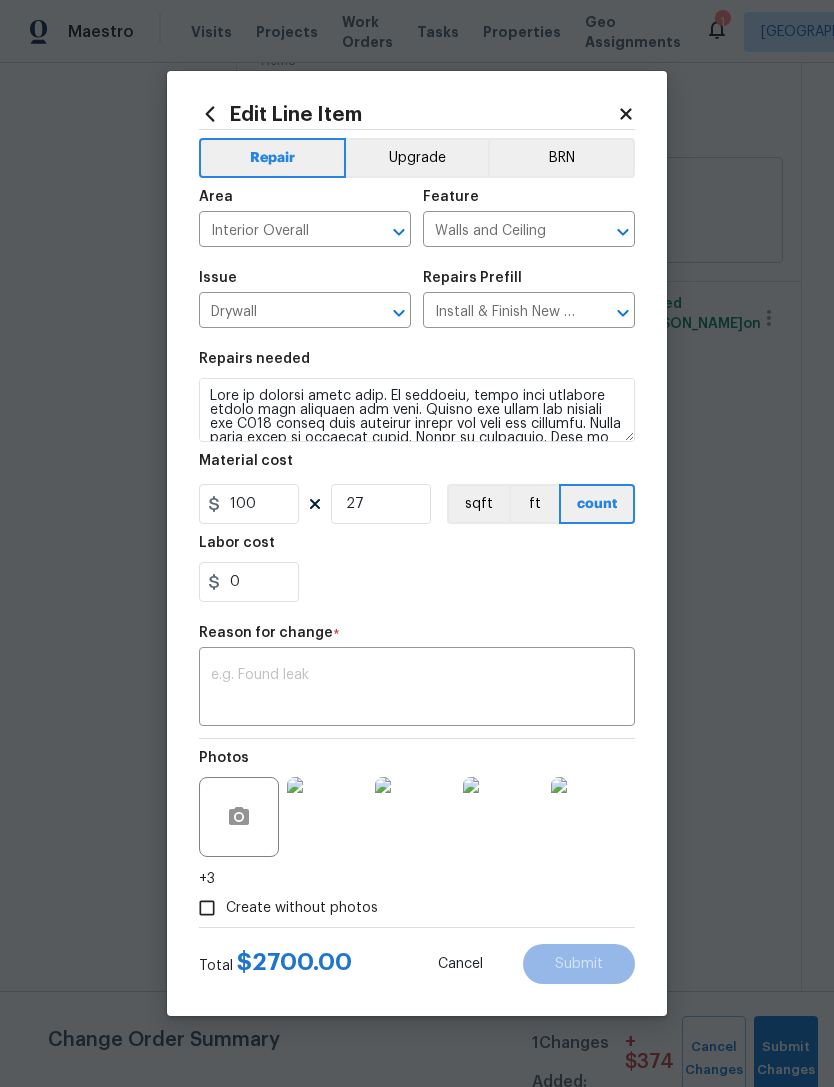 click at bounding box center [417, 689] 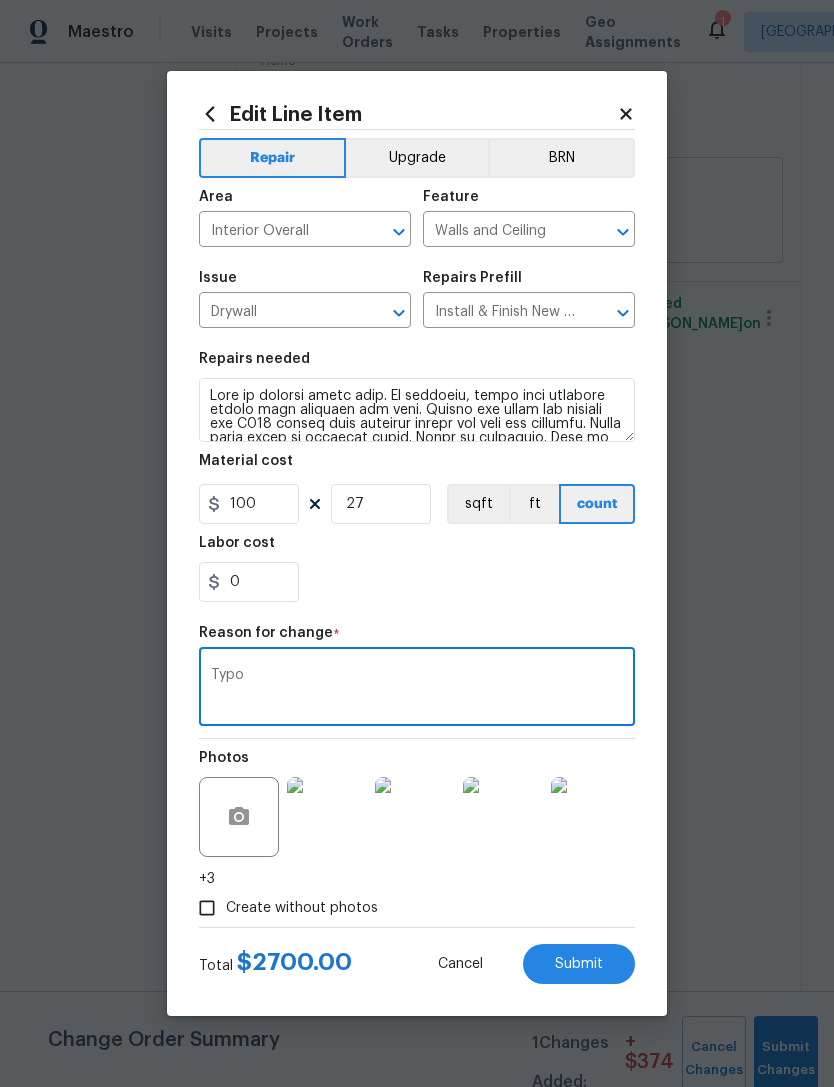type on "Typo" 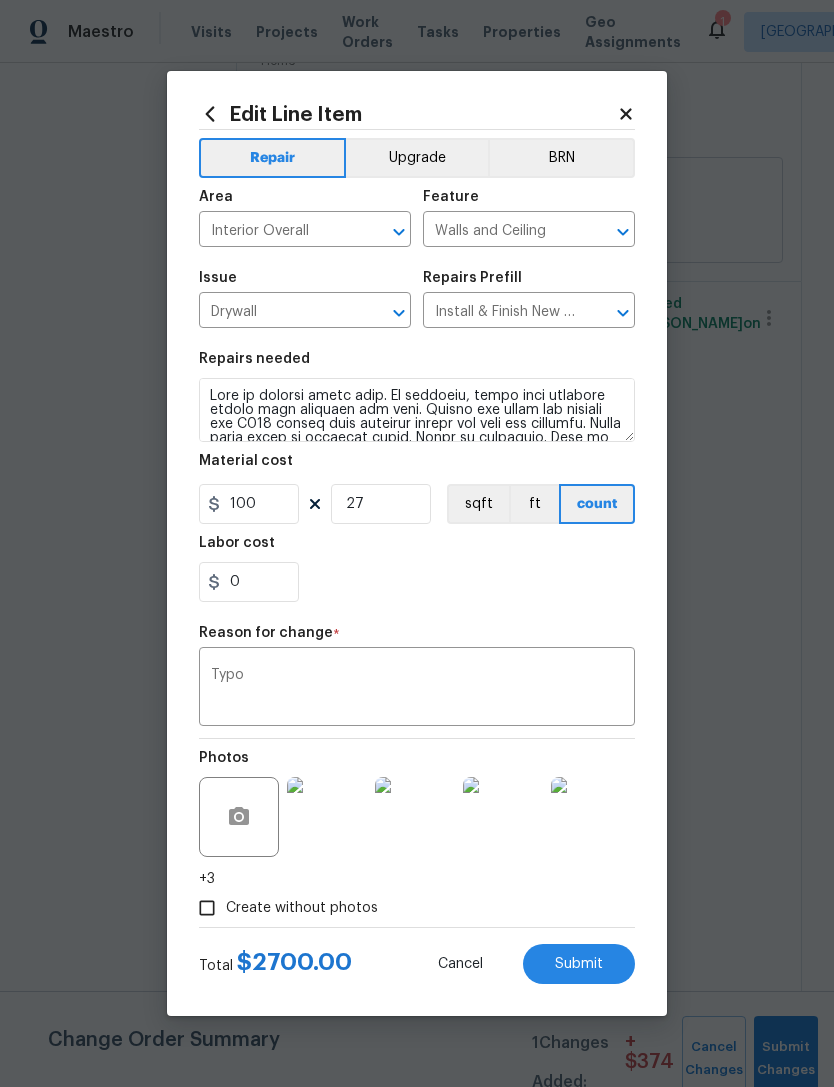 click on "Submit" at bounding box center [579, 964] 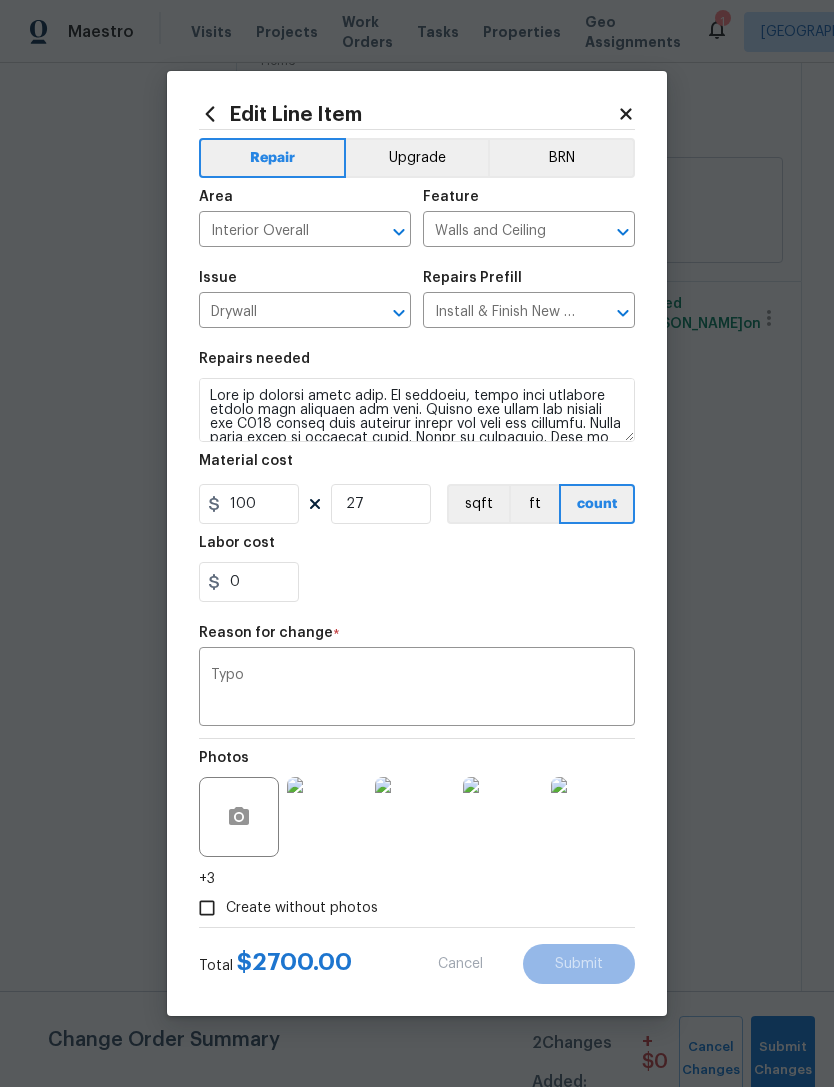 type on "37" 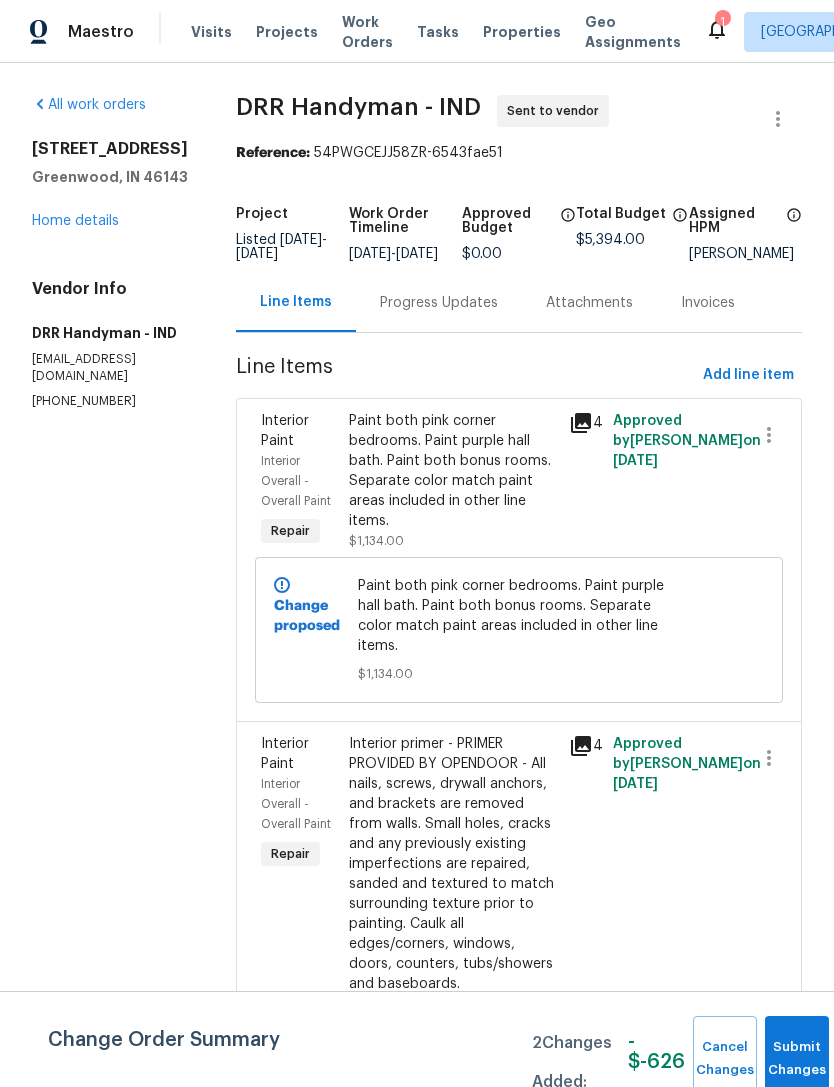scroll, scrollTop: 0, scrollLeft: 0, axis: both 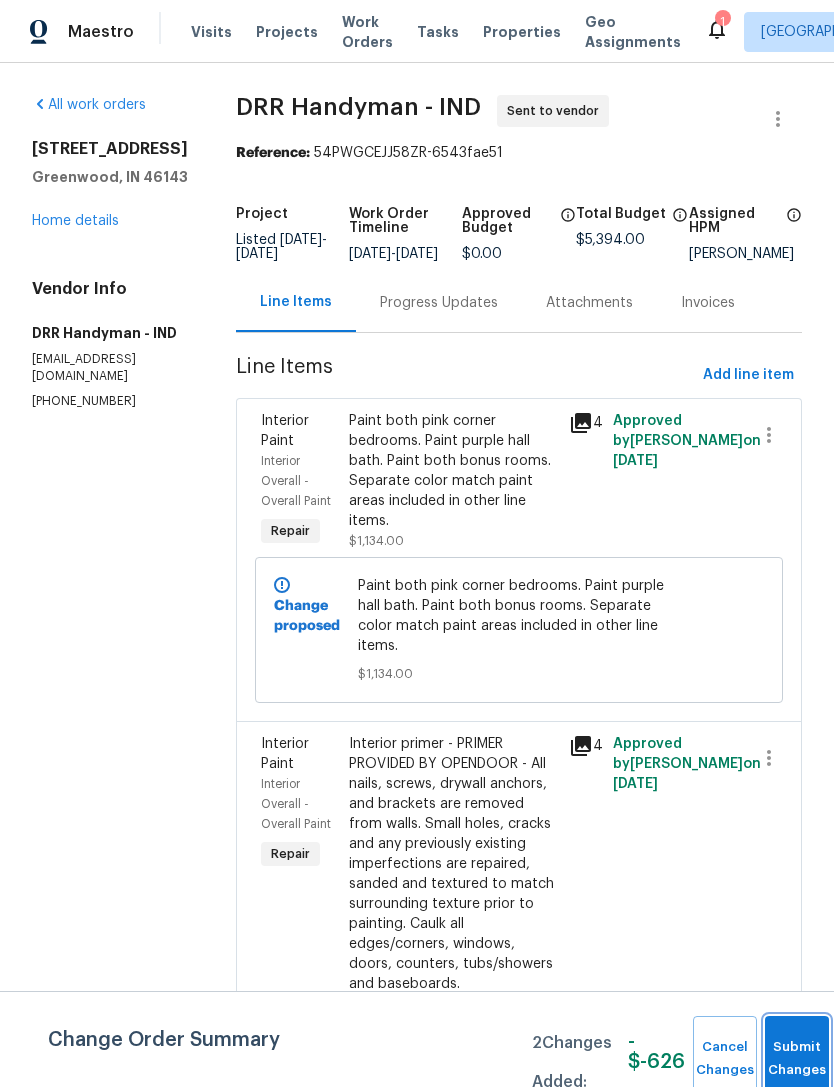 click on "Submit Changes" at bounding box center (797, 1059) 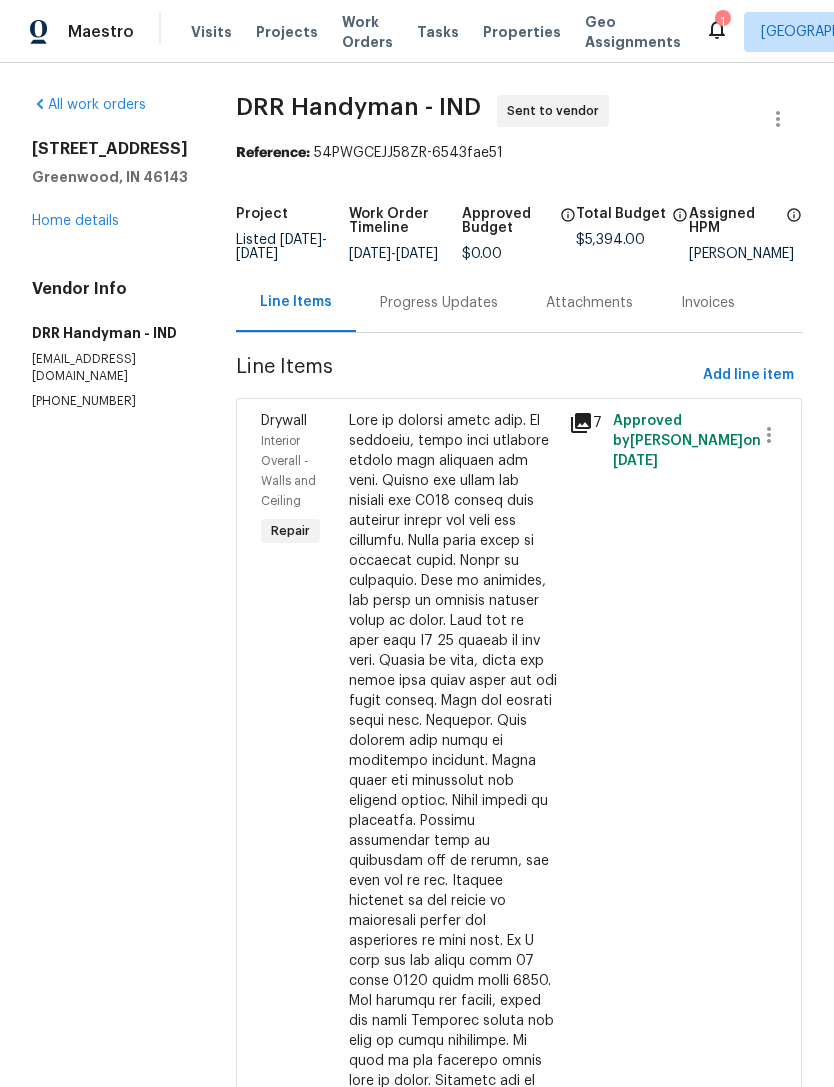 click on "Home details" at bounding box center (75, 221) 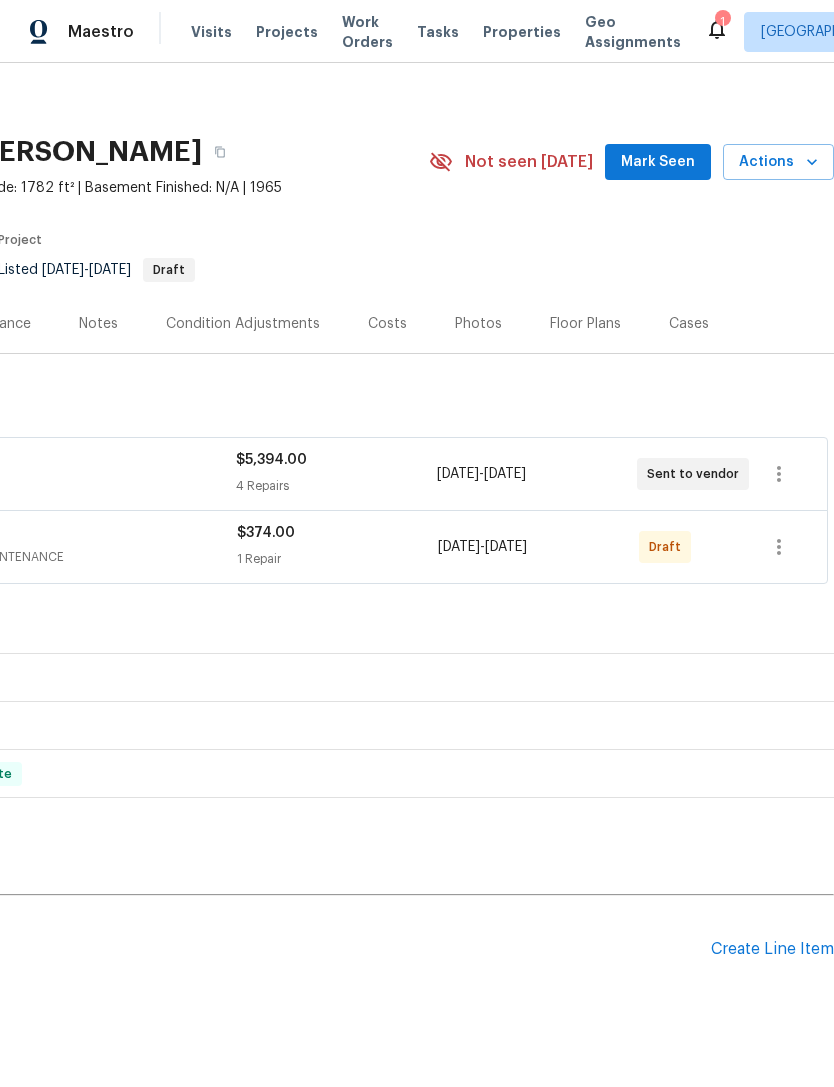 scroll, scrollTop: 9, scrollLeft: 296, axis: both 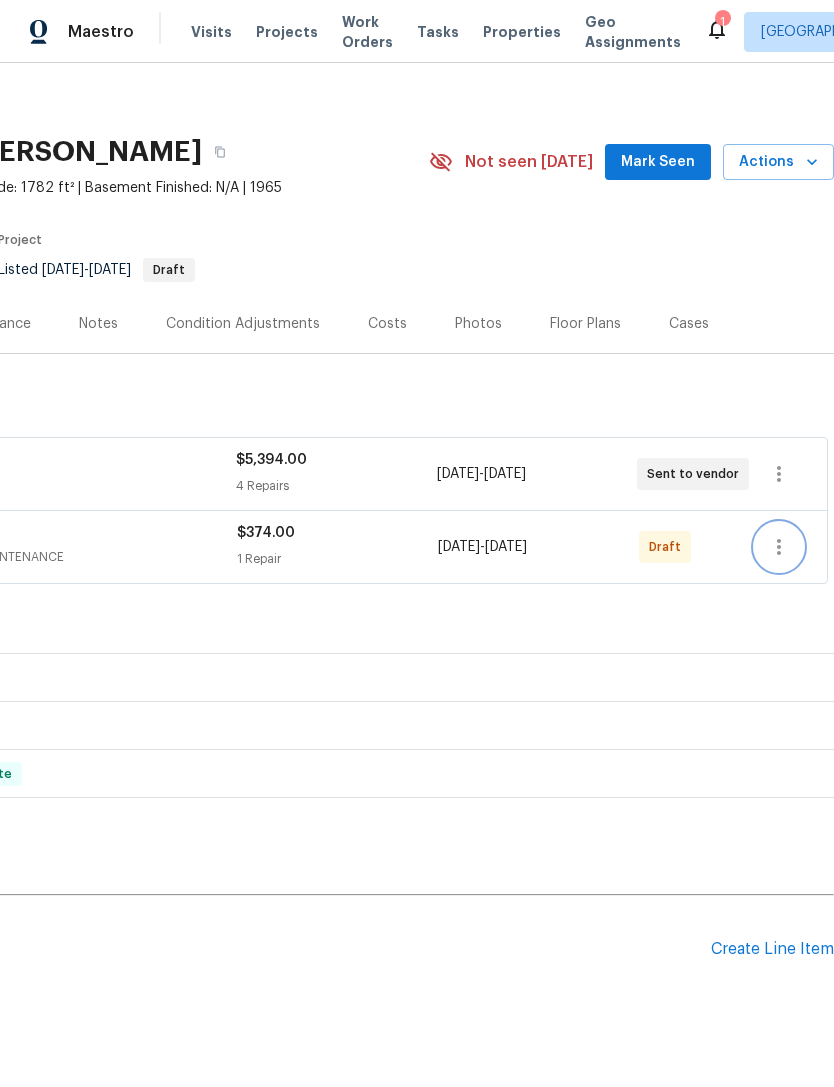 click 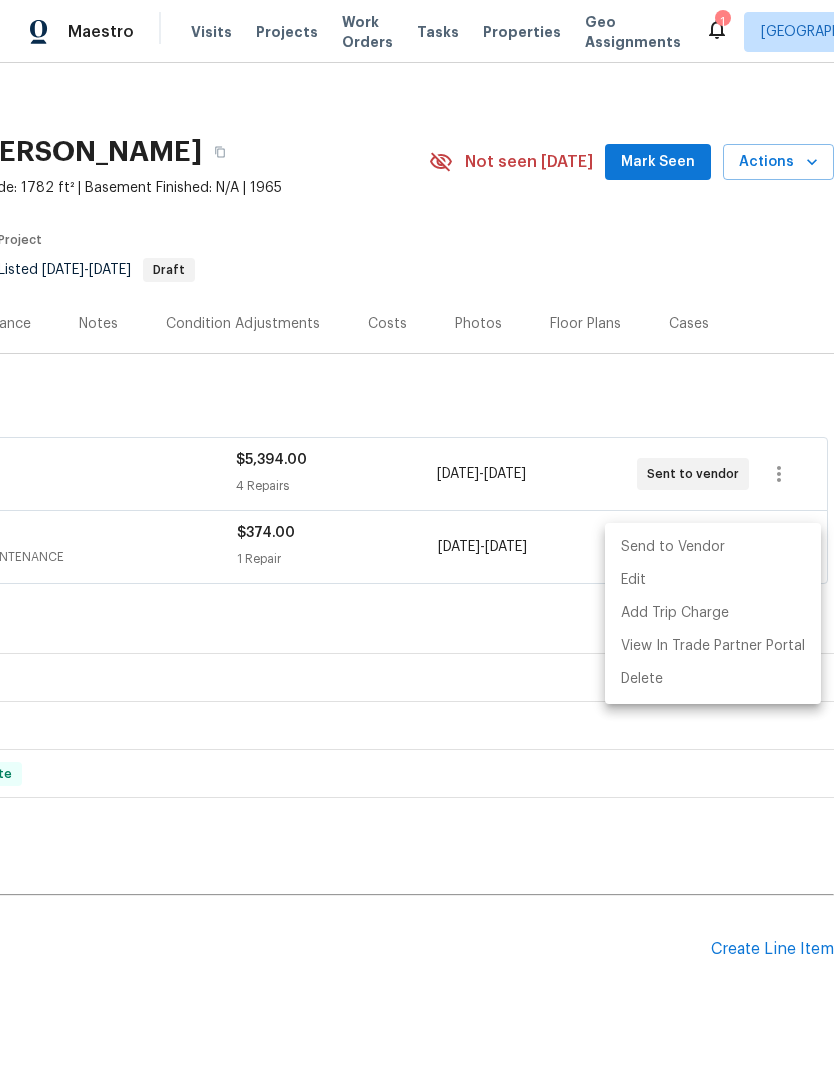 click on "Send to Vendor" at bounding box center [713, 547] 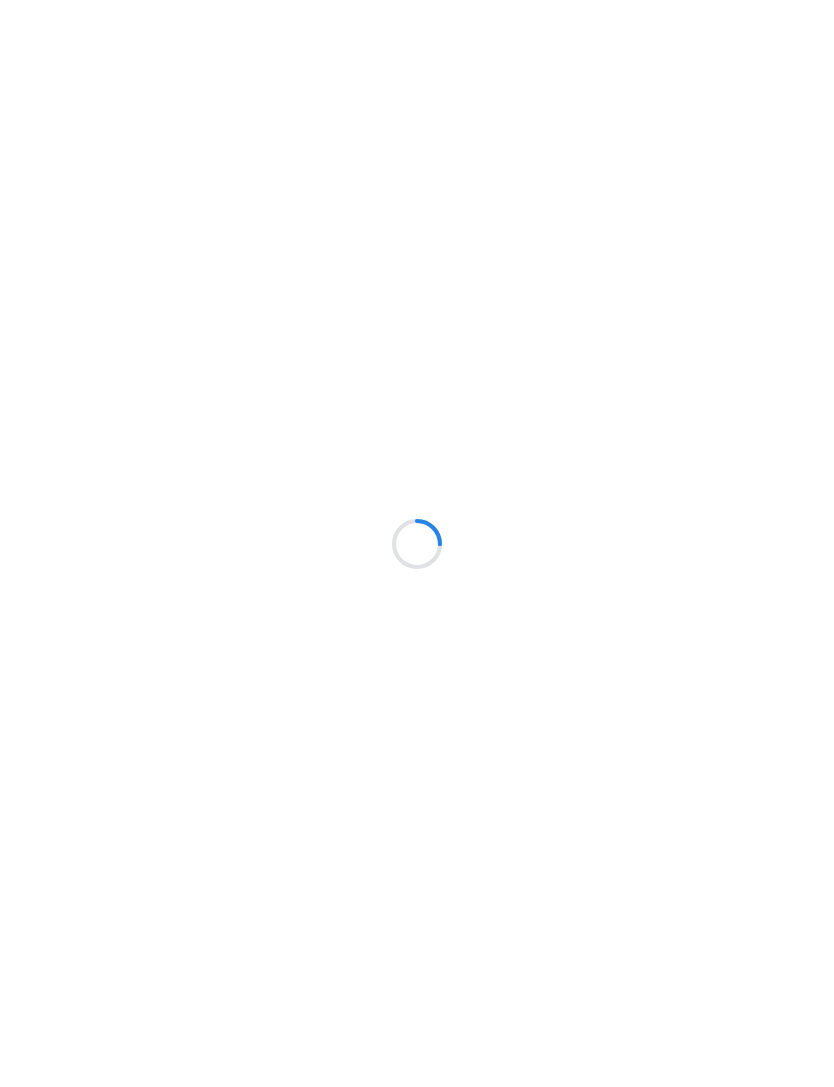 scroll, scrollTop: 0, scrollLeft: 0, axis: both 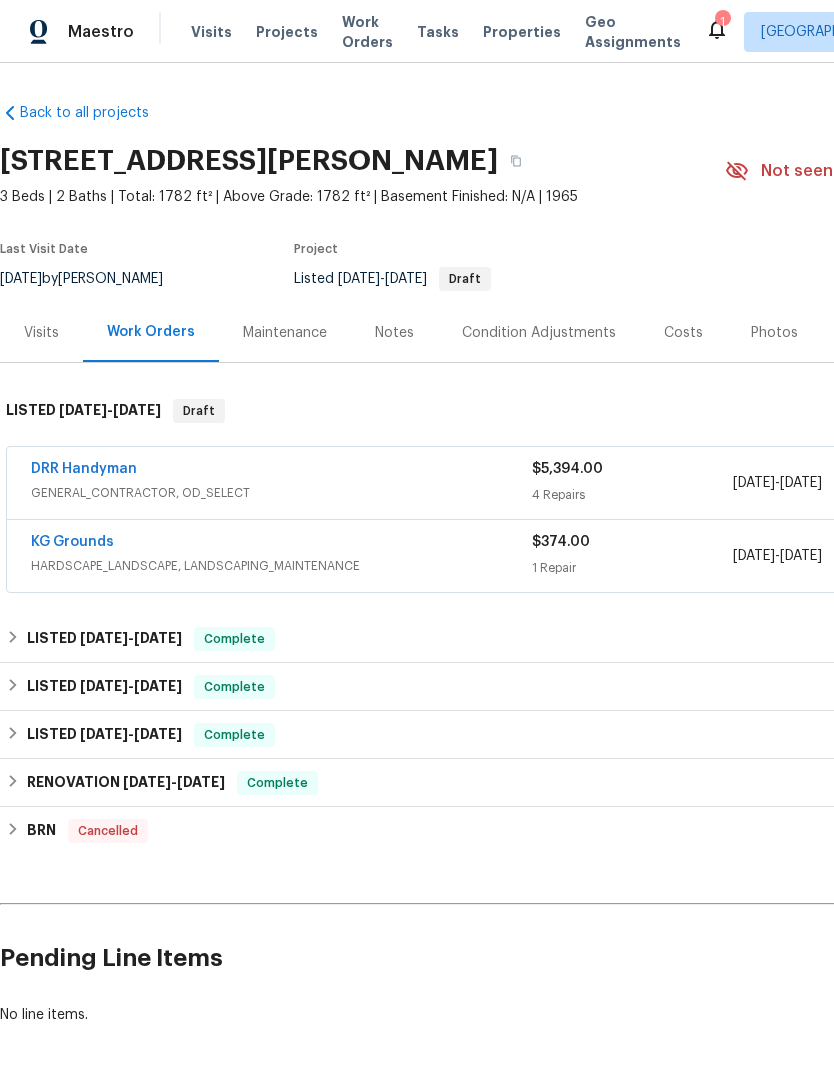 click on "DRR Handyman" at bounding box center (84, 469) 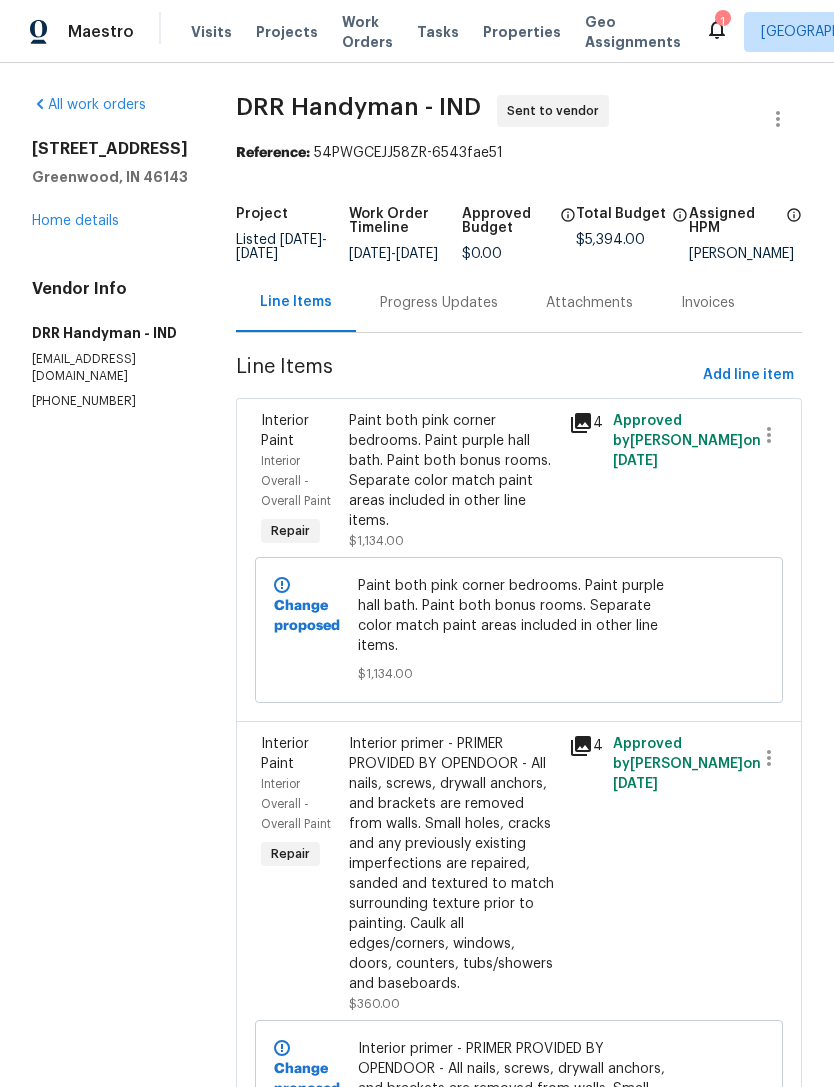scroll, scrollTop: 0, scrollLeft: 0, axis: both 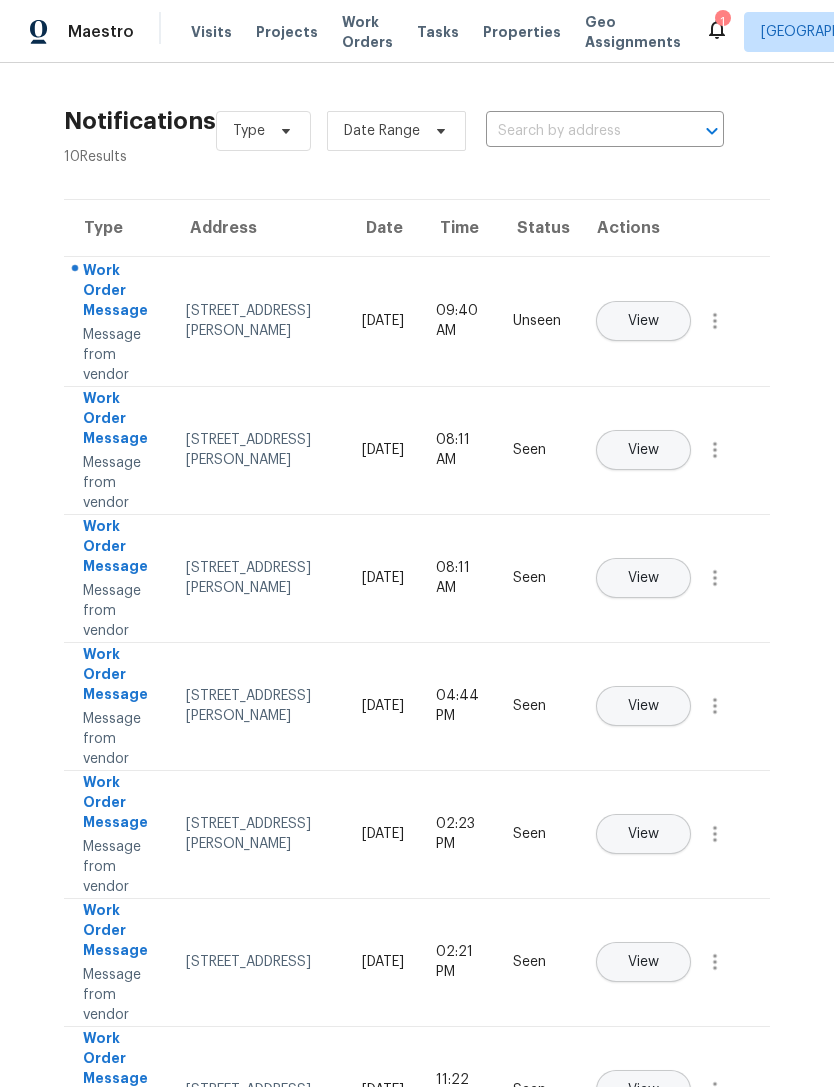 click on "View" at bounding box center (643, 321) 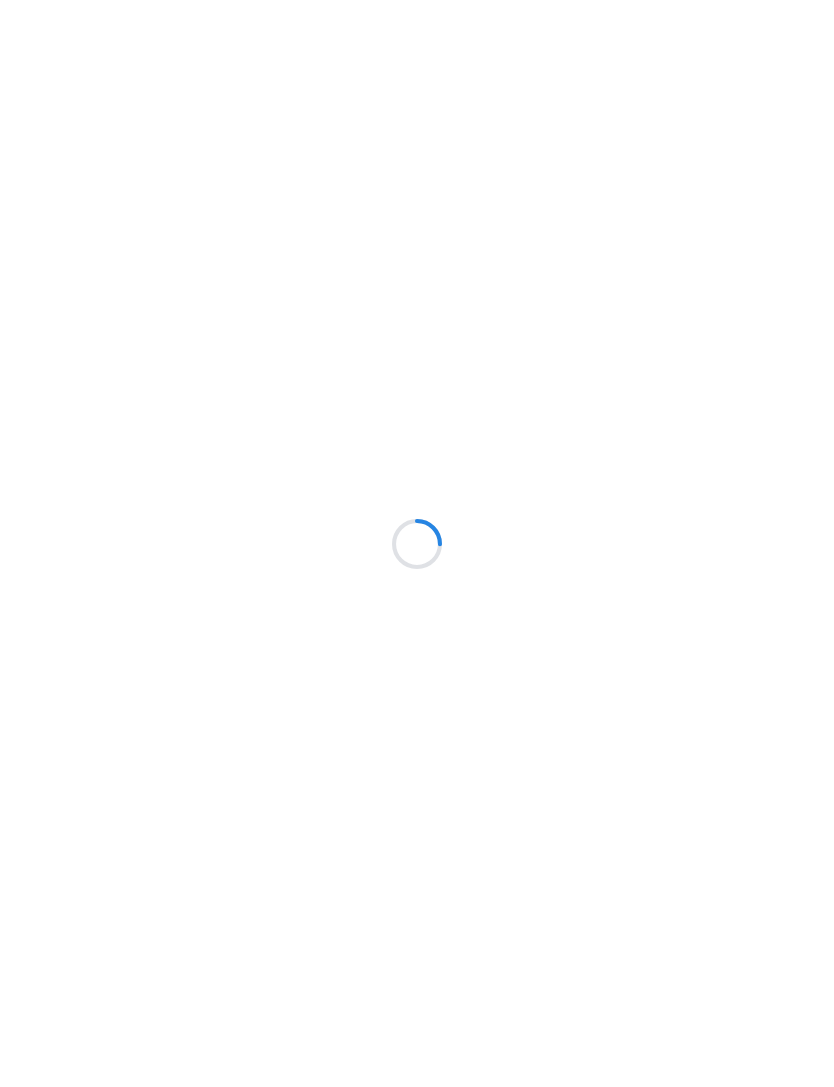 scroll, scrollTop: 0, scrollLeft: 0, axis: both 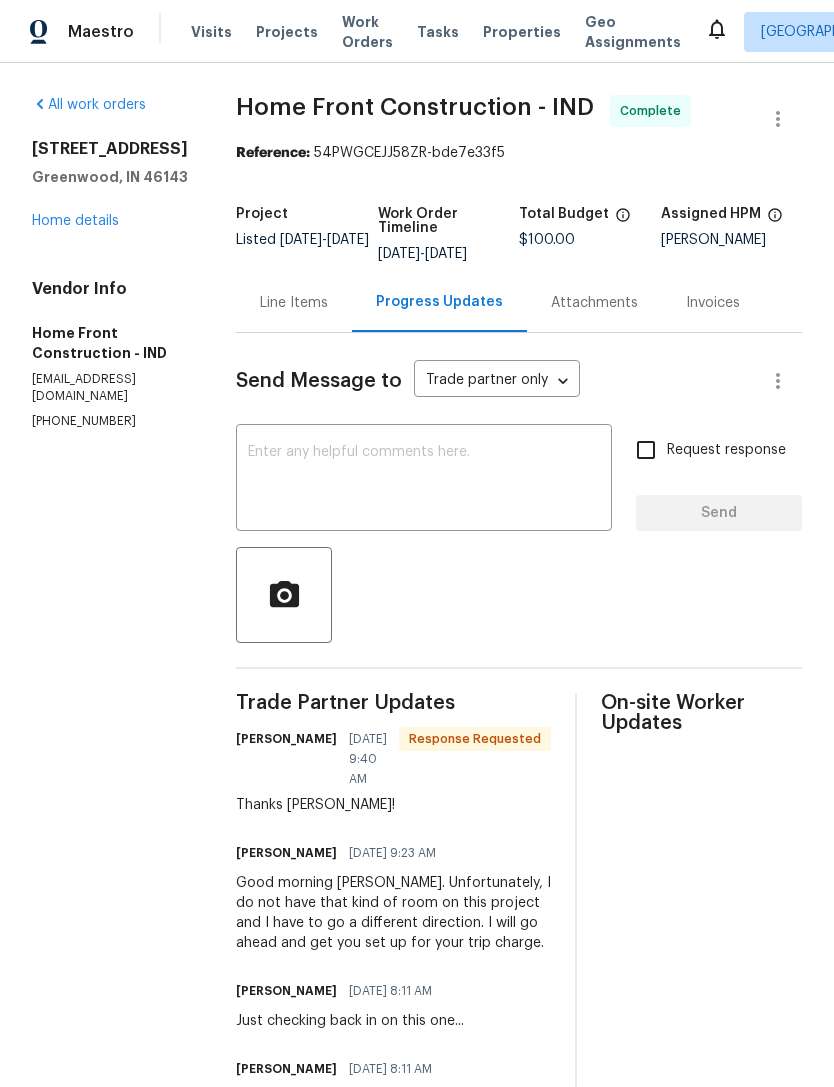 click on "Home details" at bounding box center (75, 221) 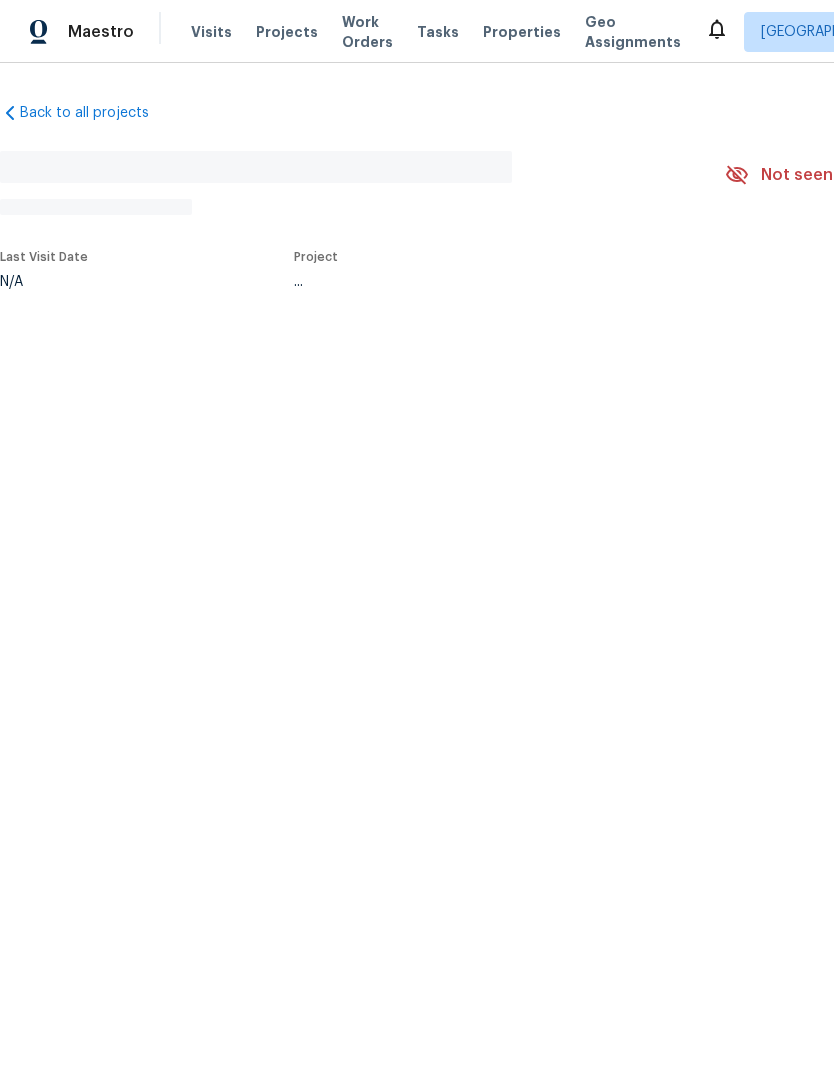 scroll, scrollTop: 0, scrollLeft: 0, axis: both 